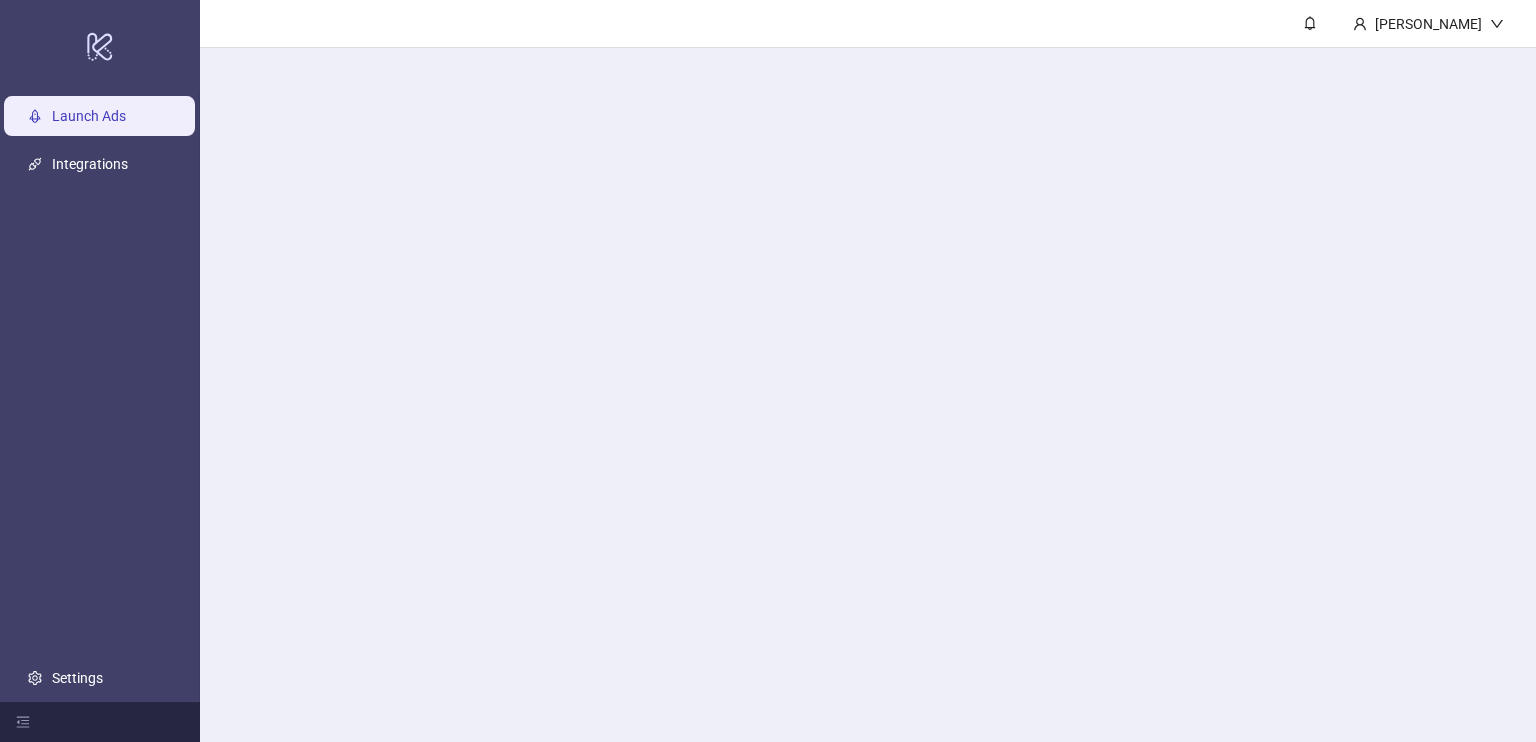 scroll, scrollTop: 0, scrollLeft: 0, axis: both 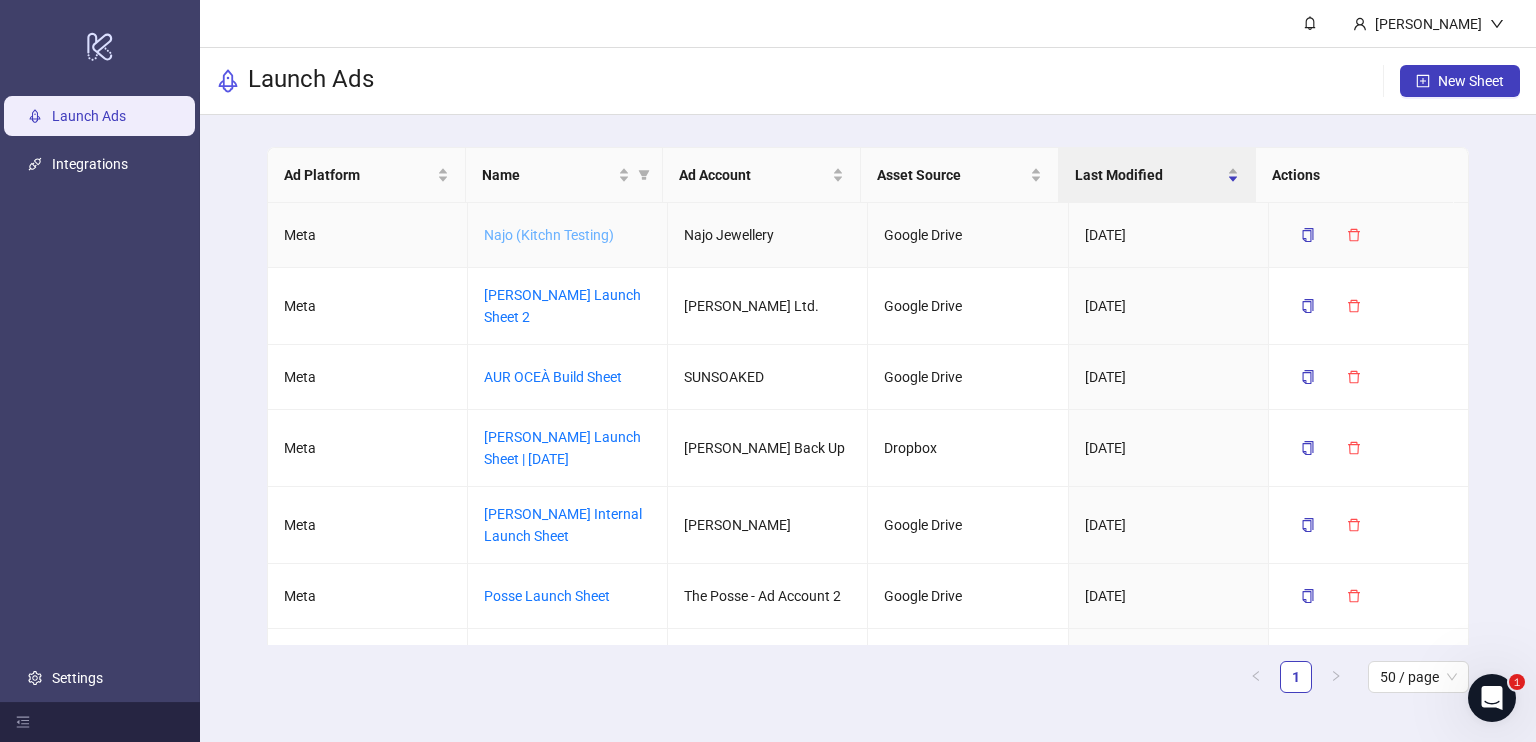 click on "Najo (Kitchn Testing)" at bounding box center [549, 235] 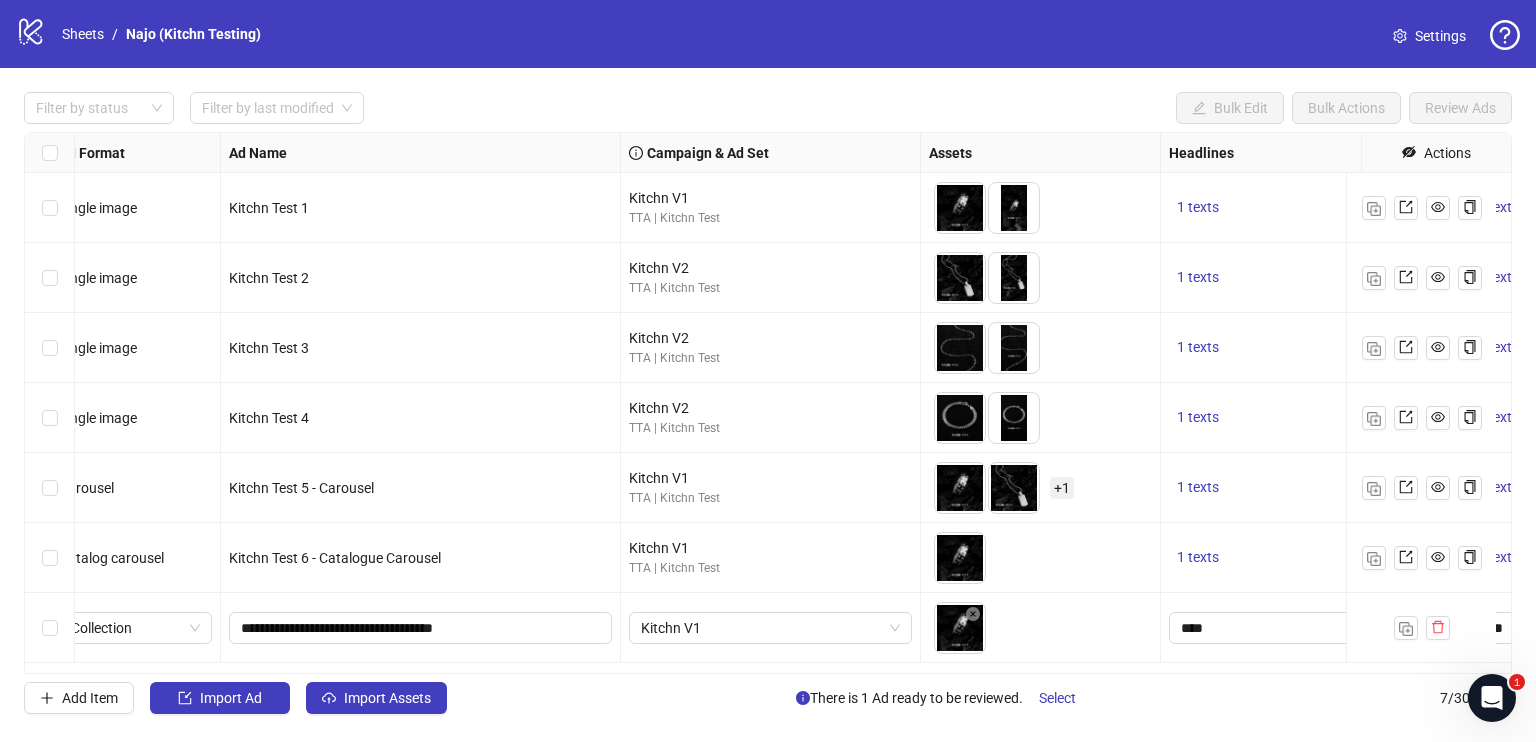 scroll, scrollTop: 0, scrollLeft: 0, axis: both 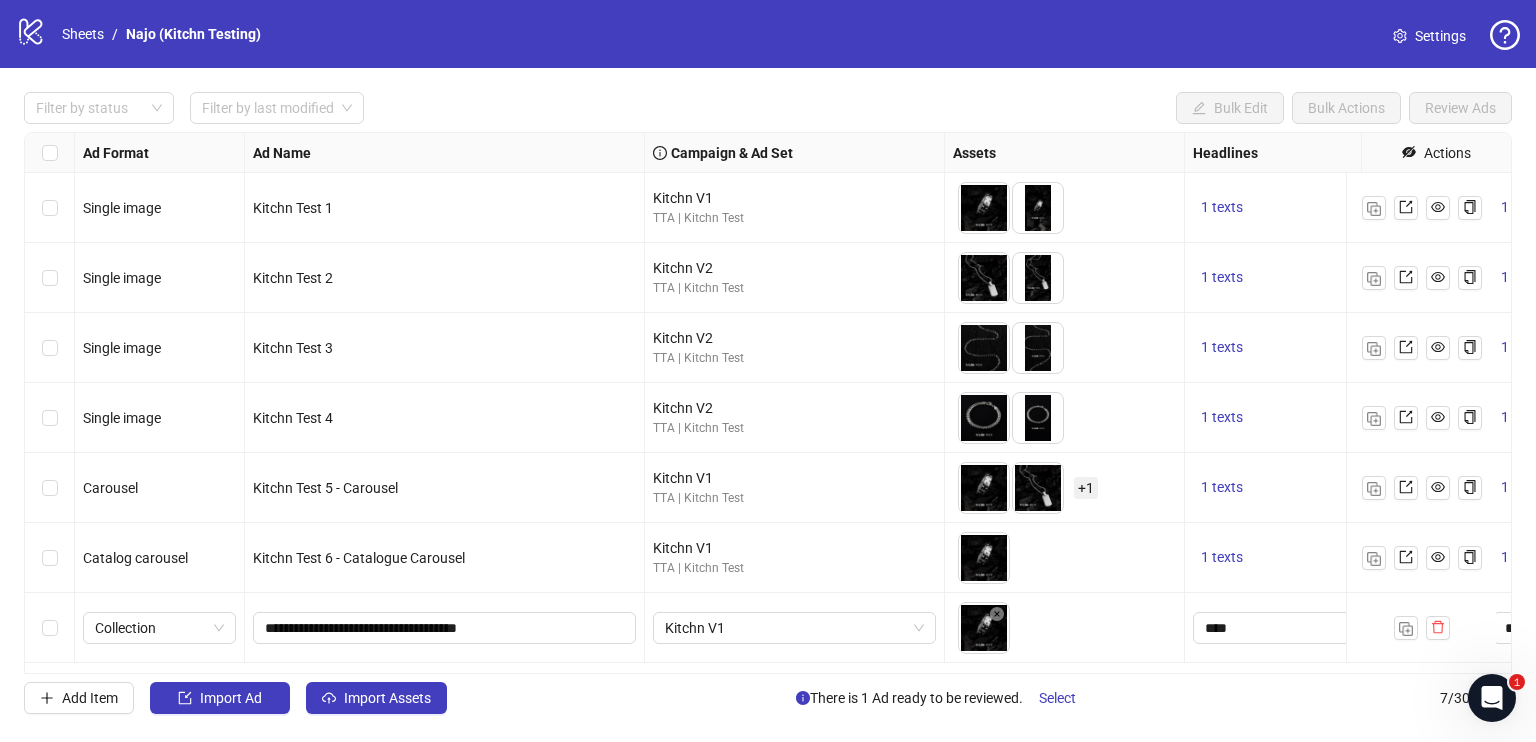 click on "Kitchn Test 6 - Catalogue Carousel" at bounding box center (359, 558) 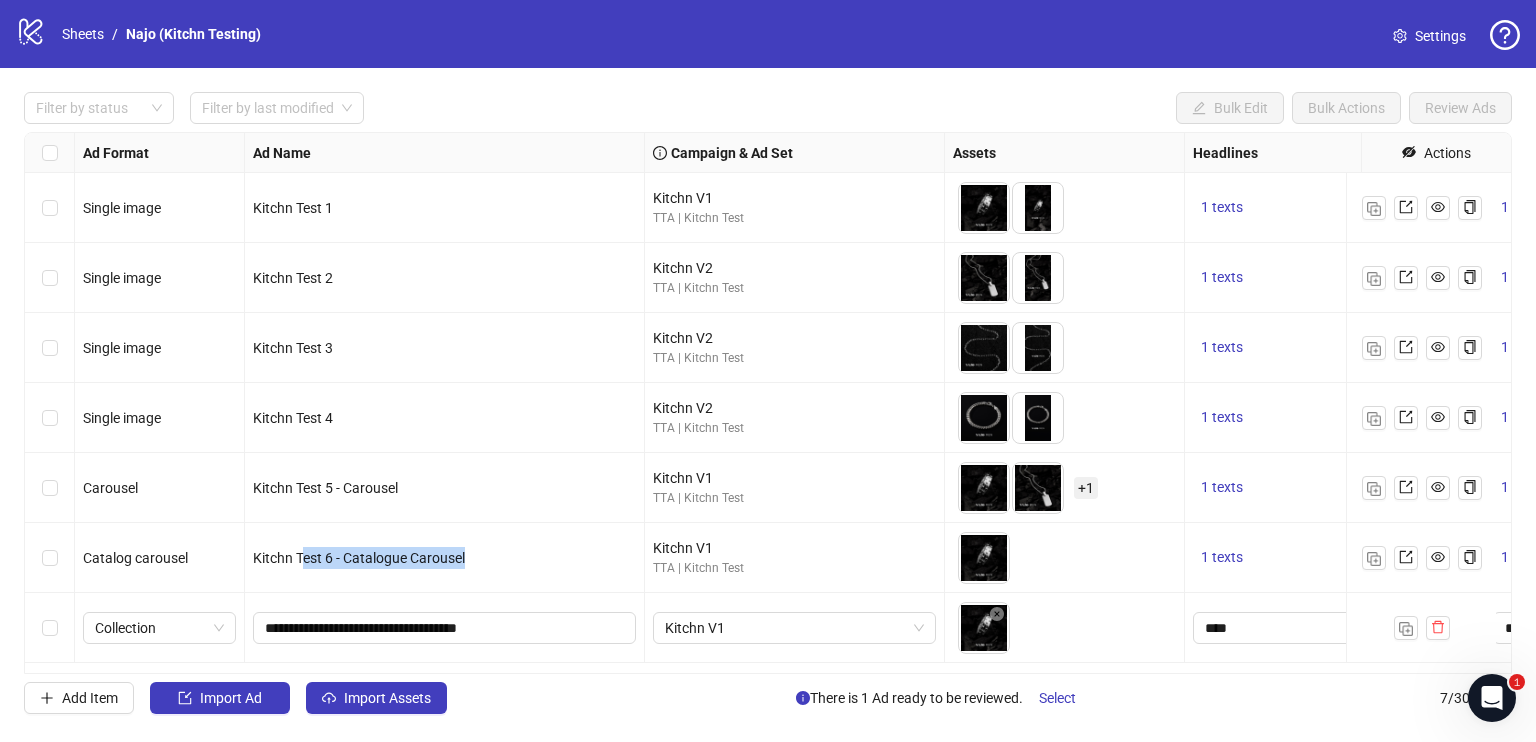 drag, startPoint x: 300, startPoint y: 548, endPoint x: 477, endPoint y: 548, distance: 177 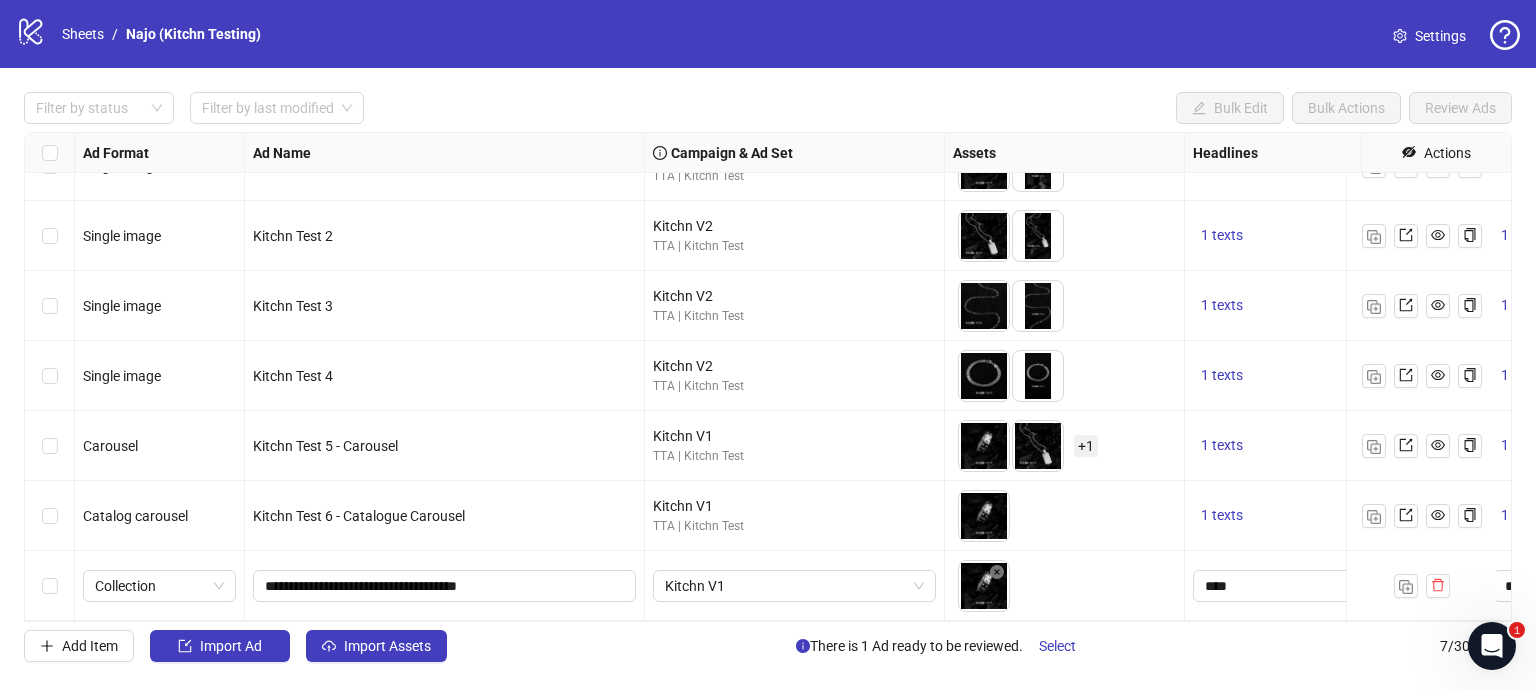 scroll, scrollTop: 56, scrollLeft: 0, axis: vertical 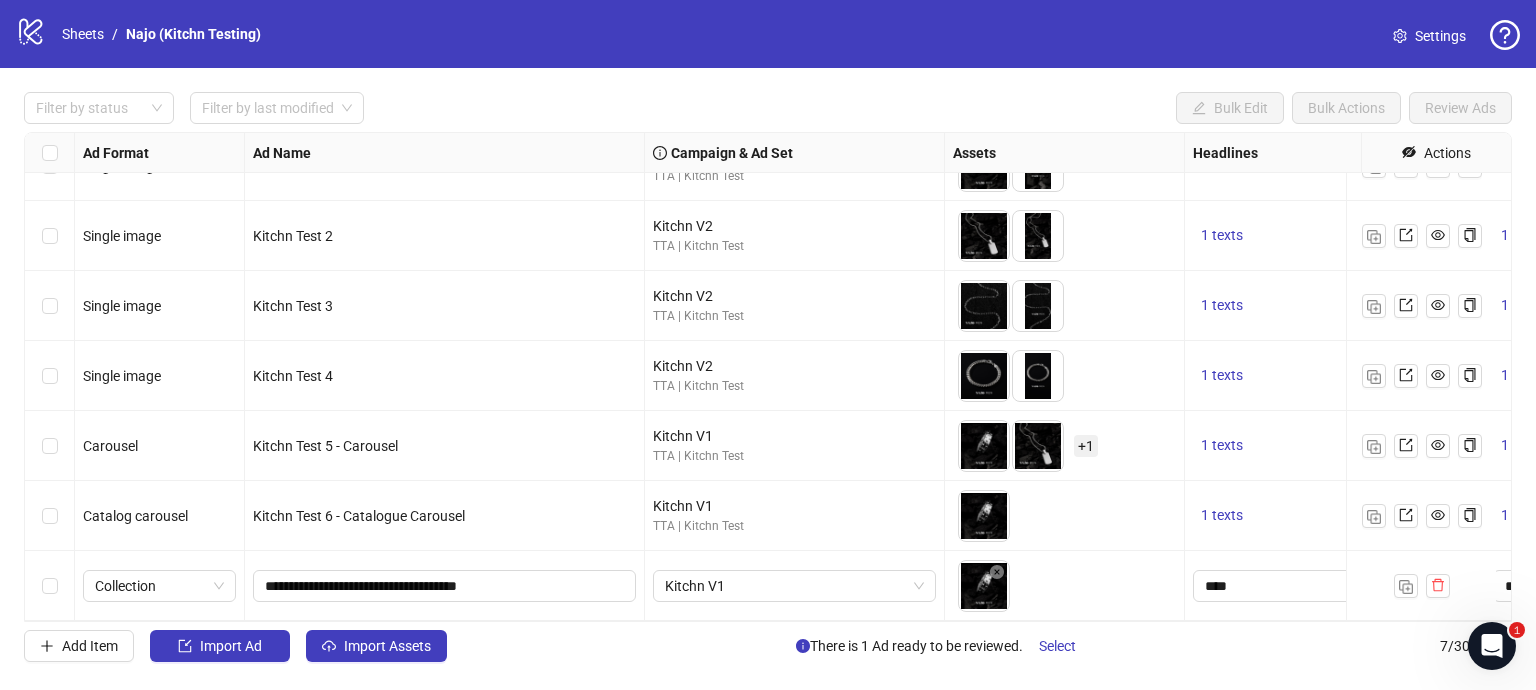 click on "Catalog carousel" at bounding box center [135, 516] 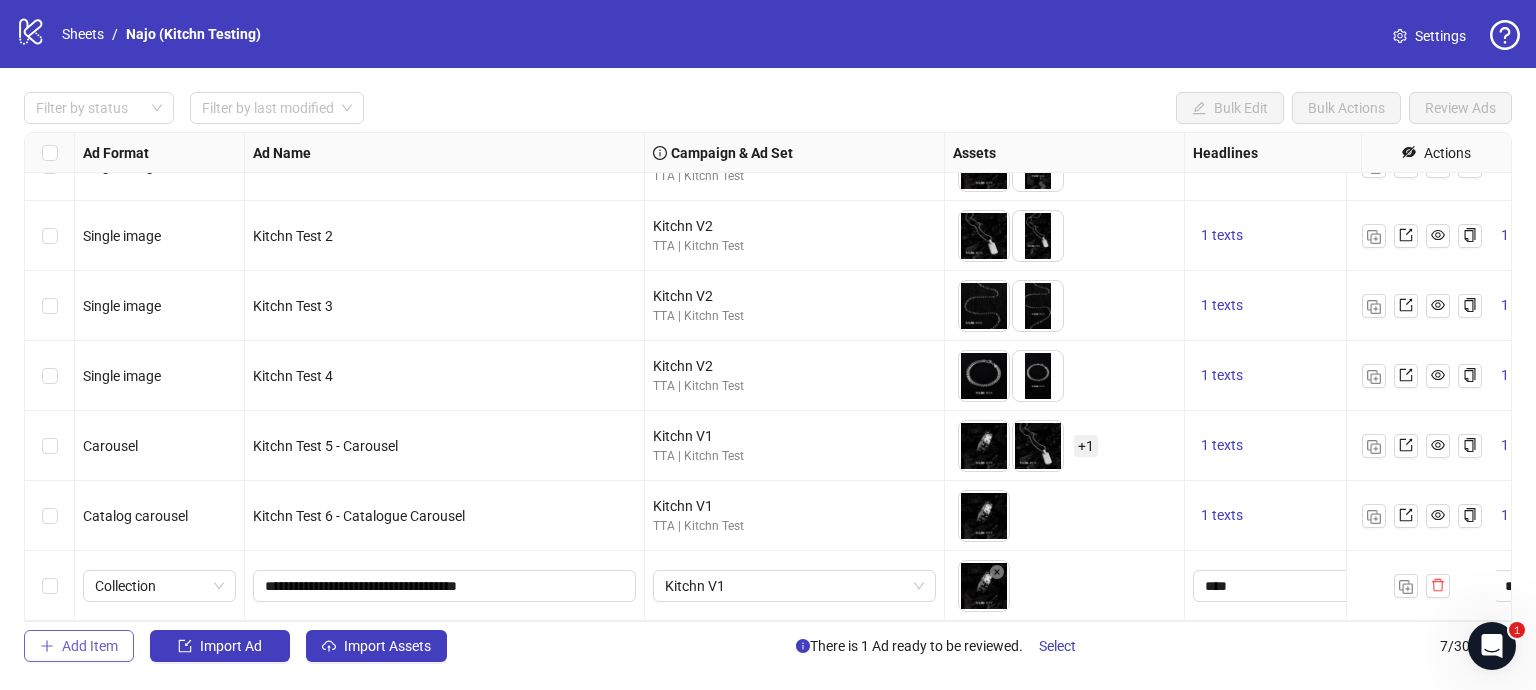 click on "Add Item" at bounding box center [90, 646] 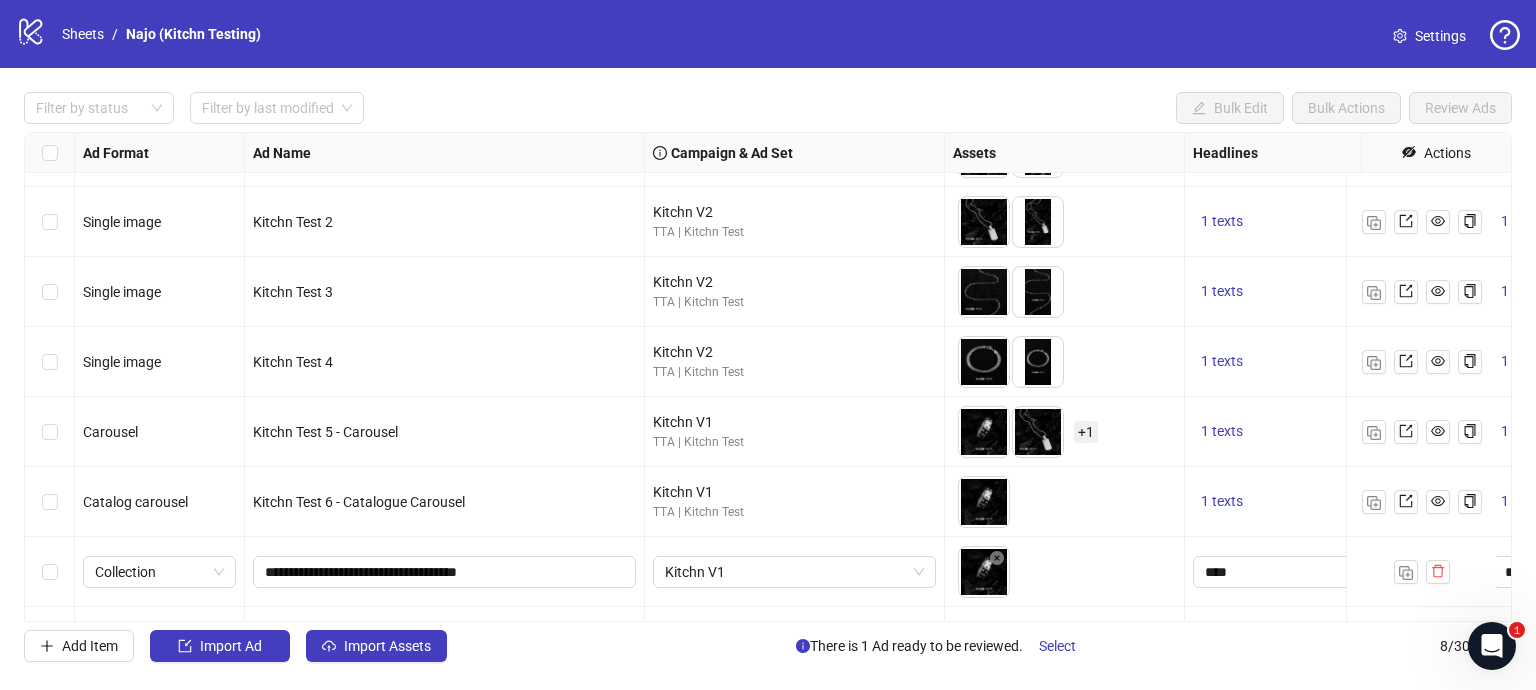 scroll, scrollTop: 126, scrollLeft: 0, axis: vertical 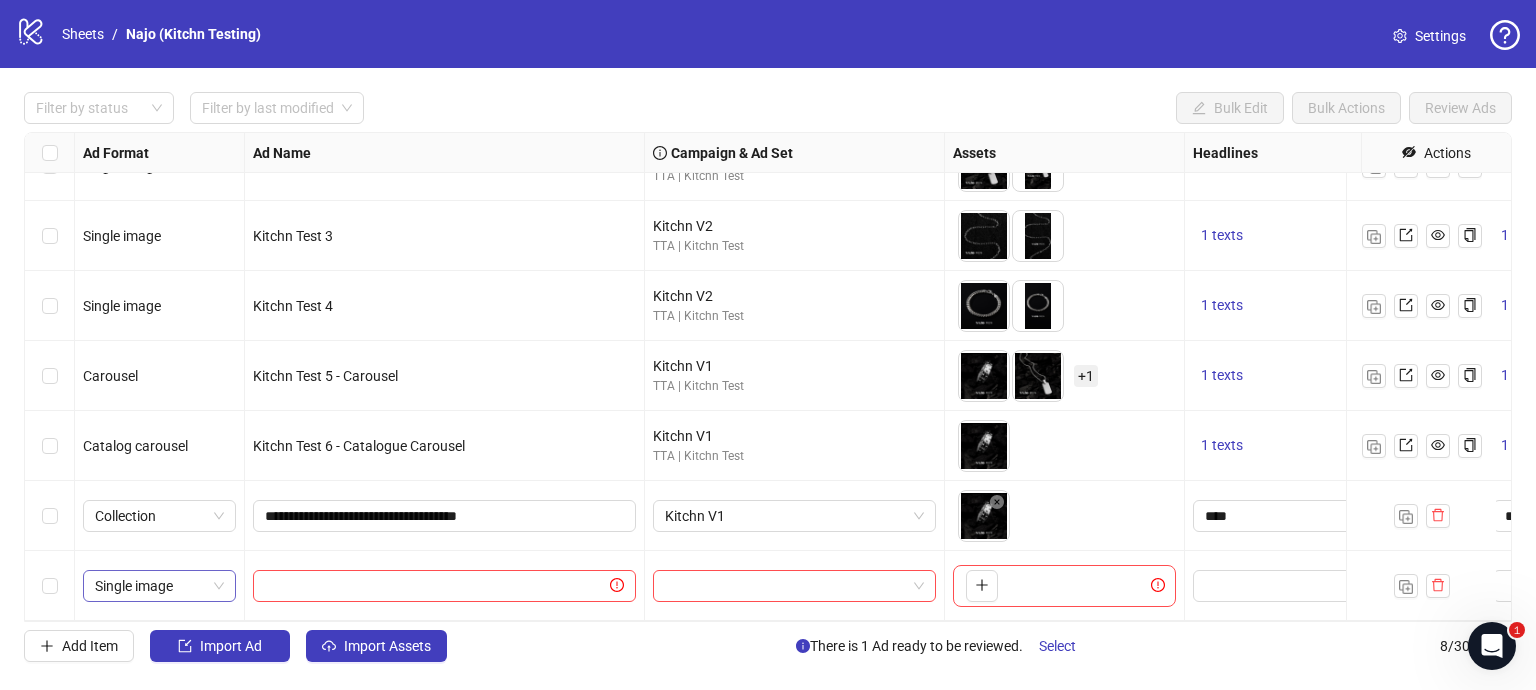click on "Single image" at bounding box center (159, 586) 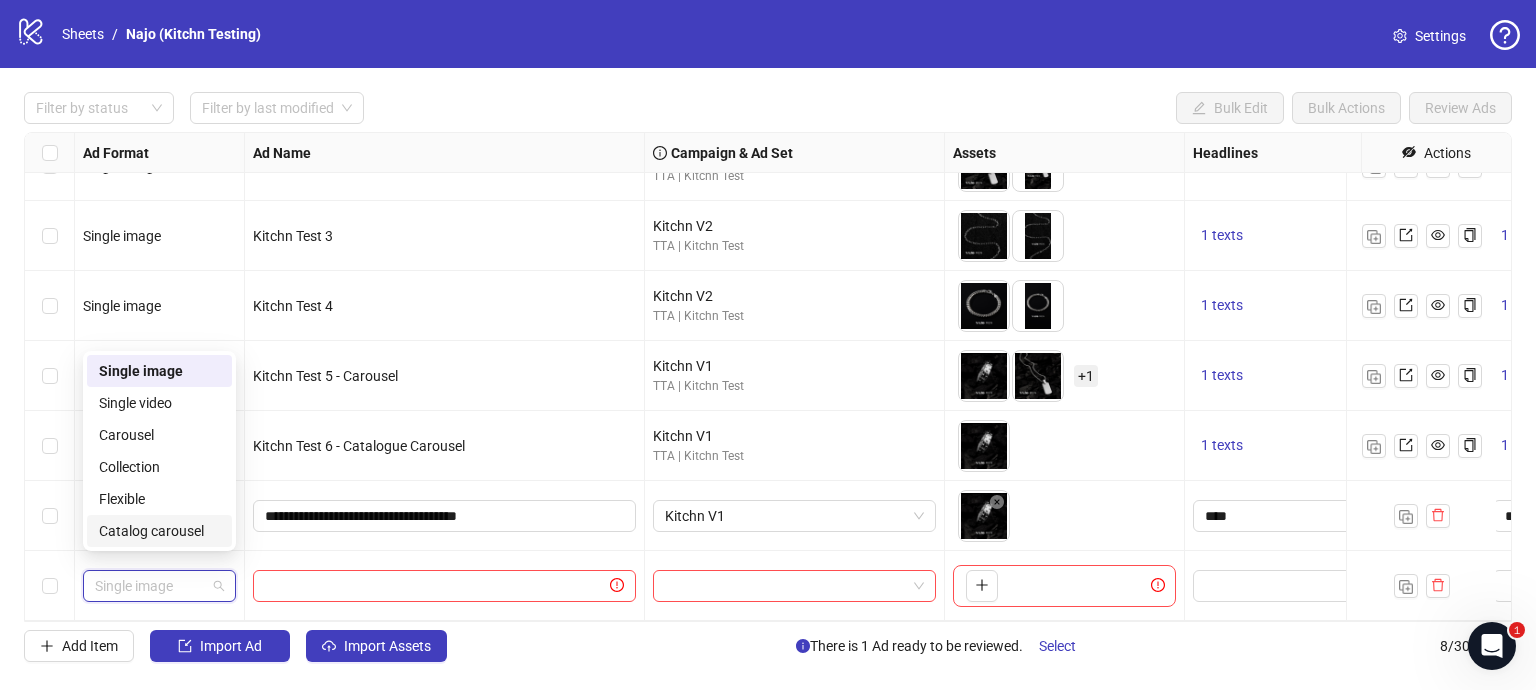 click on "Catalog carousel" at bounding box center [159, 531] 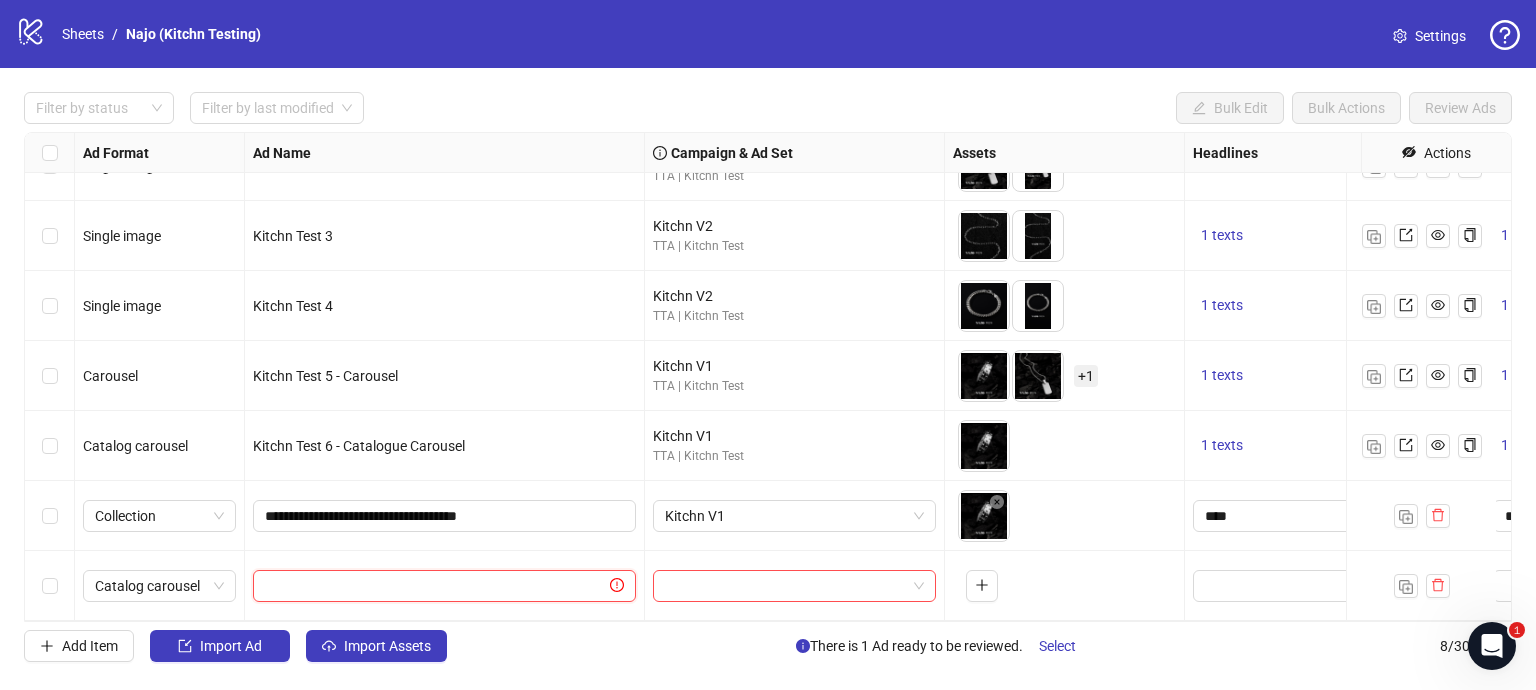 click at bounding box center [435, 586] 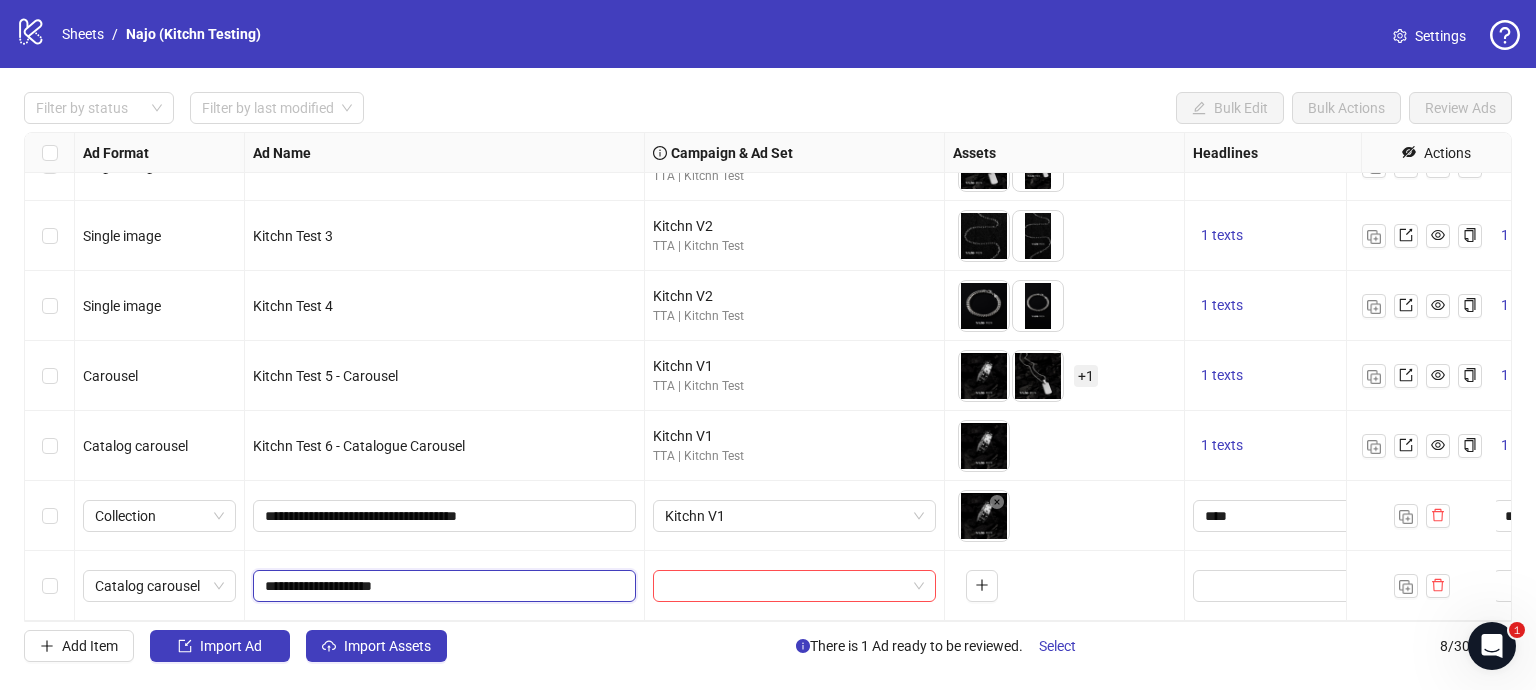type on "**********" 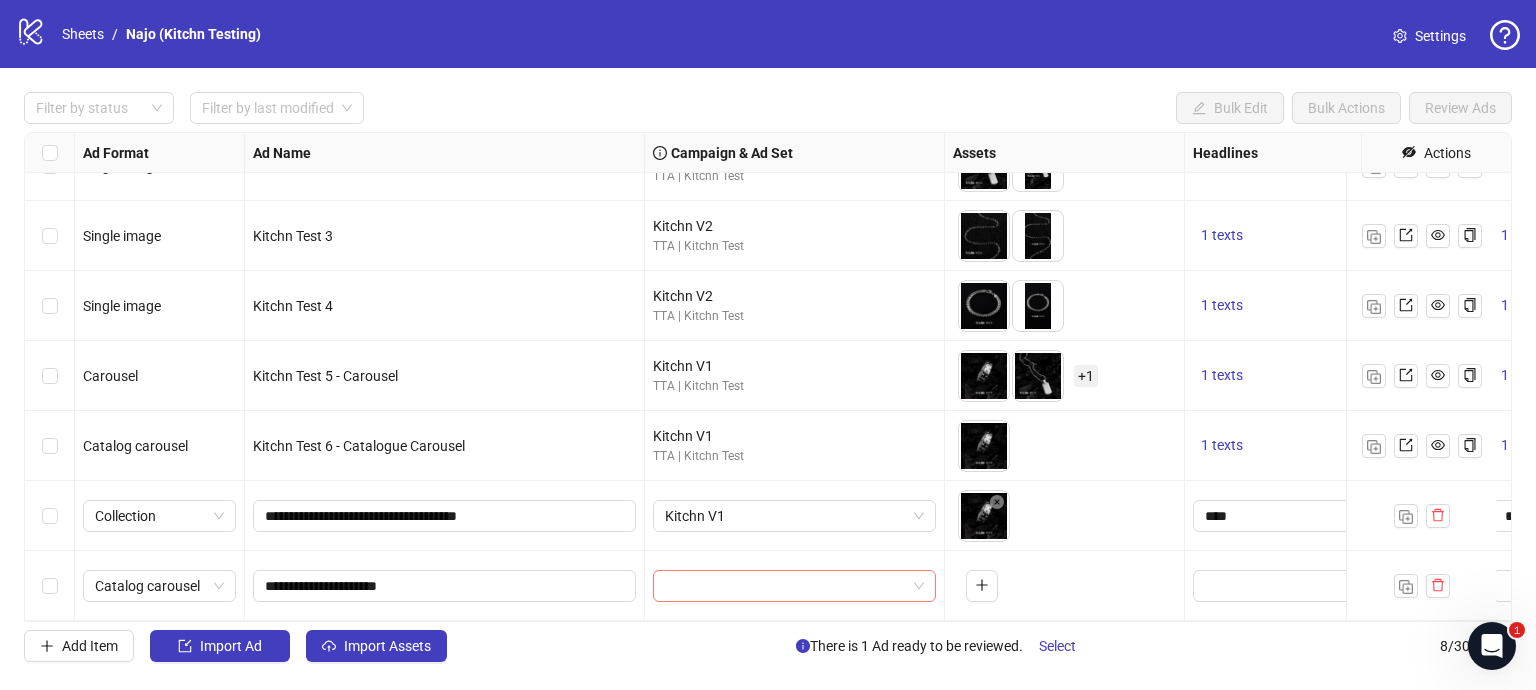 click at bounding box center [785, 586] 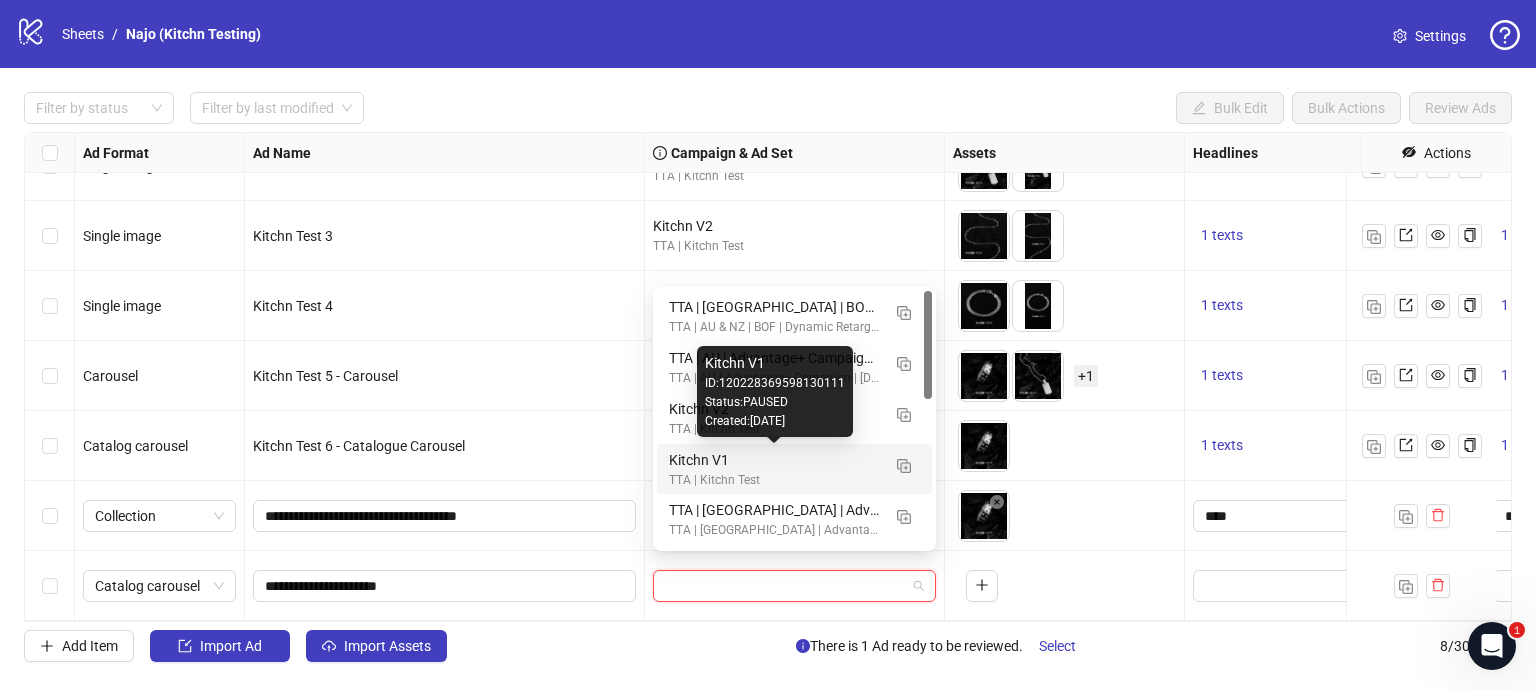 click on "Kitchn V1" at bounding box center (774, 460) 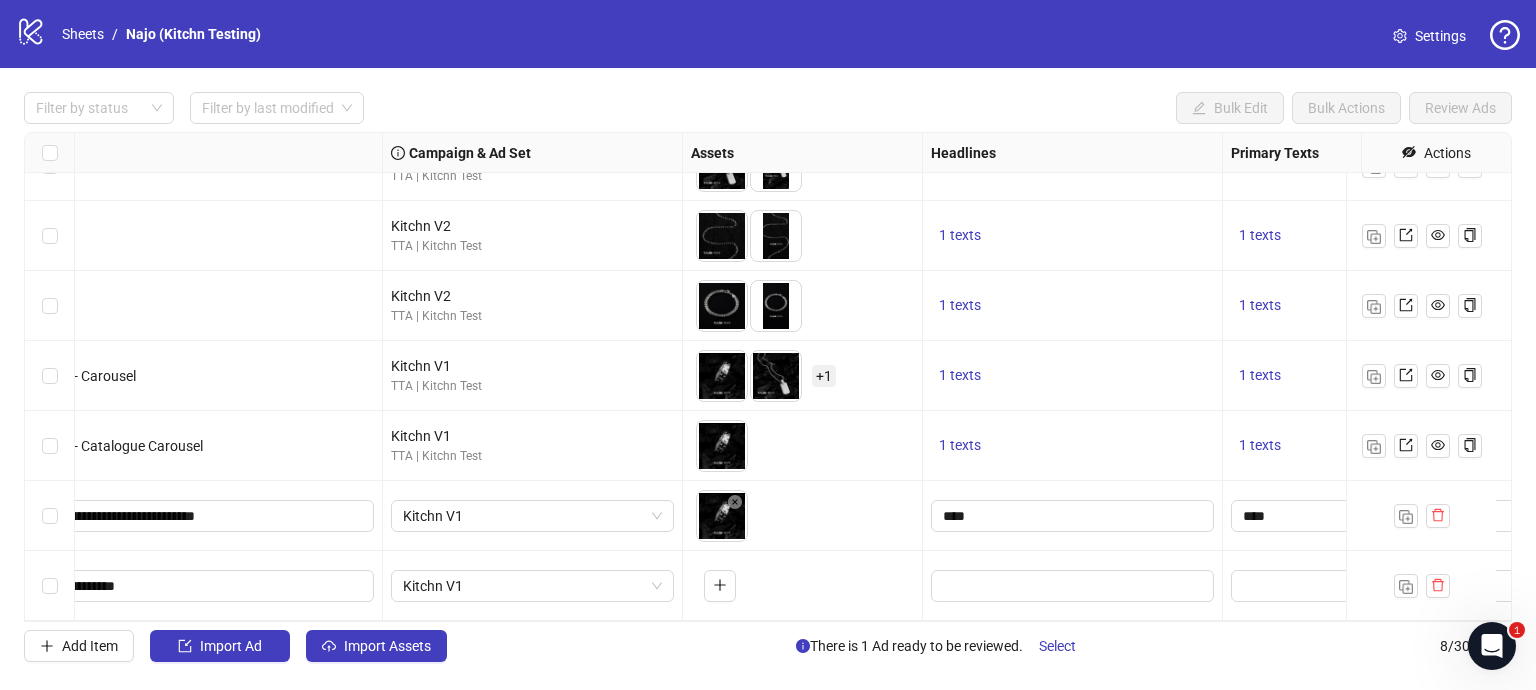 scroll, scrollTop: 126, scrollLeft: 314, axis: both 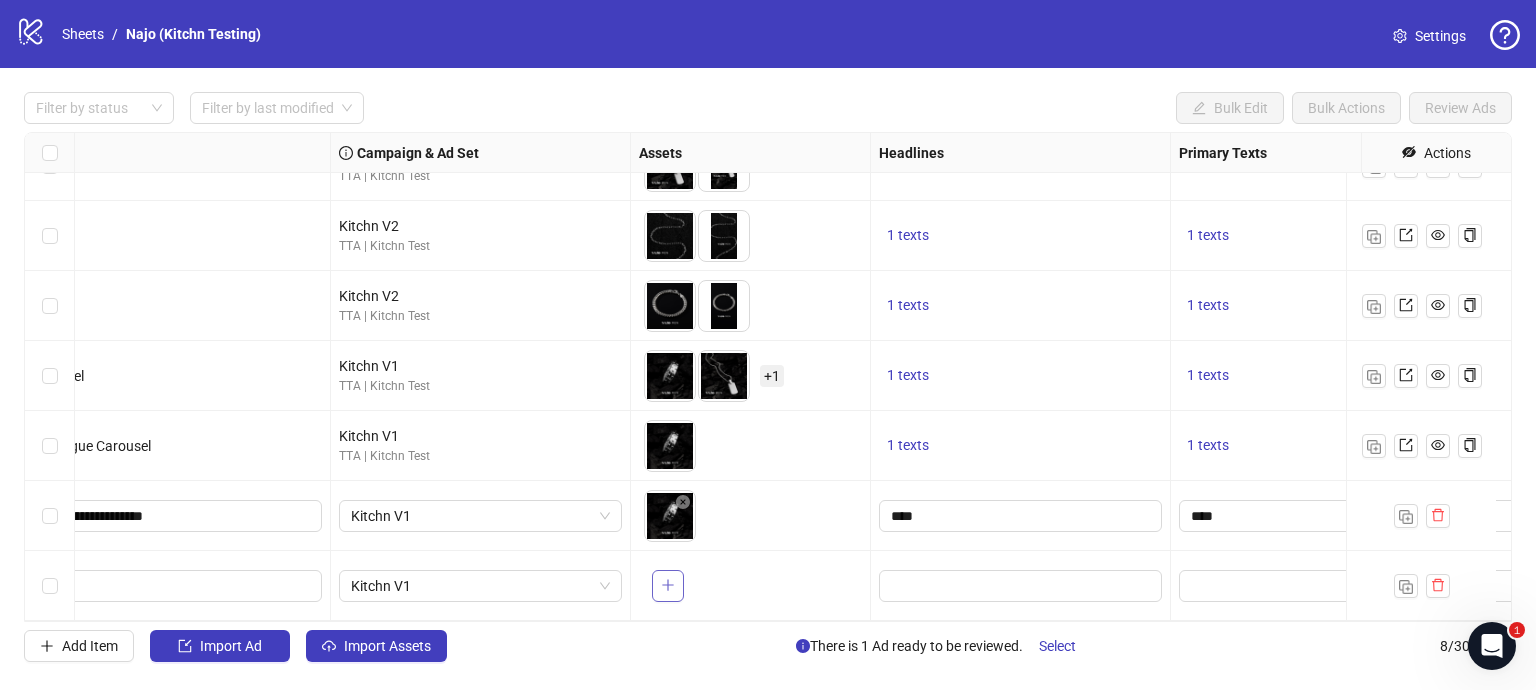 click 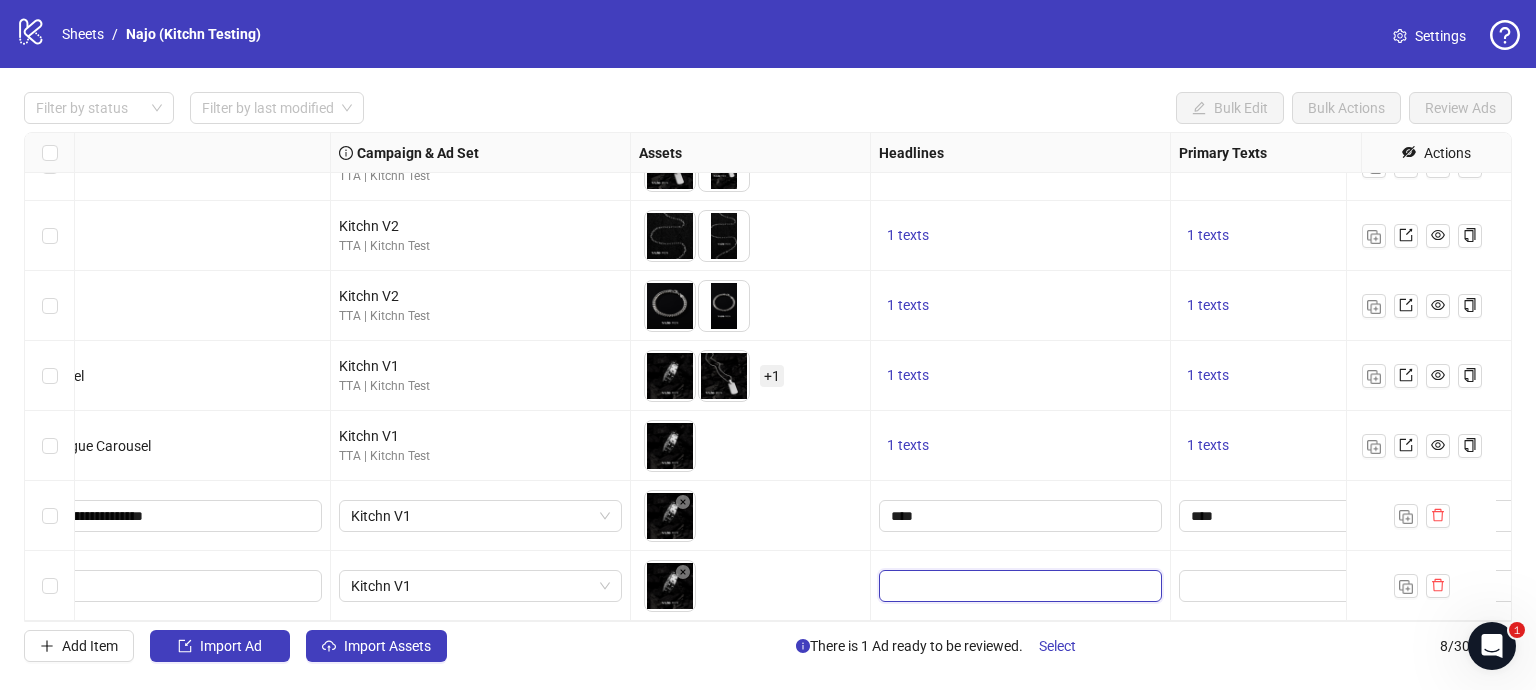 click at bounding box center [1018, 586] 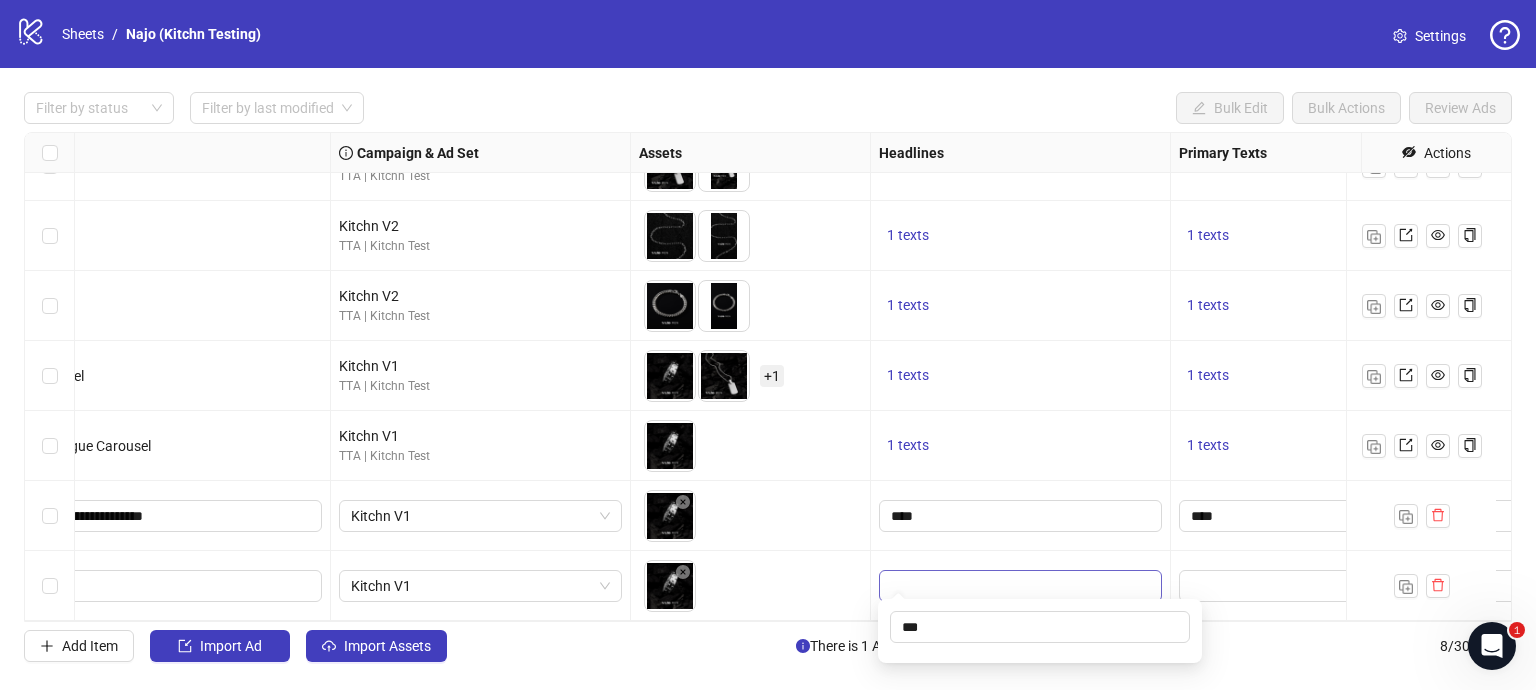 type on "****" 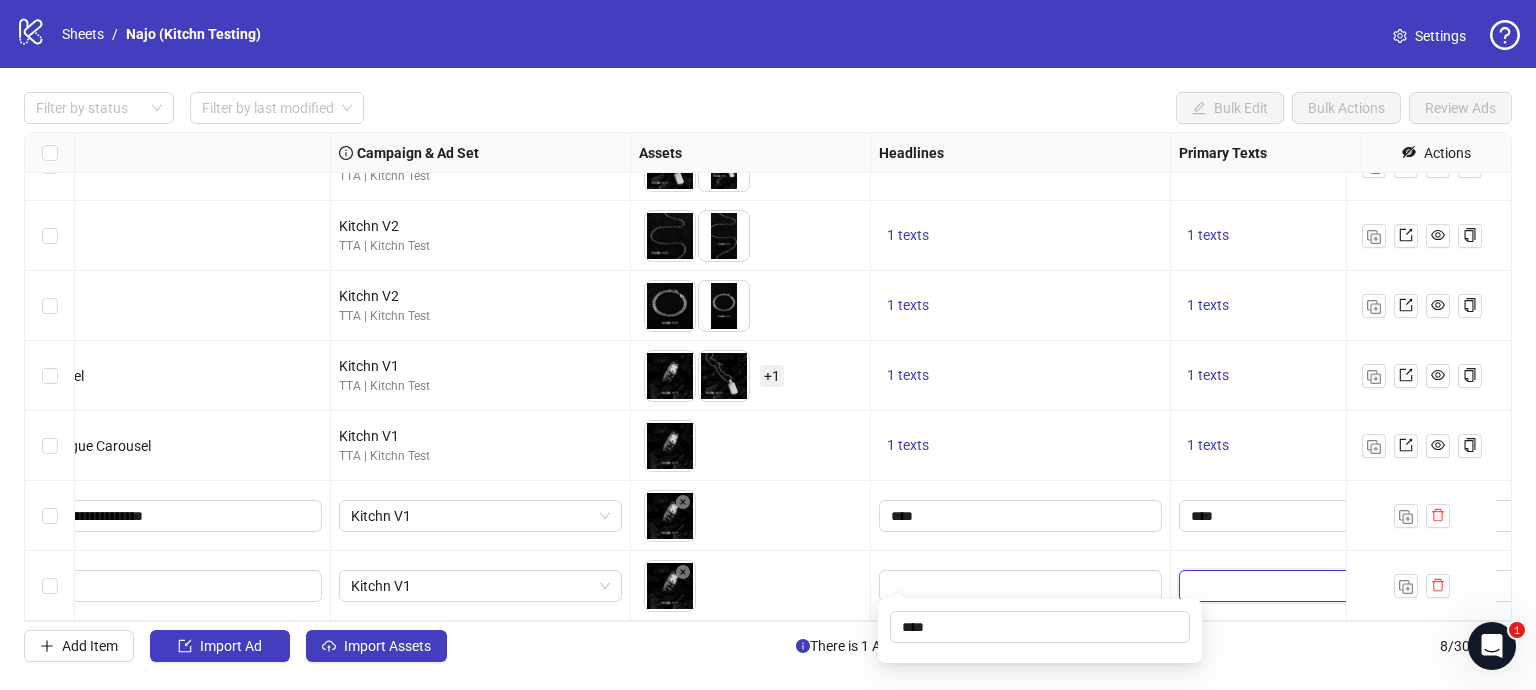 click at bounding box center [1270, 586] 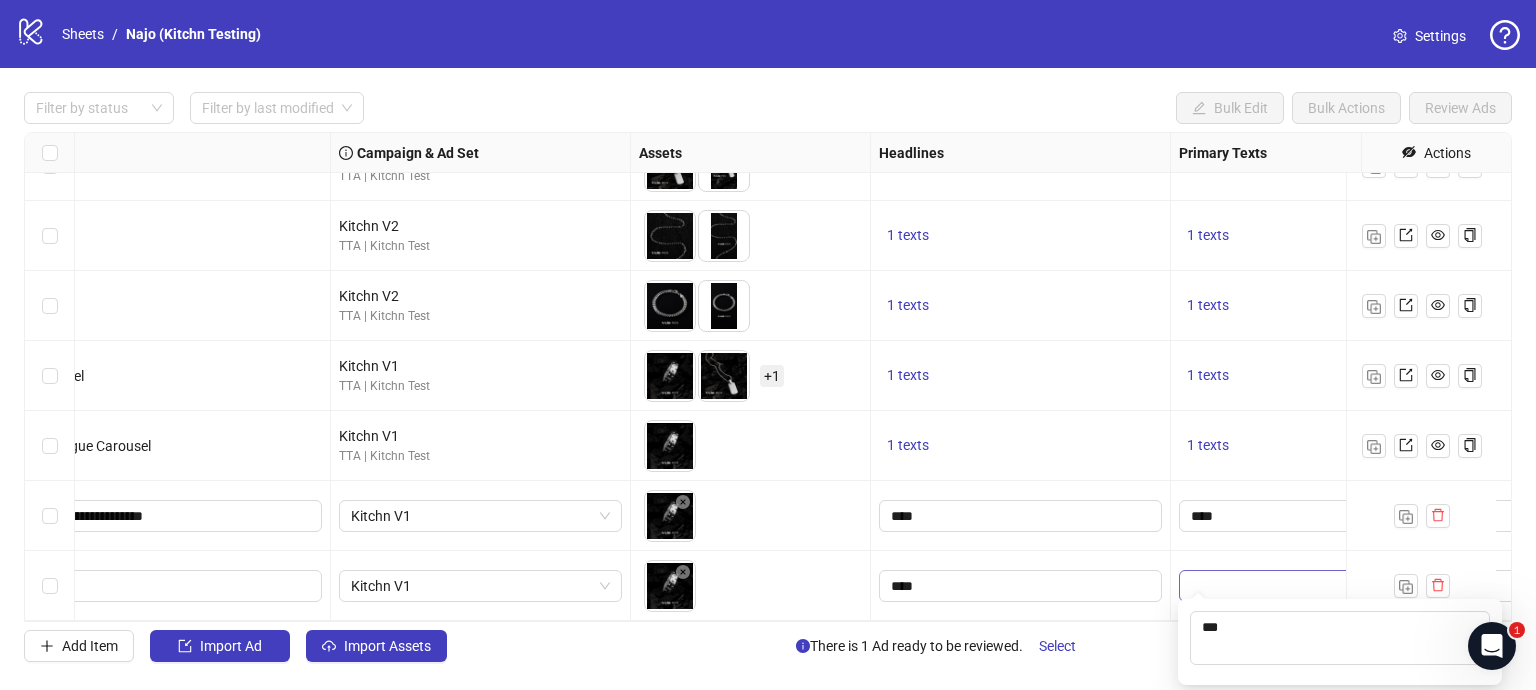 type on "****" 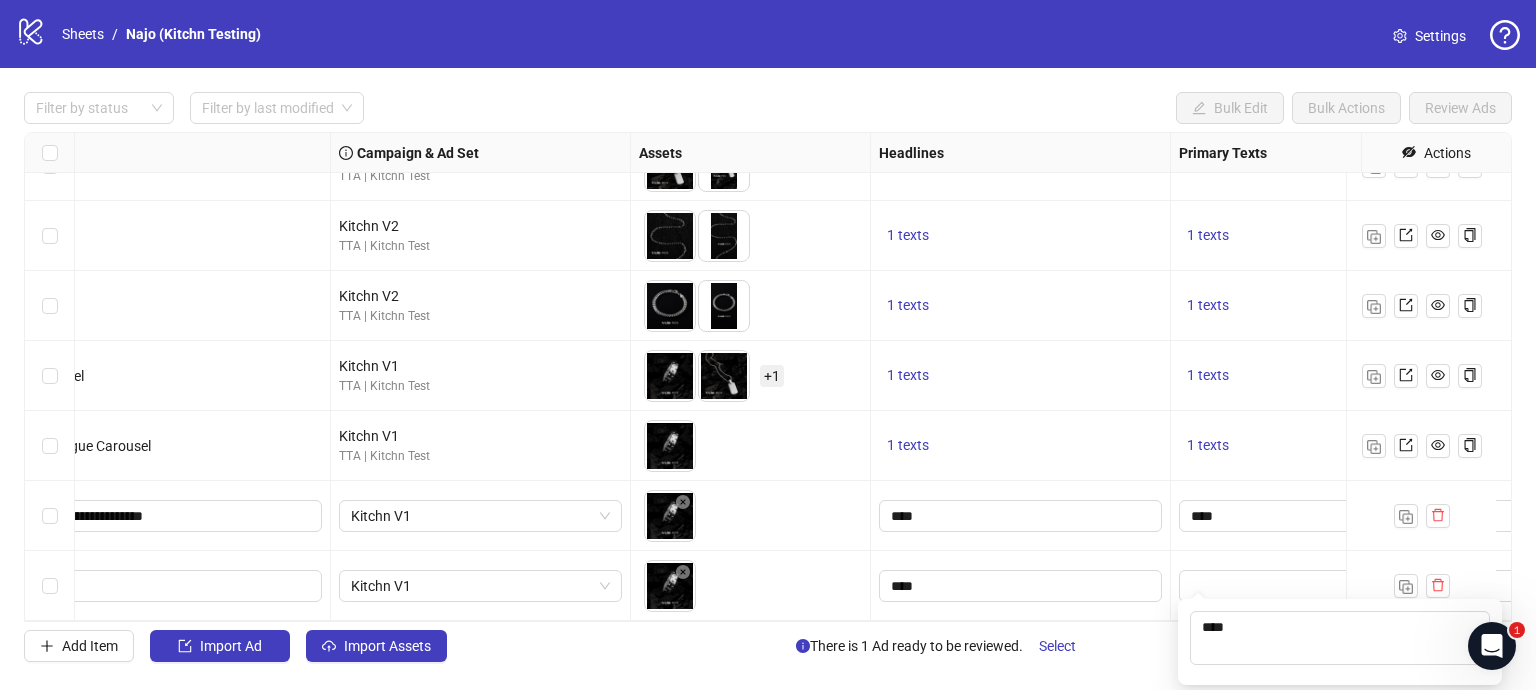 click at bounding box center [1271, 586] 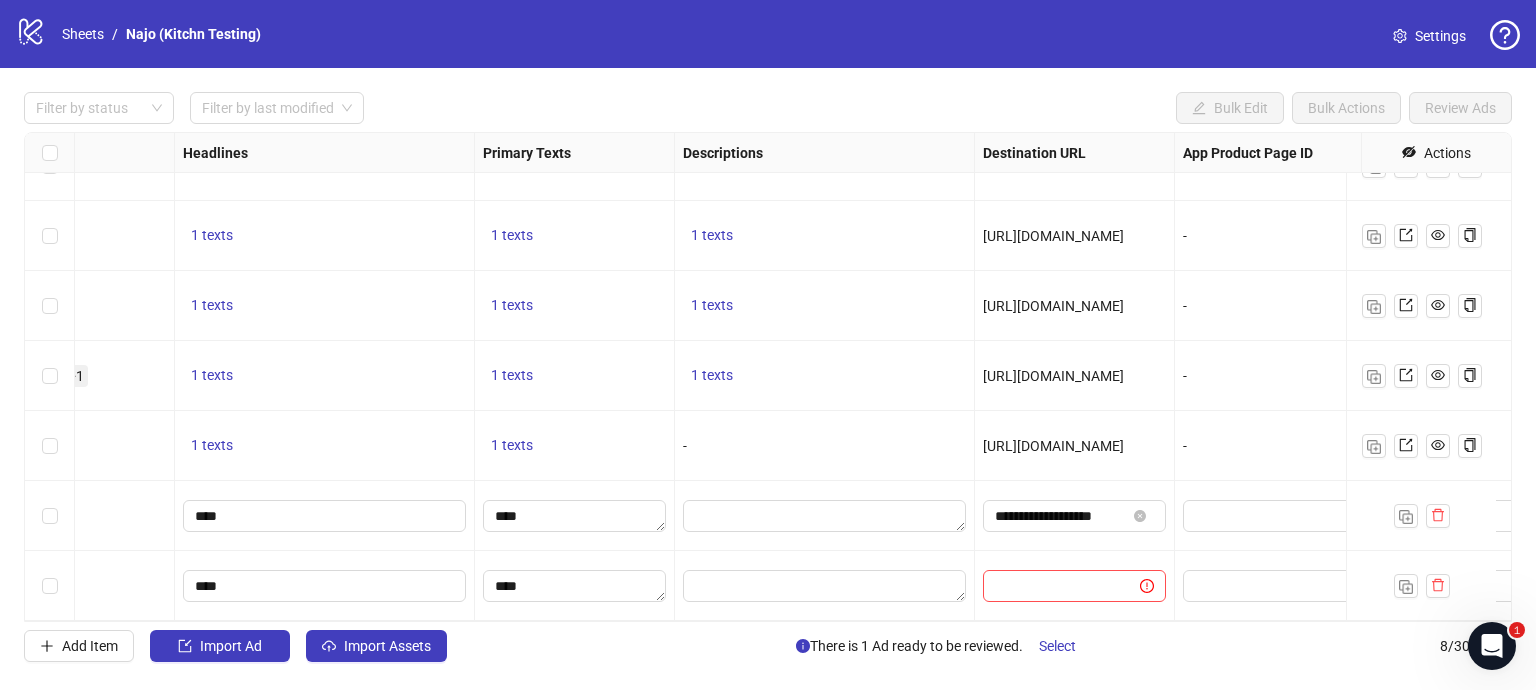 scroll, scrollTop: 126, scrollLeft: 1155, axis: both 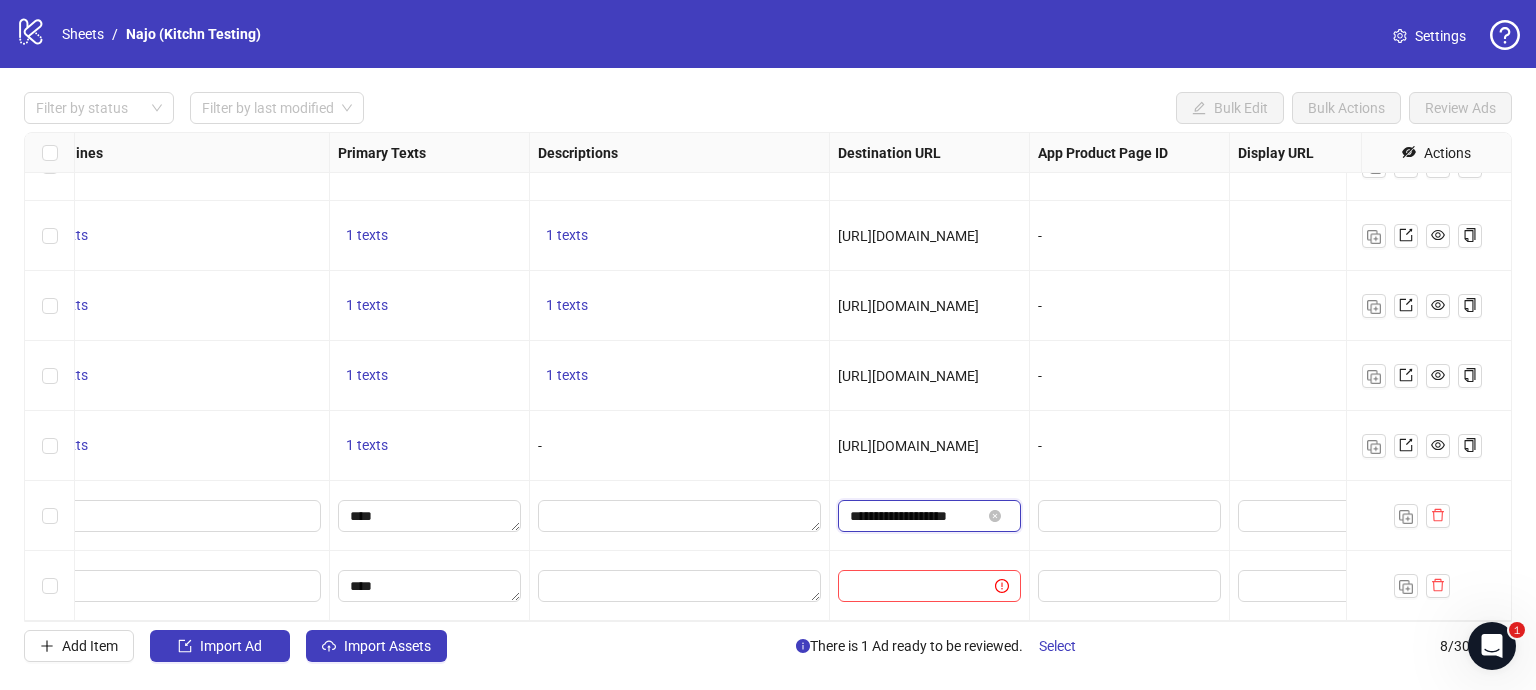 click on "**********" at bounding box center (915, 516) 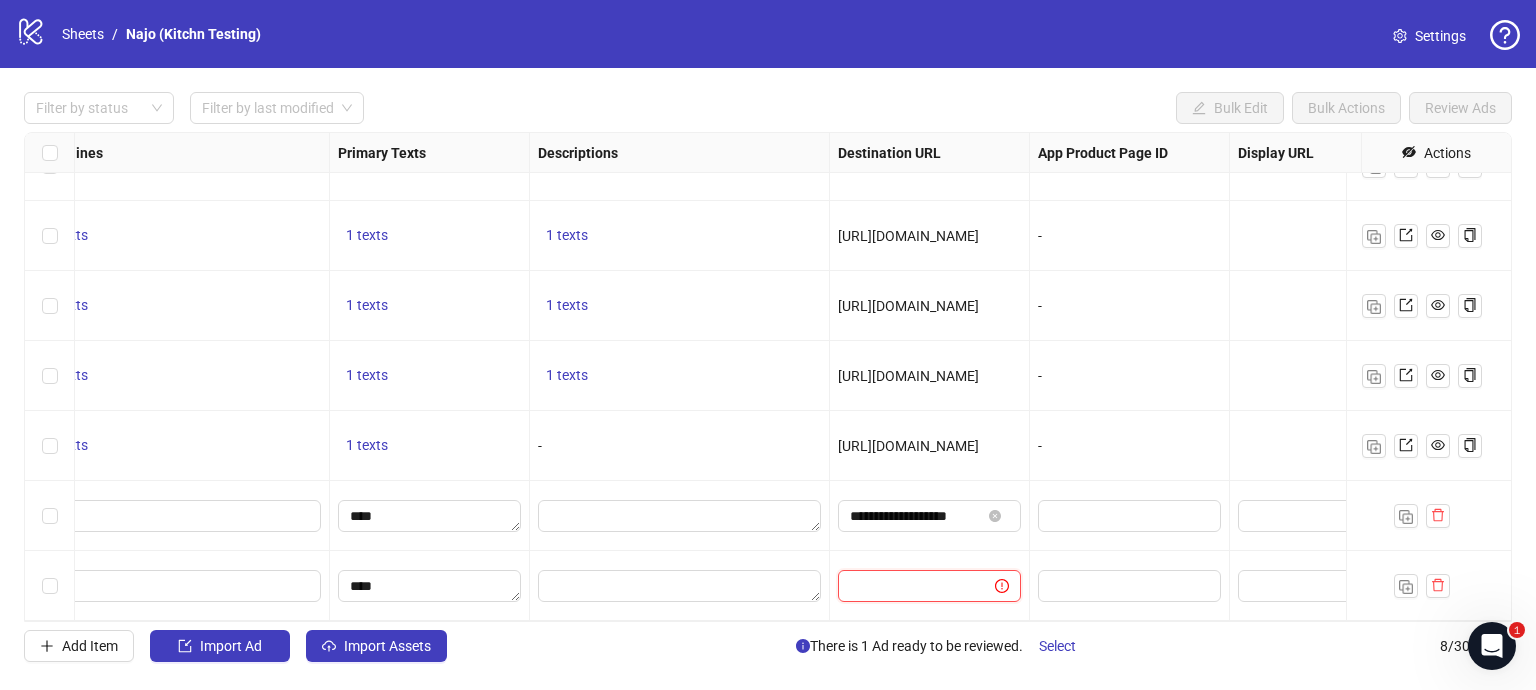 click at bounding box center [908, 586] 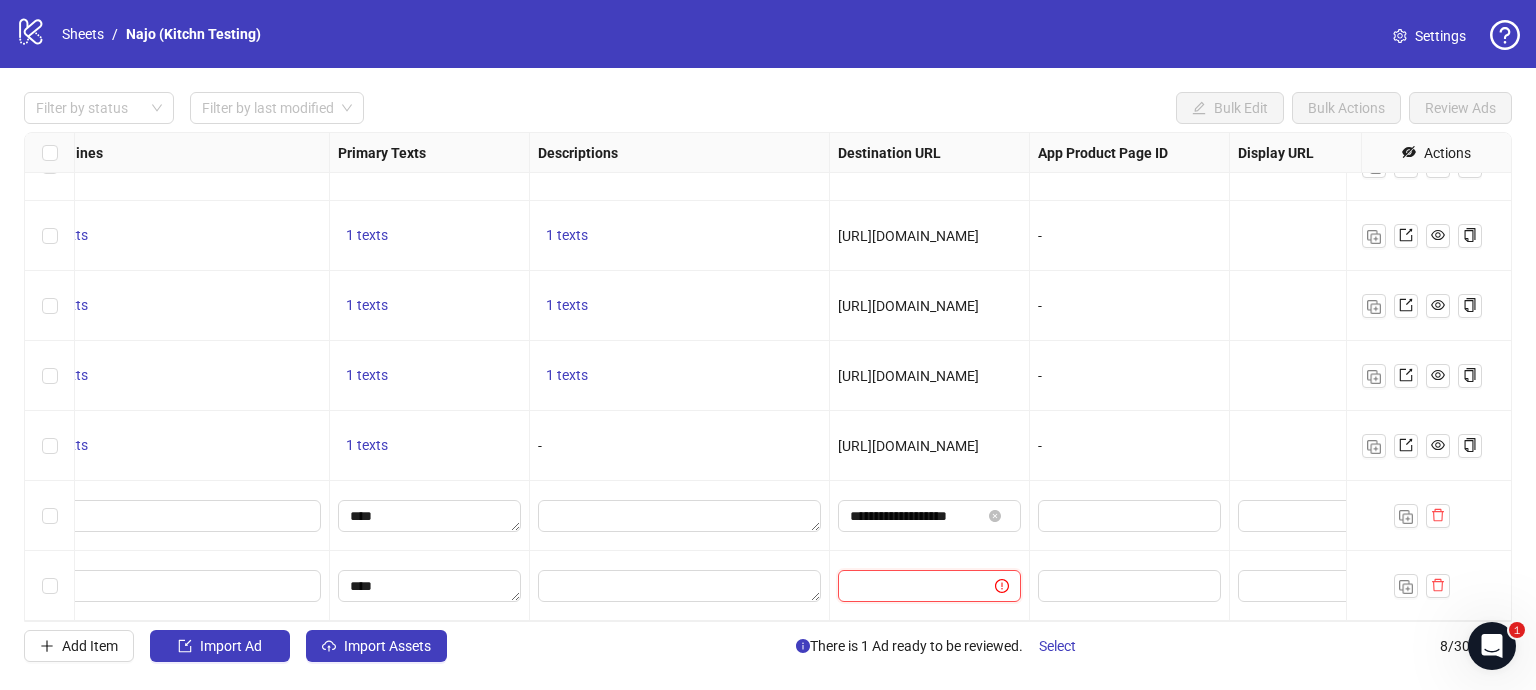 paste on "**********" 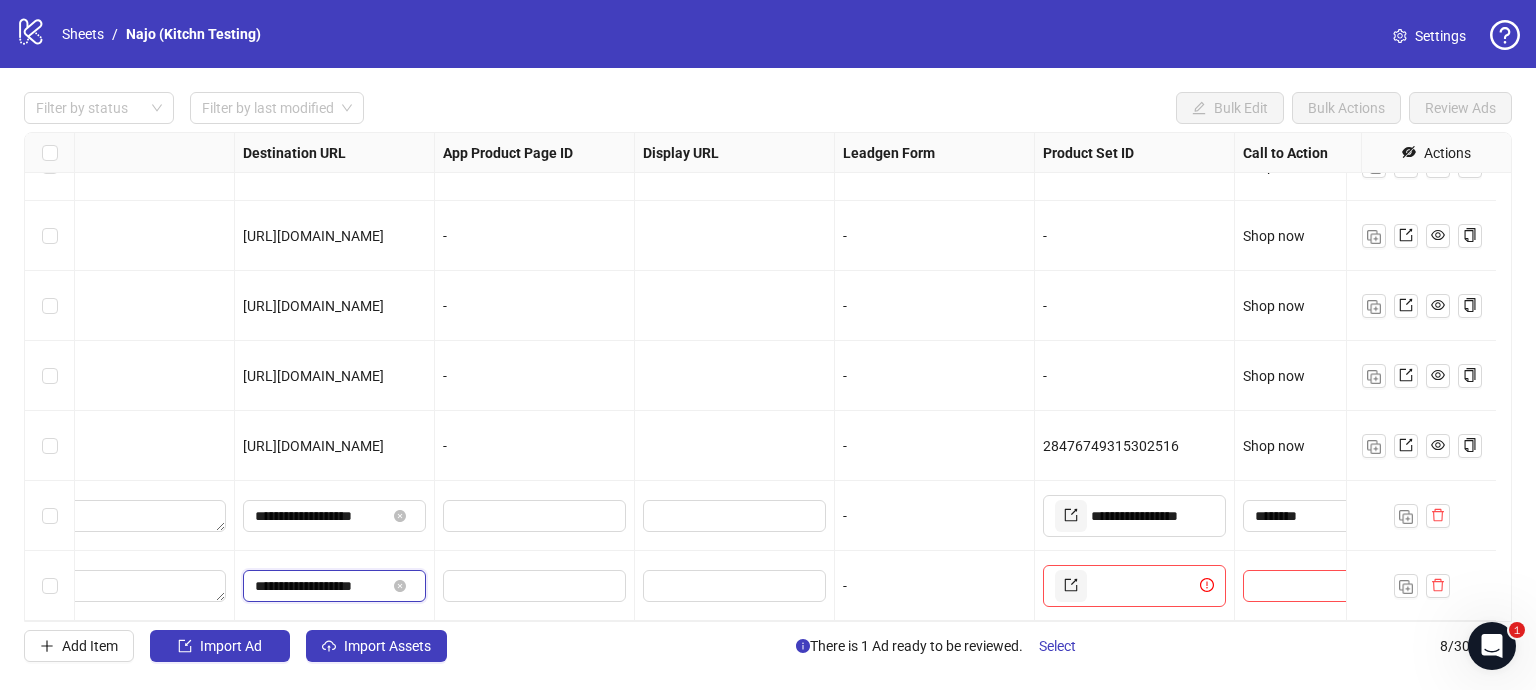 scroll, scrollTop: 126, scrollLeft: 1799, axis: both 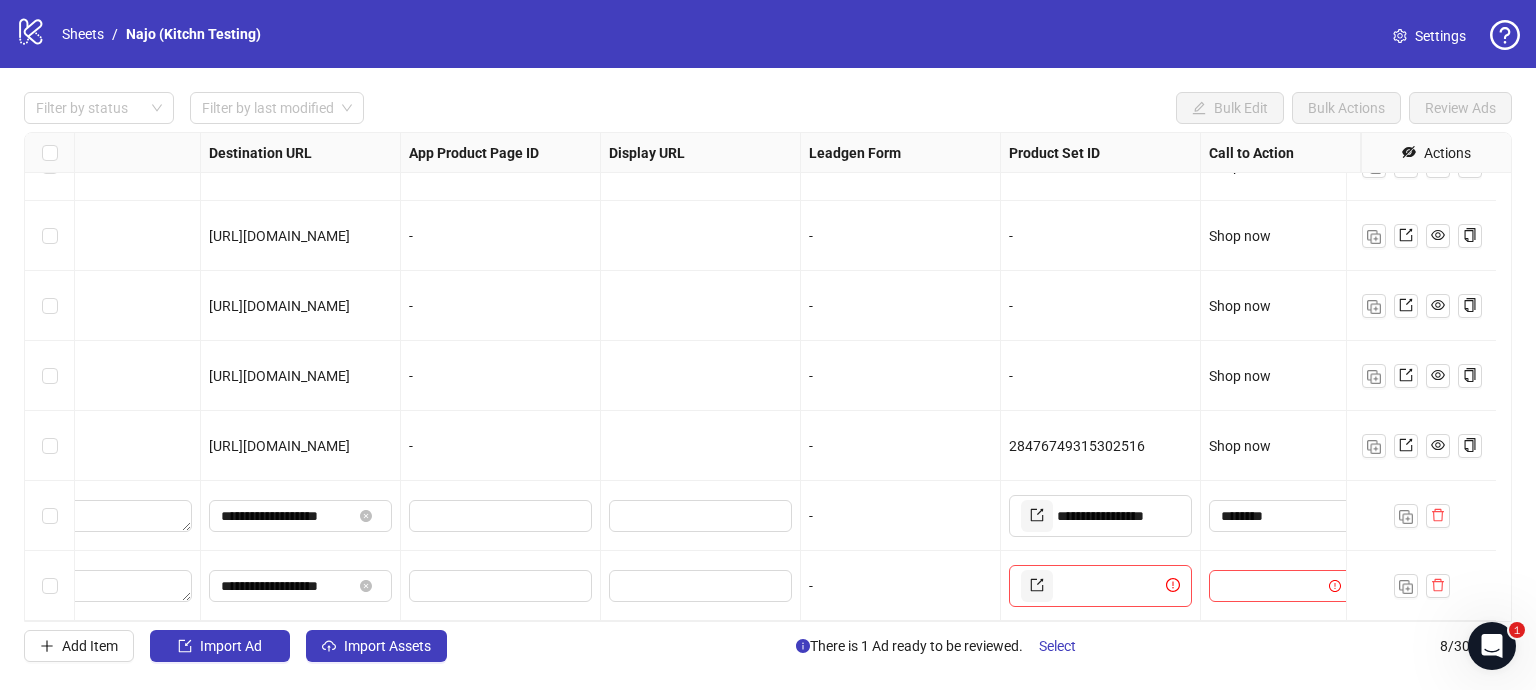 click on "28476749315302516" at bounding box center (1077, 446) 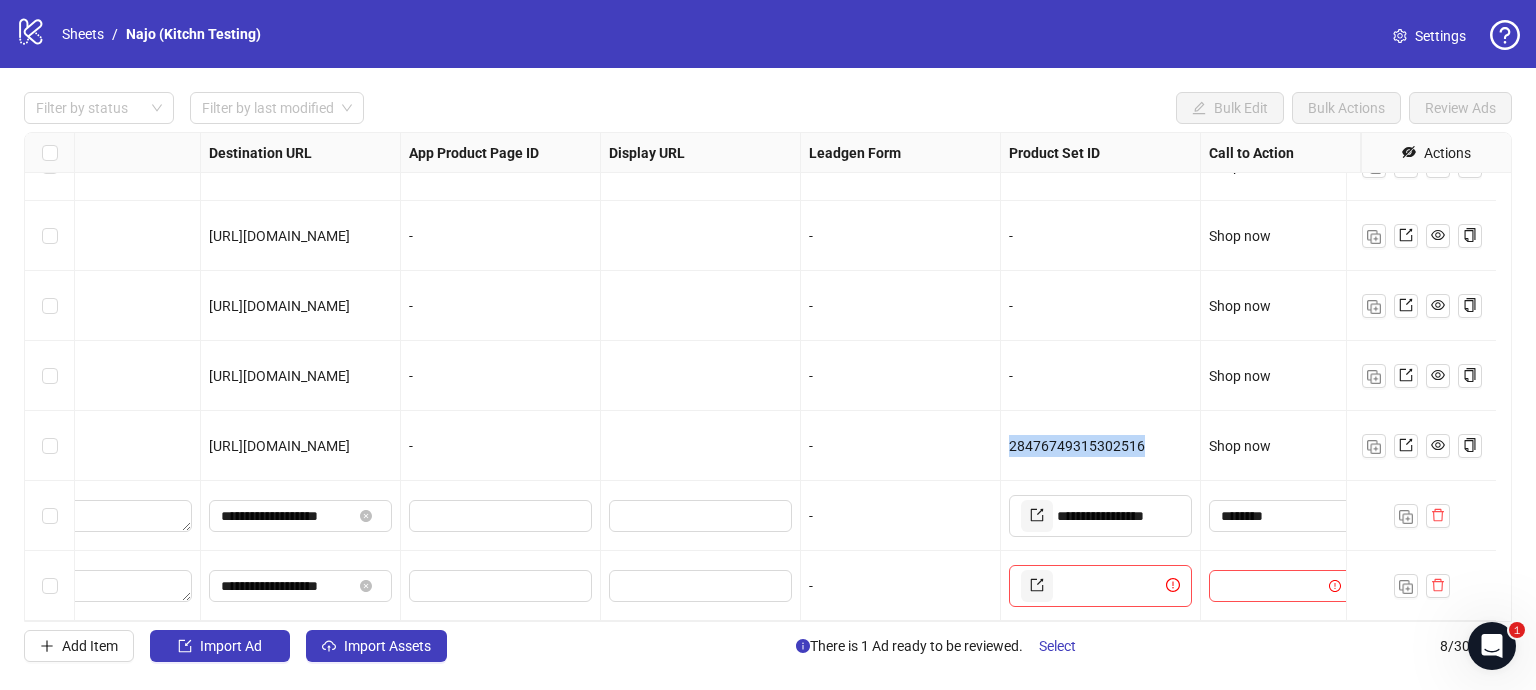 click on "28476749315302516" at bounding box center [1077, 446] 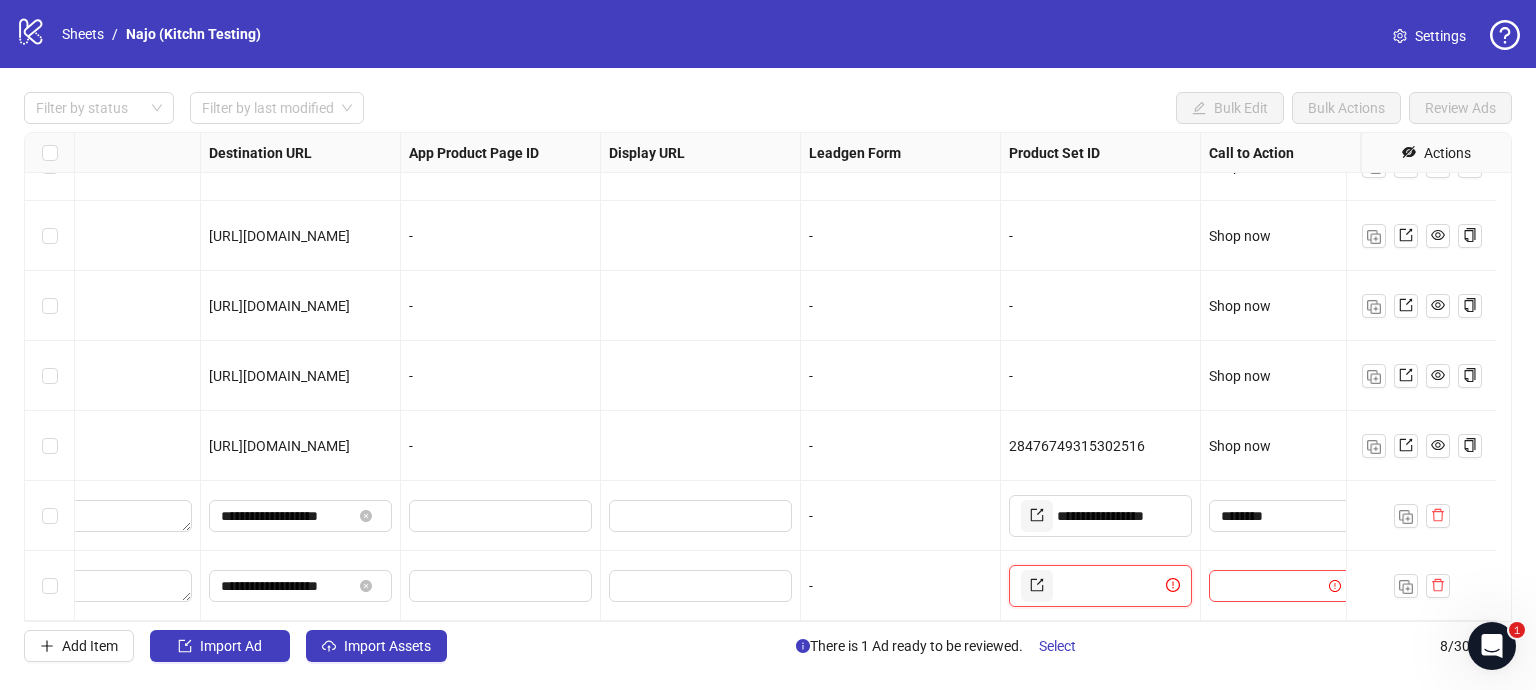 click at bounding box center (1109, 586) 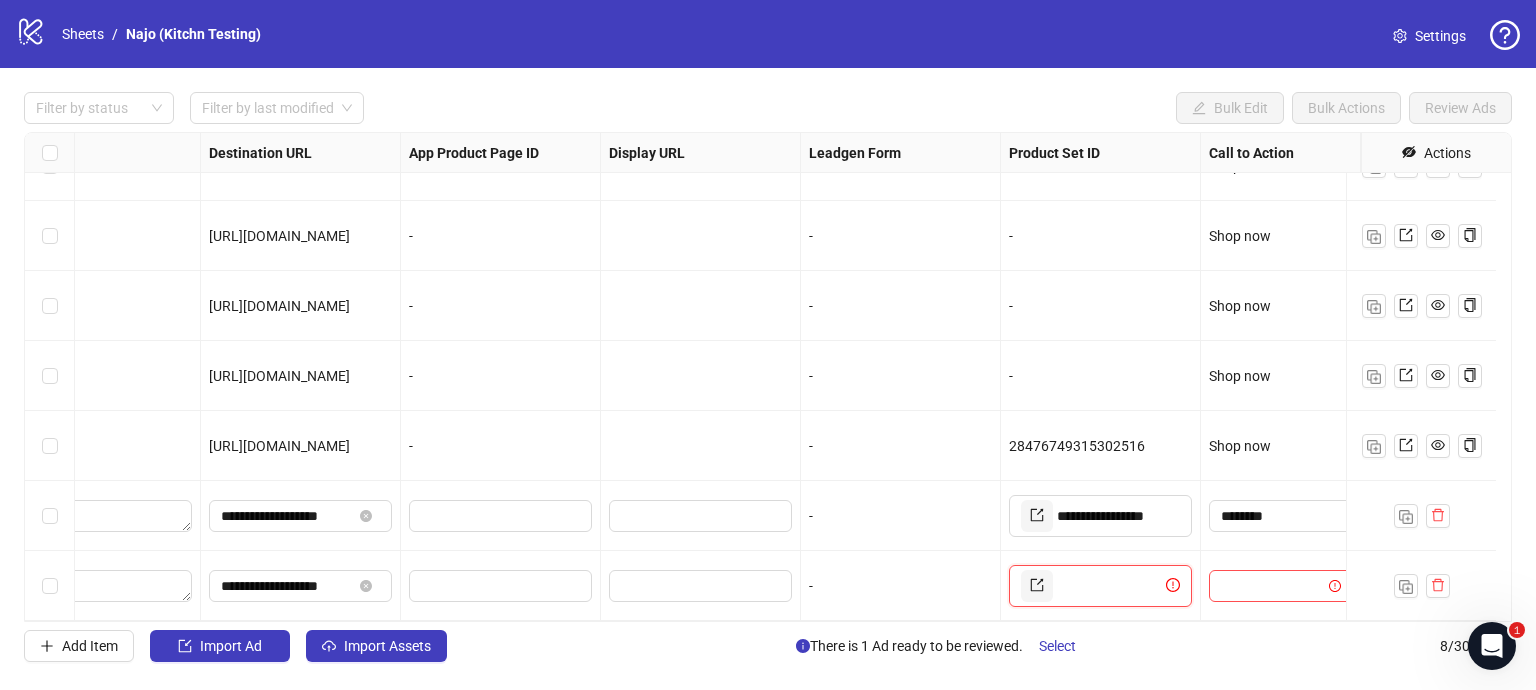 paste on "**********" 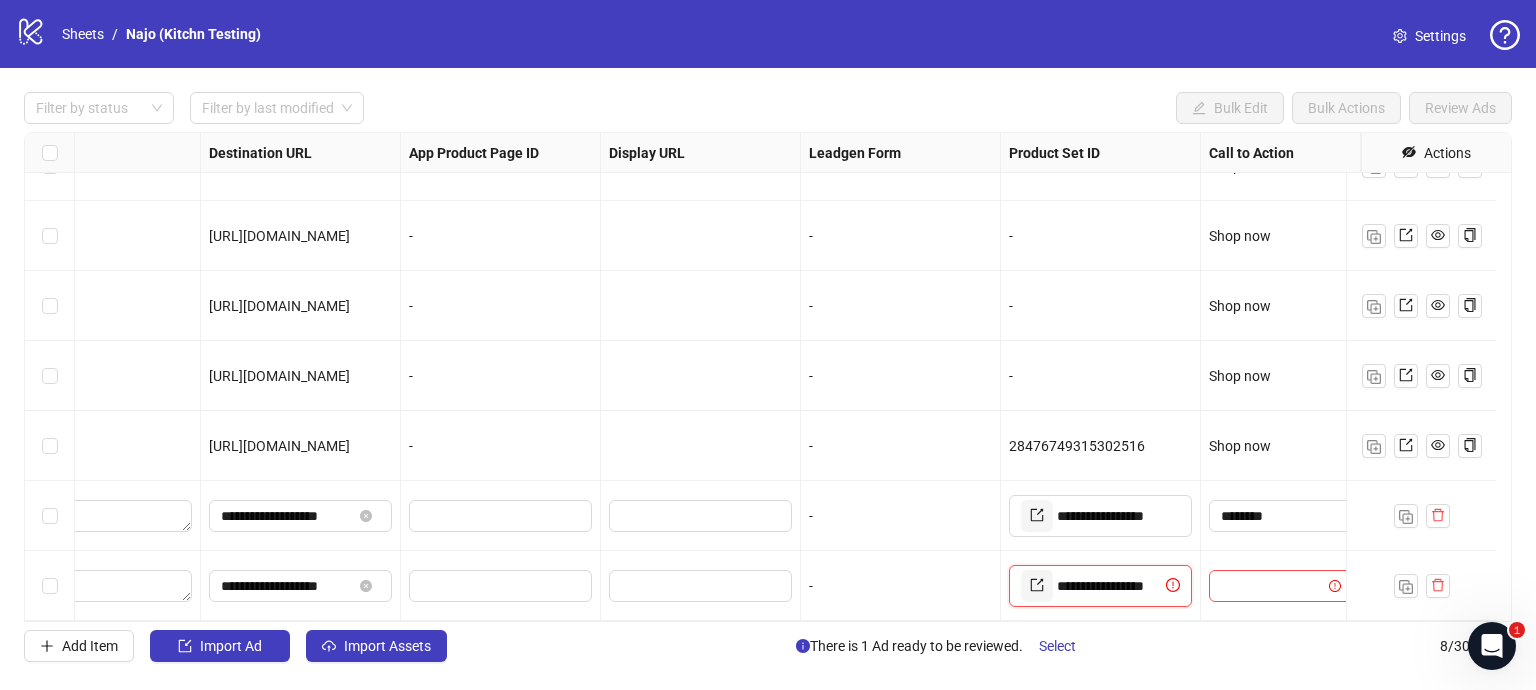 scroll, scrollTop: 0, scrollLeft: 13, axis: horizontal 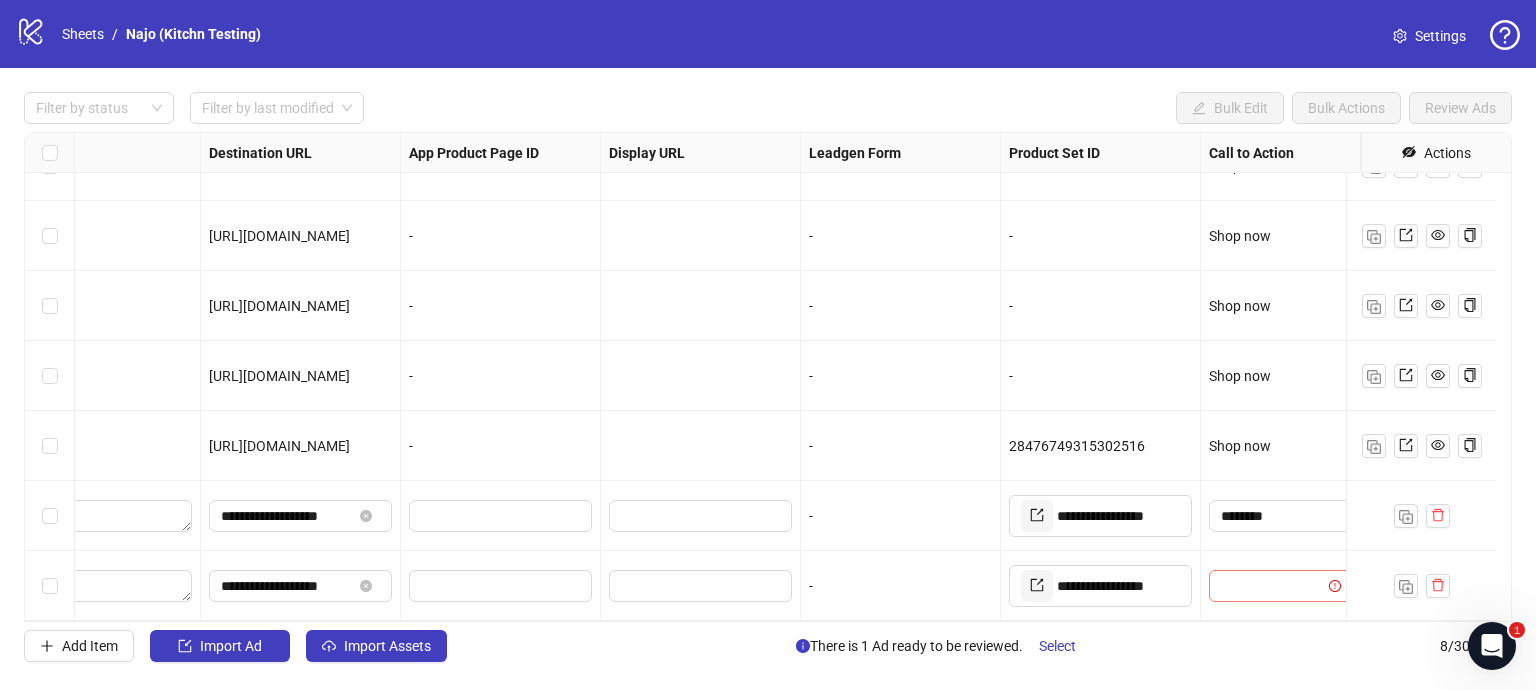 click at bounding box center (1271, 586) 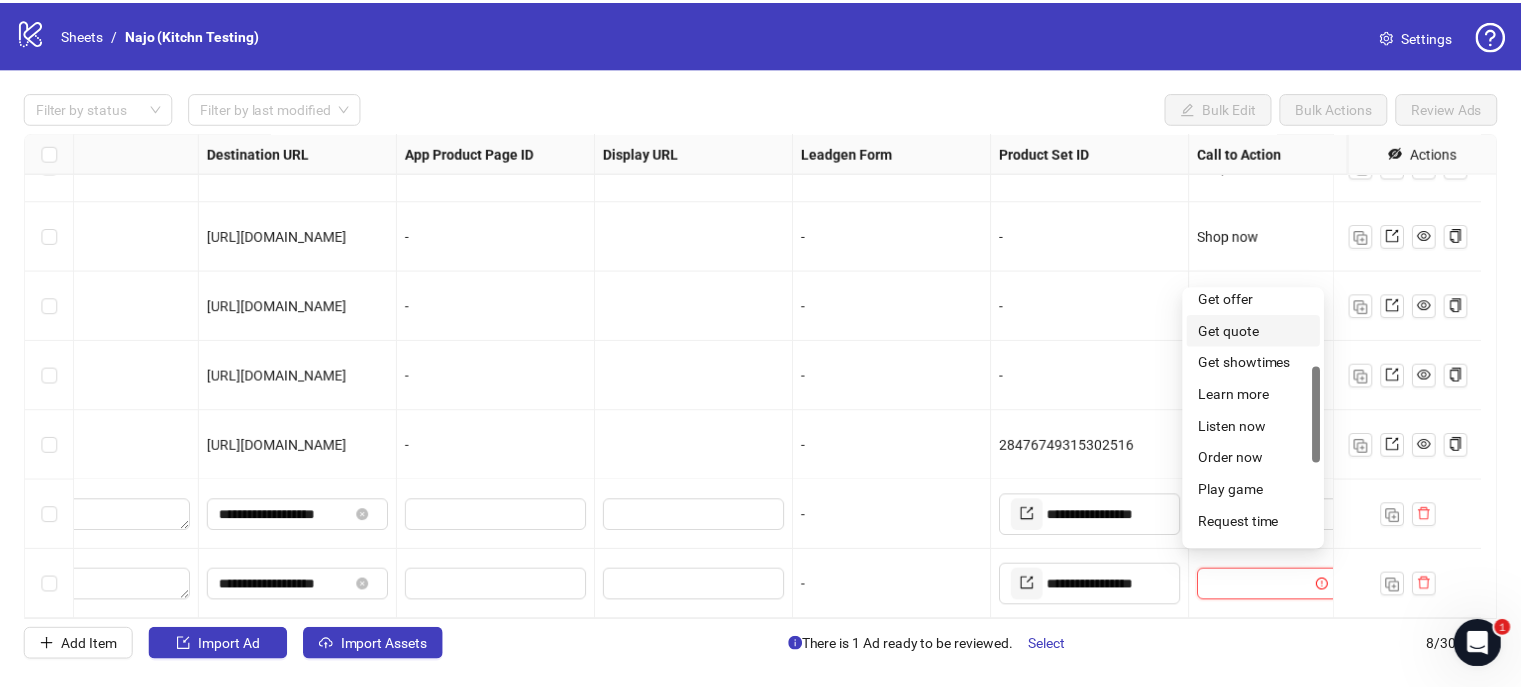 scroll, scrollTop: 0, scrollLeft: 0, axis: both 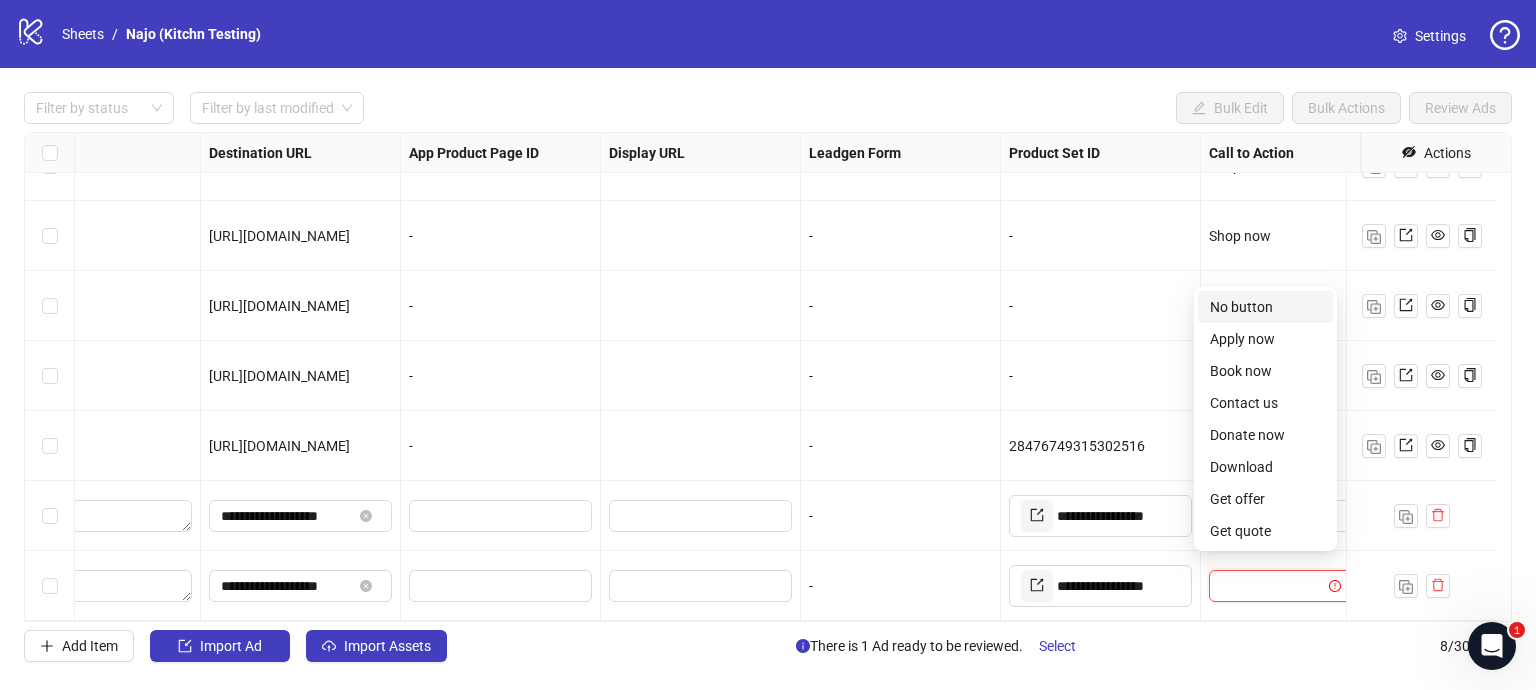 click on "No button" at bounding box center (1265, 307) 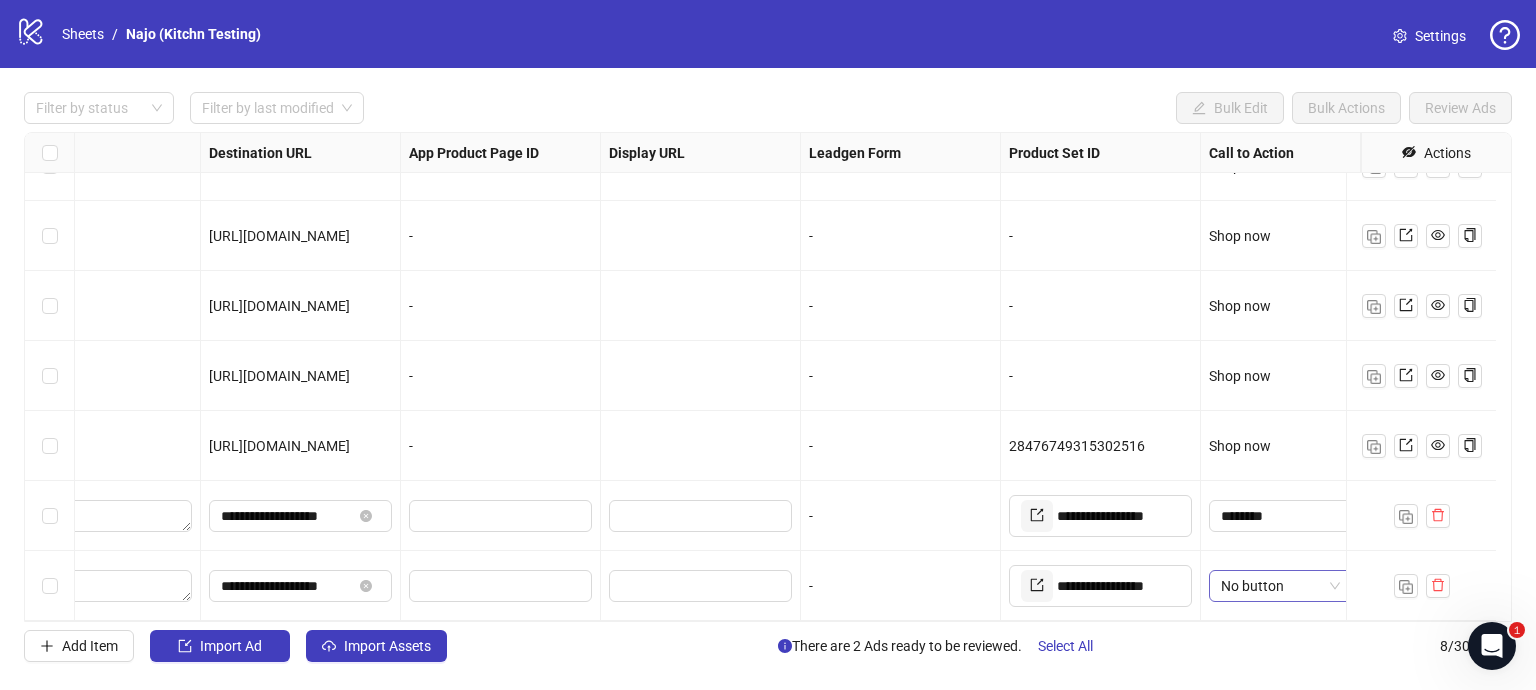 click on "No button" at bounding box center (1280, 586) 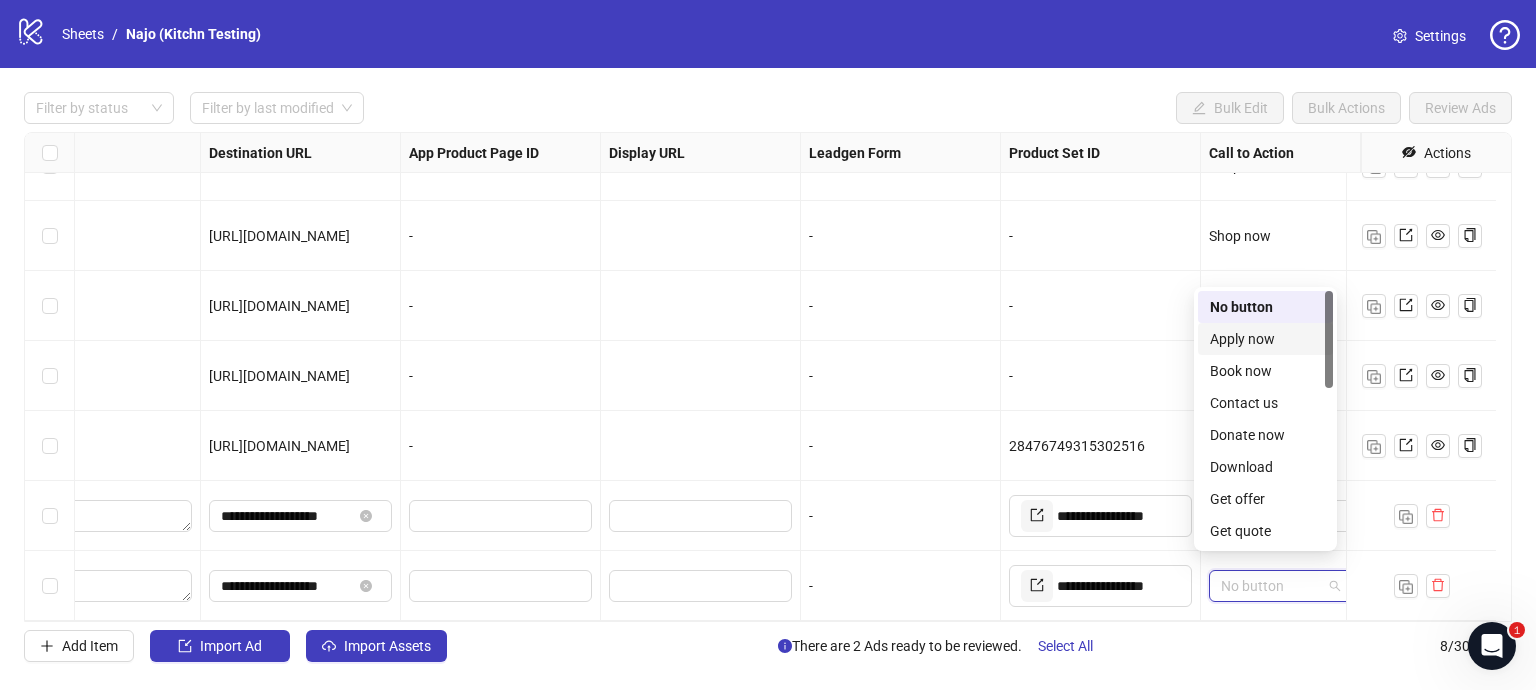 click on "Apply now" at bounding box center [1265, 339] 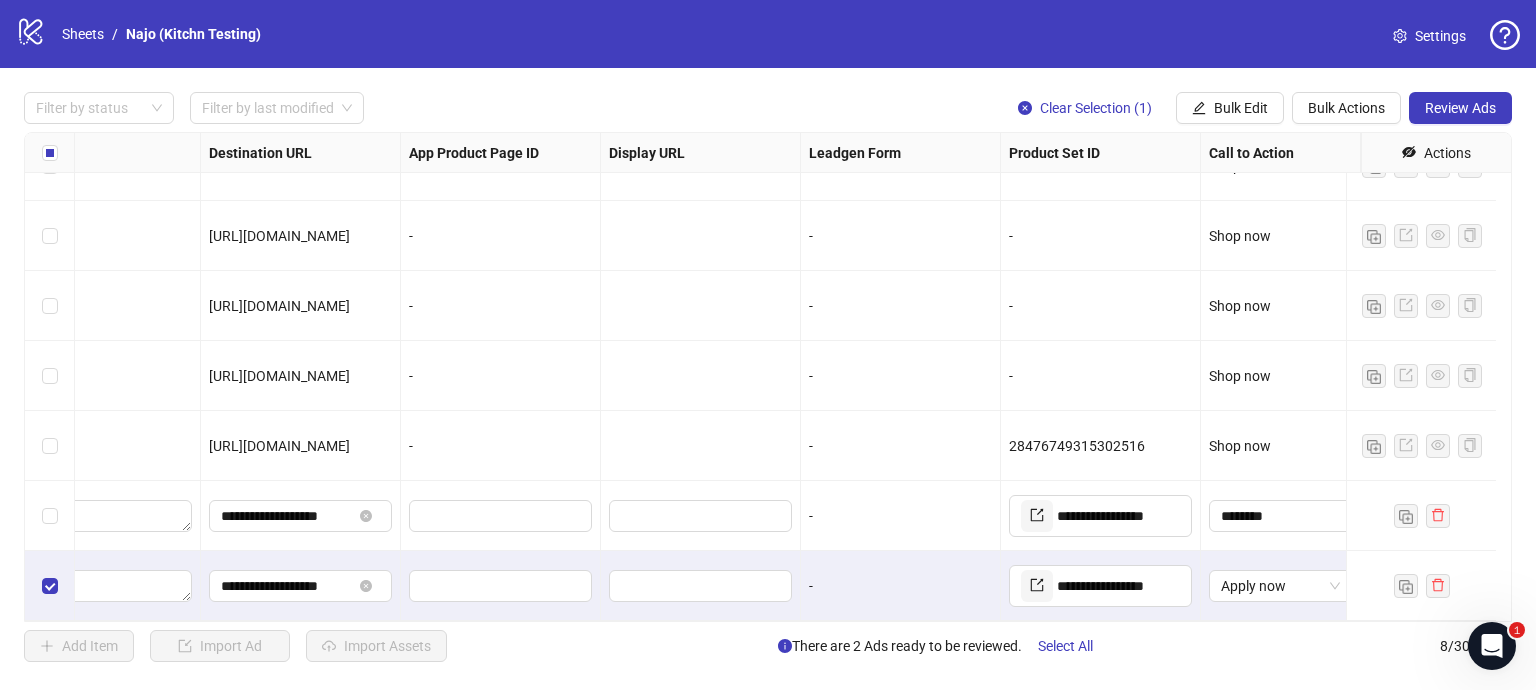 click on "logo/logo-mobile" 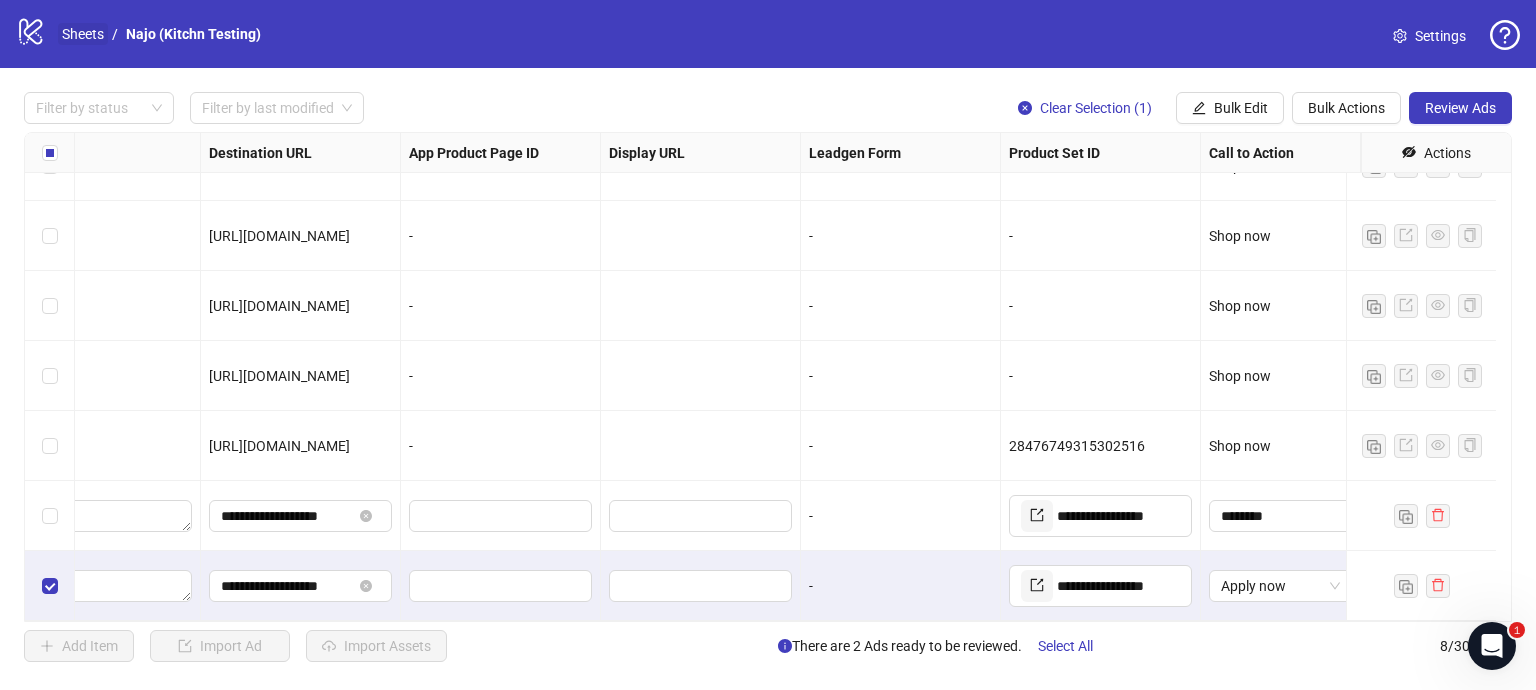 click on "Sheets" at bounding box center (83, 34) 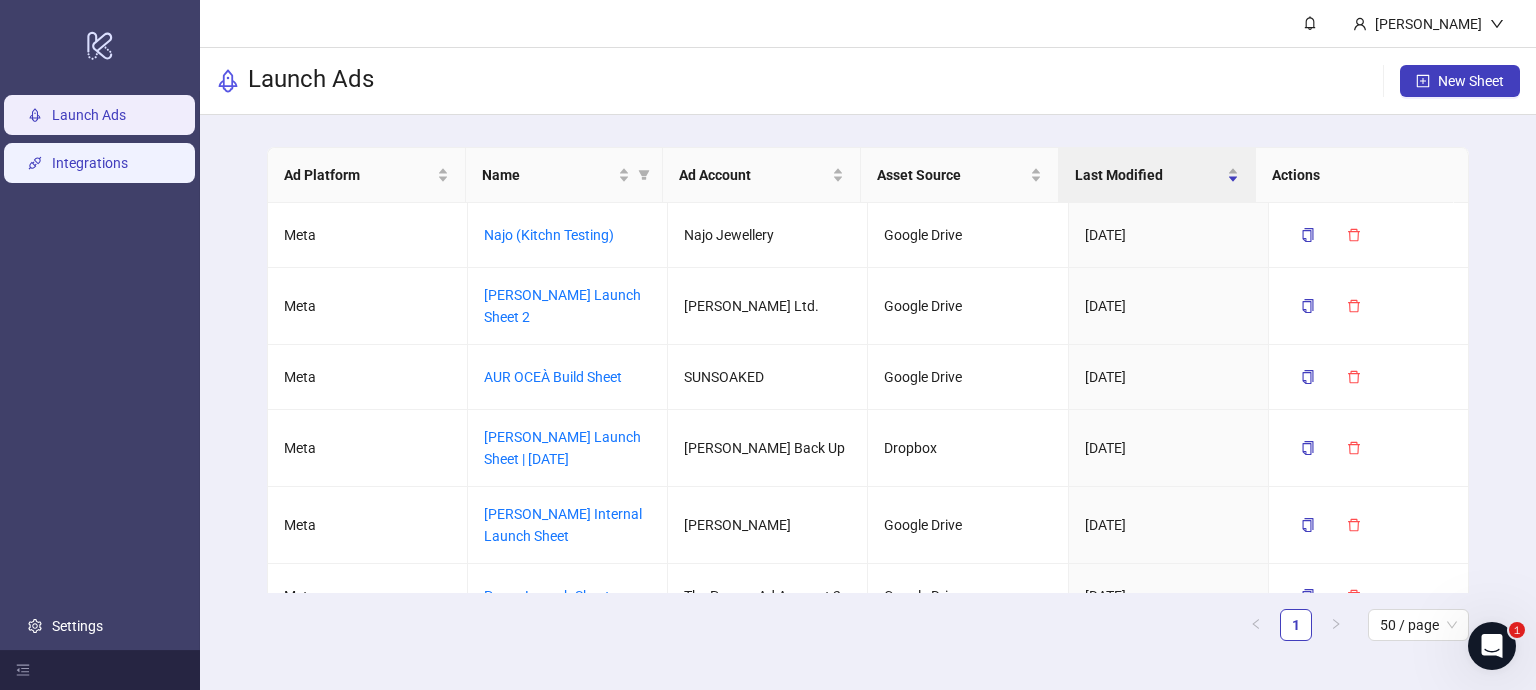 click on "Integrations" at bounding box center (90, 163) 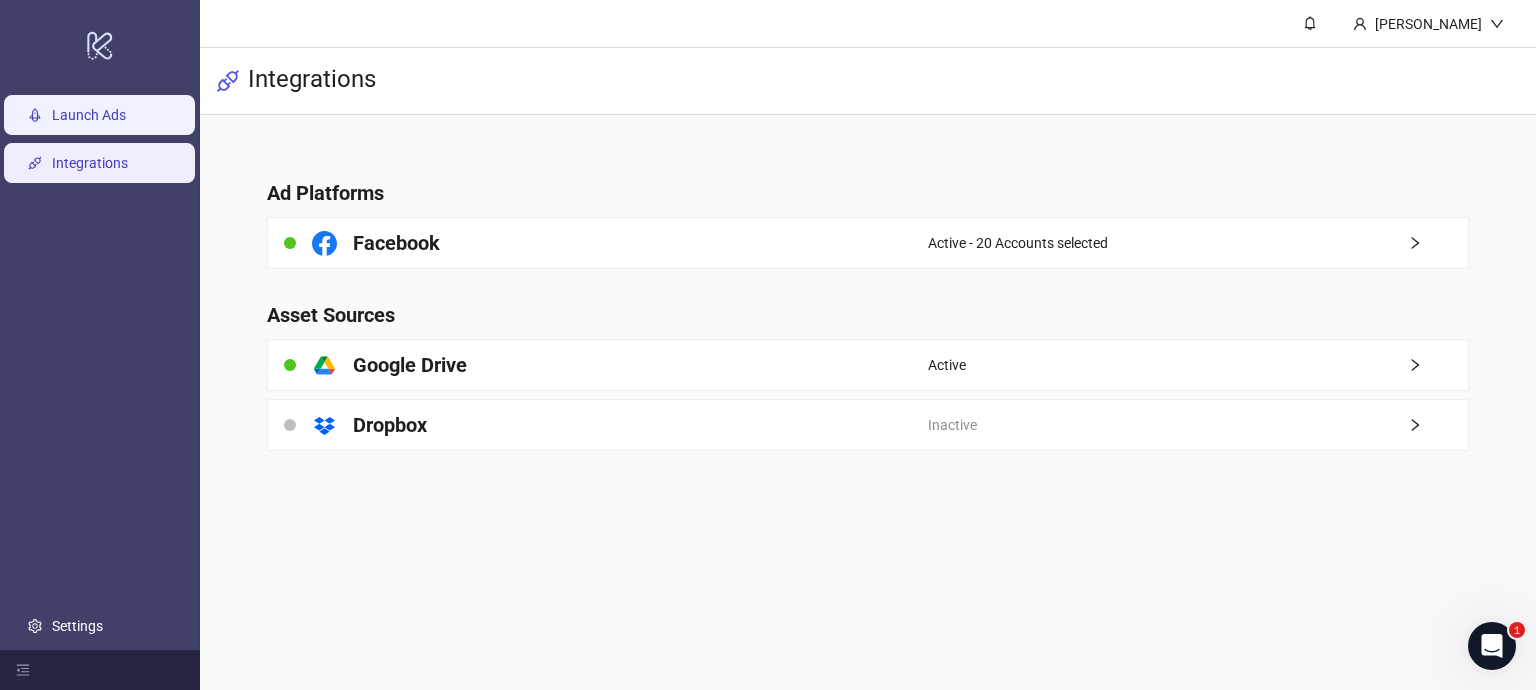 click on "Launch Ads" at bounding box center [89, 115] 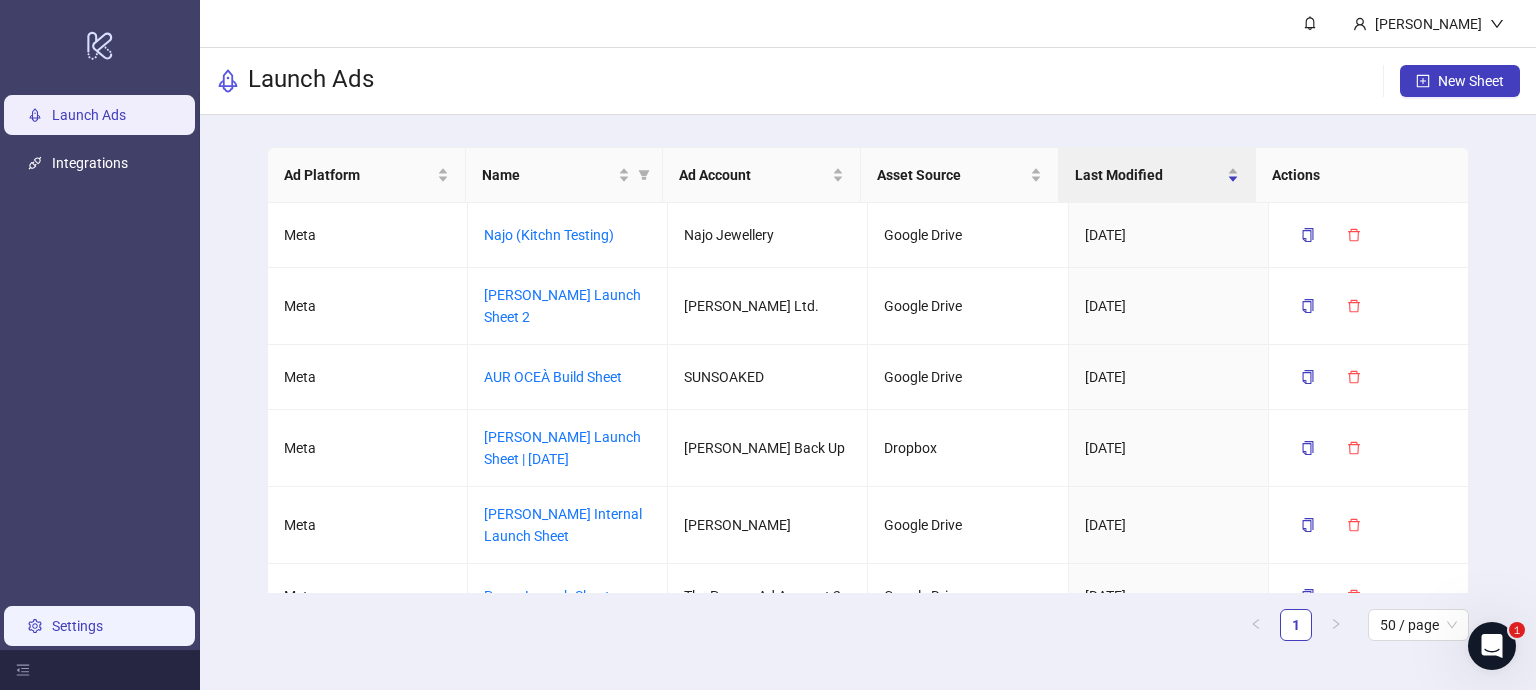 click on "Settings" at bounding box center (77, 626) 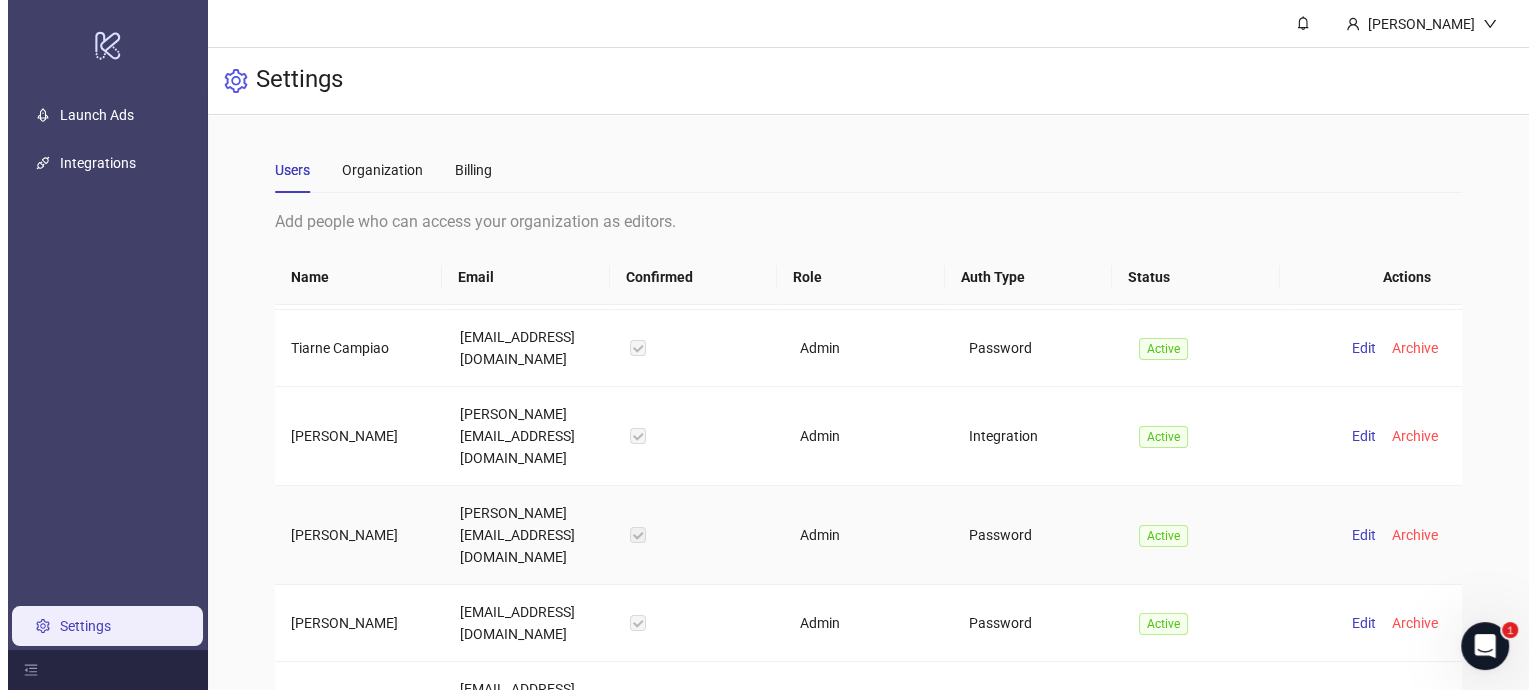 scroll, scrollTop: 0, scrollLeft: 0, axis: both 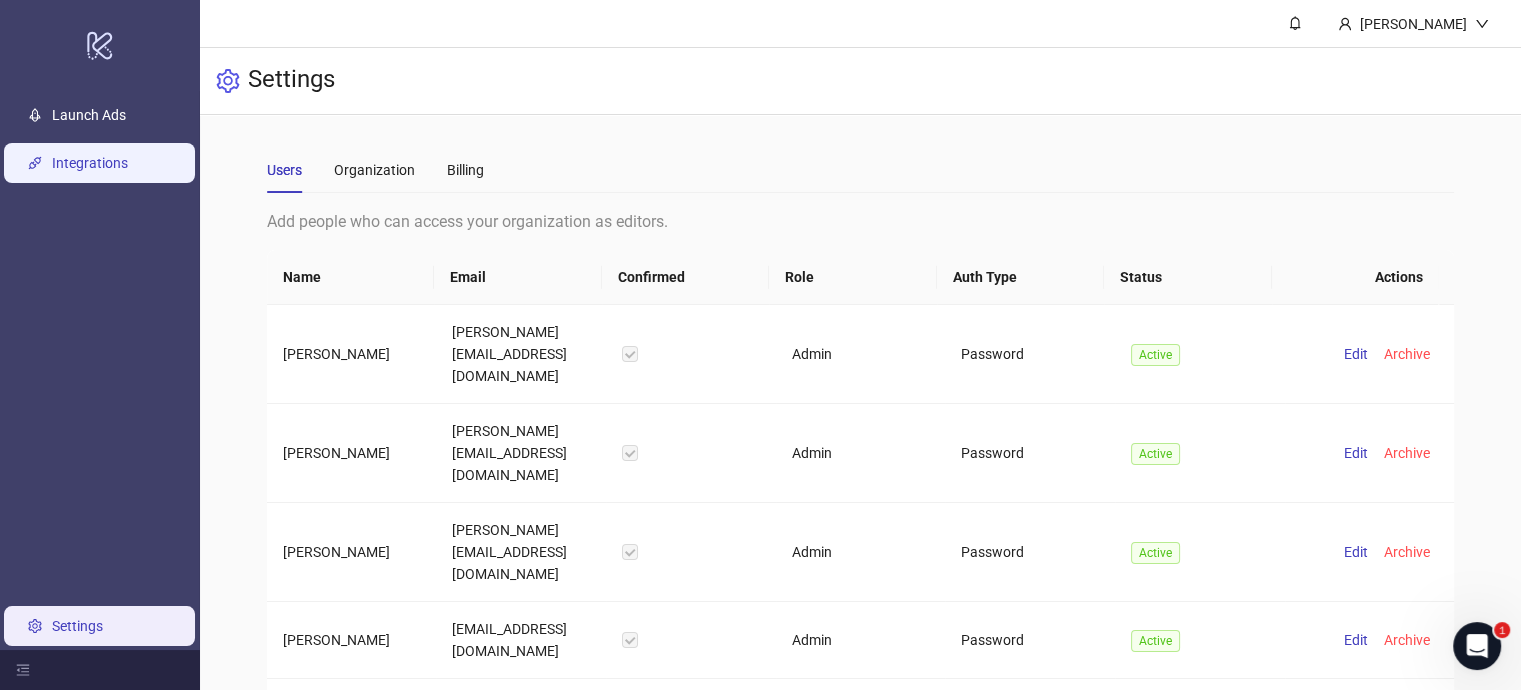 click on "Integrations" at bounding box center (90, 163) 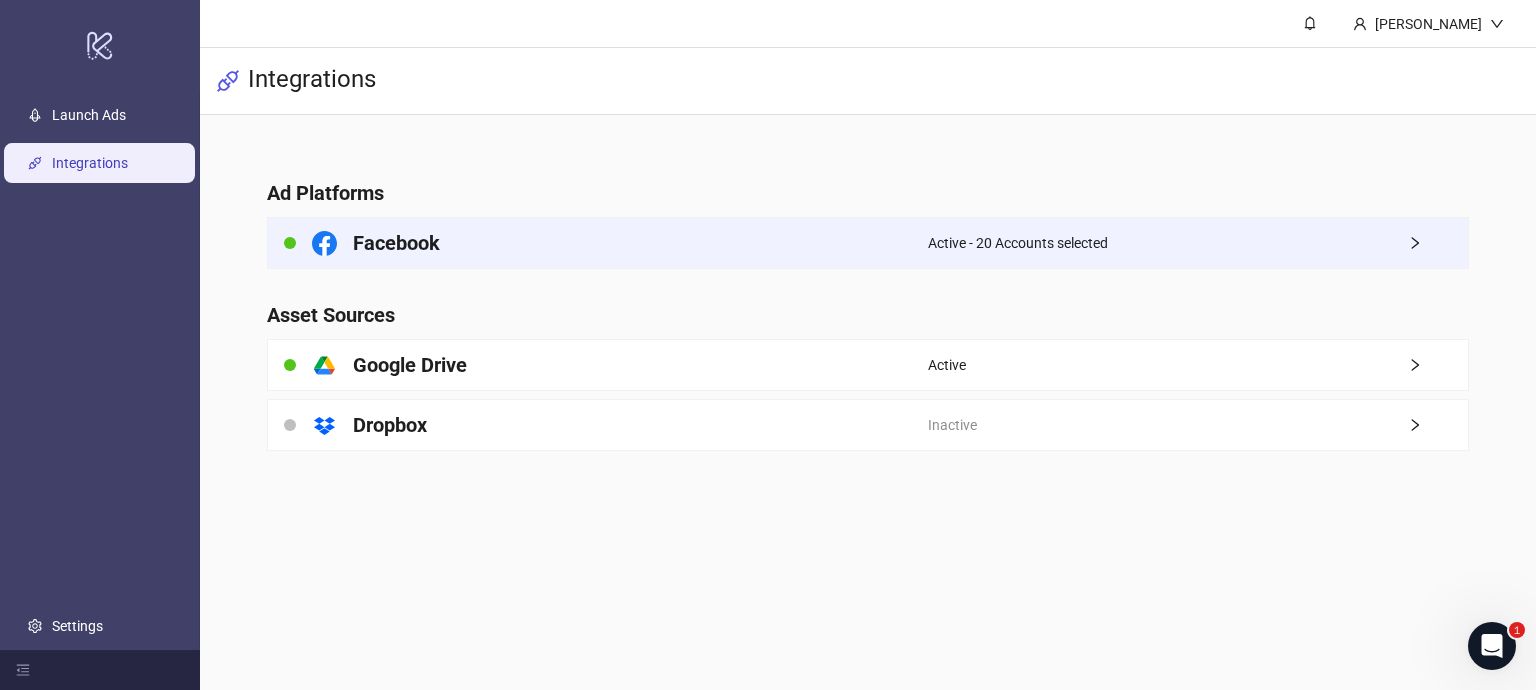 click 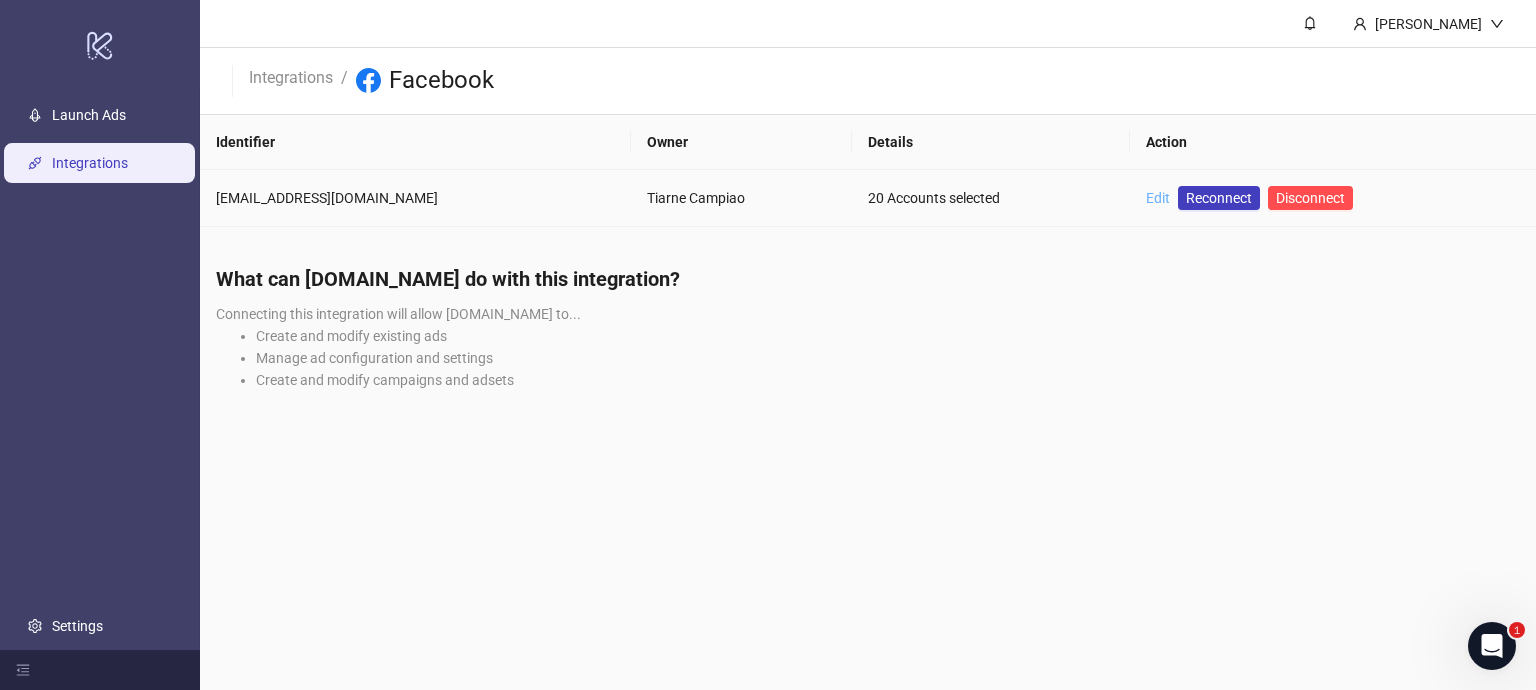 click on "Edit" at bounding box center (1158, 198) 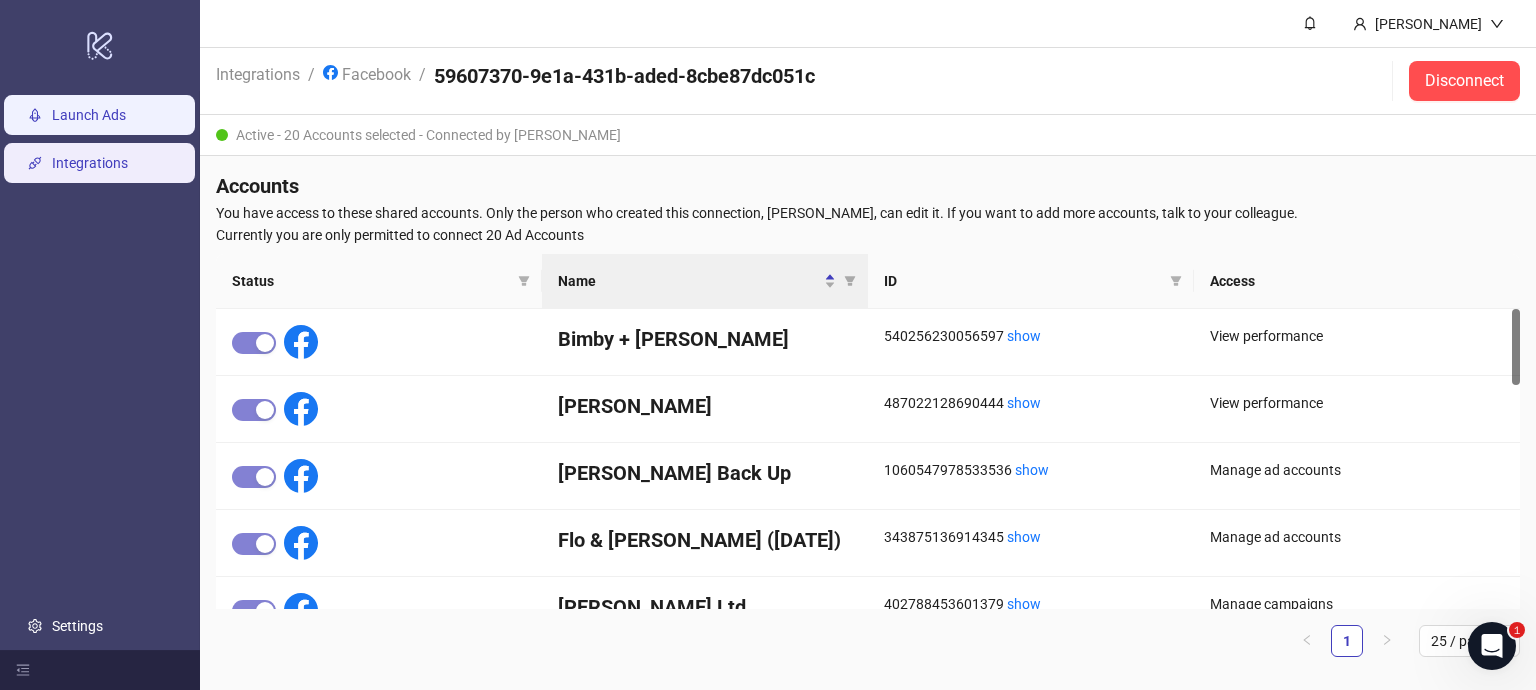 click on "Launch Ads" at bounding box center (89, 115) 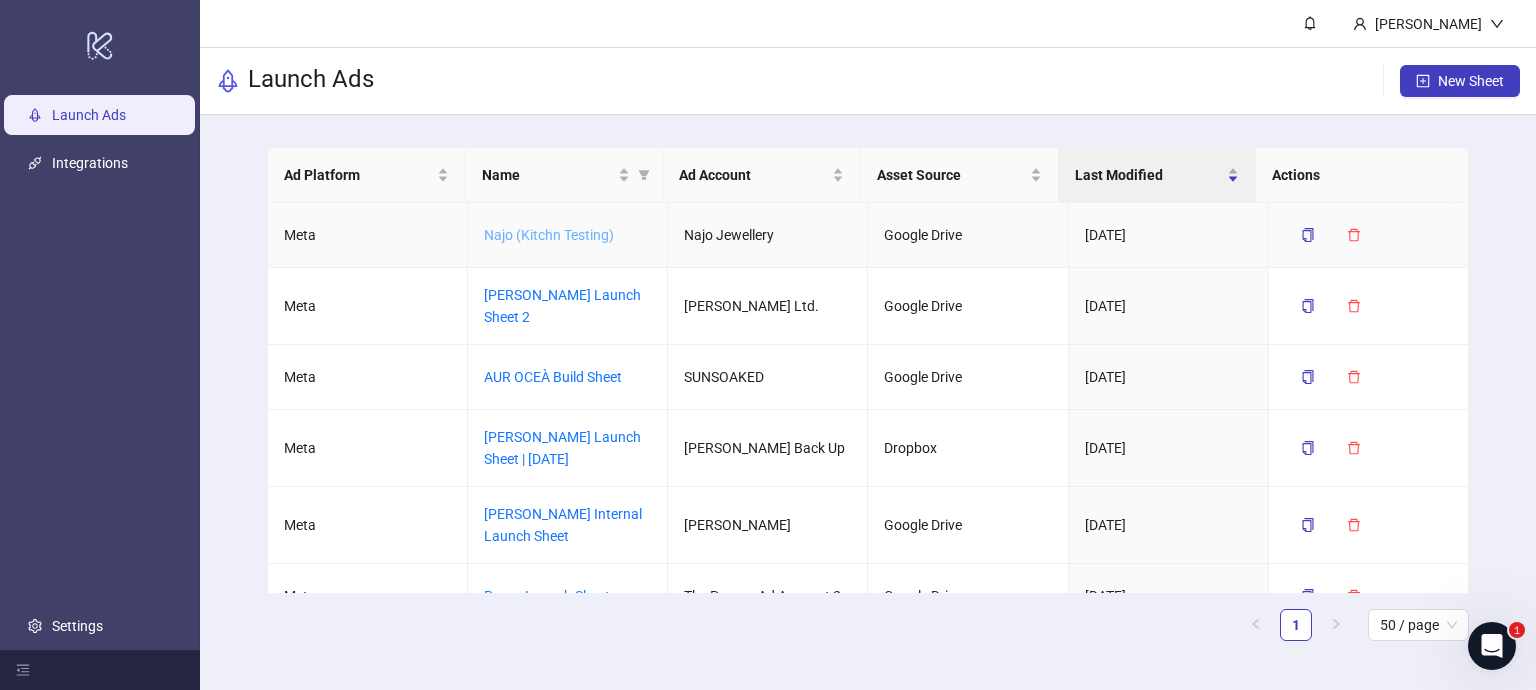 click on "Najo (Kitchn Testing)" at bounding box center [549, 235] 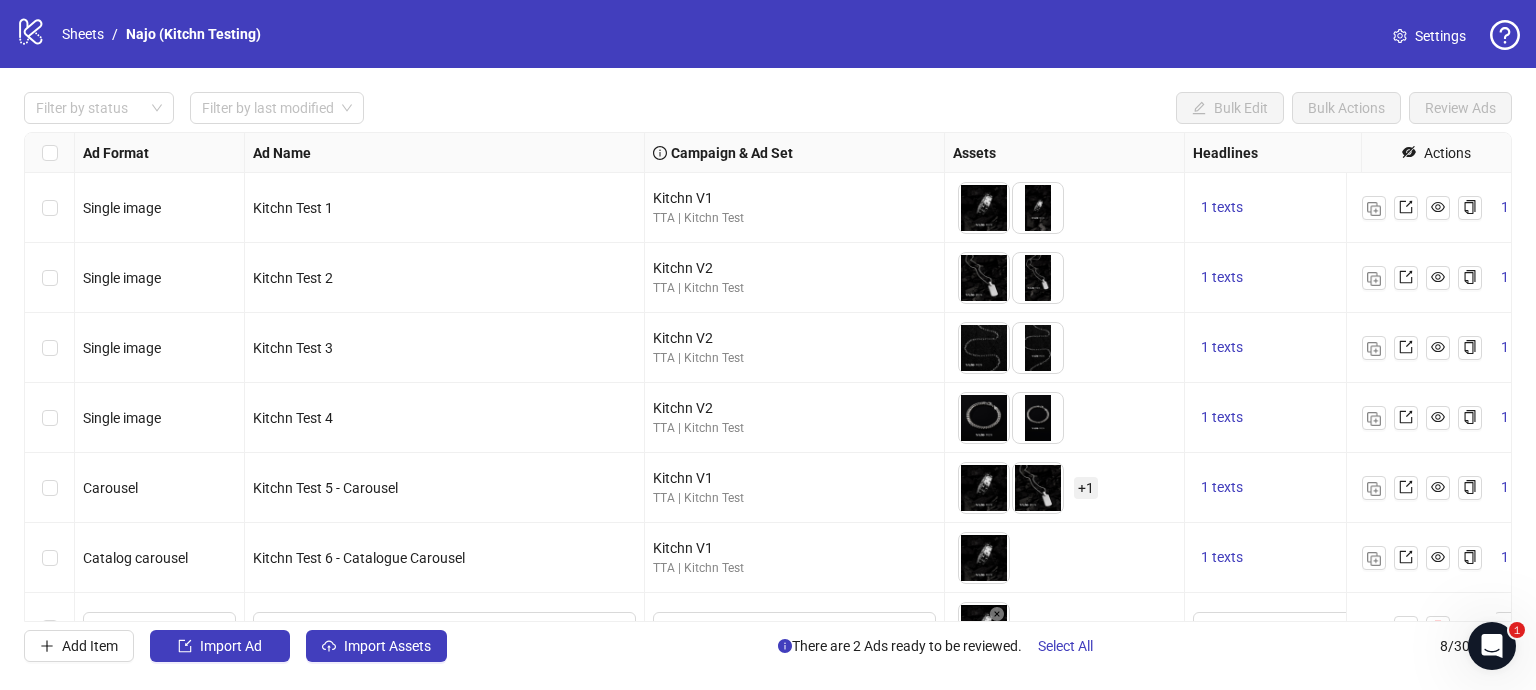 click on "Settings" at bounding box center [1440, 36] 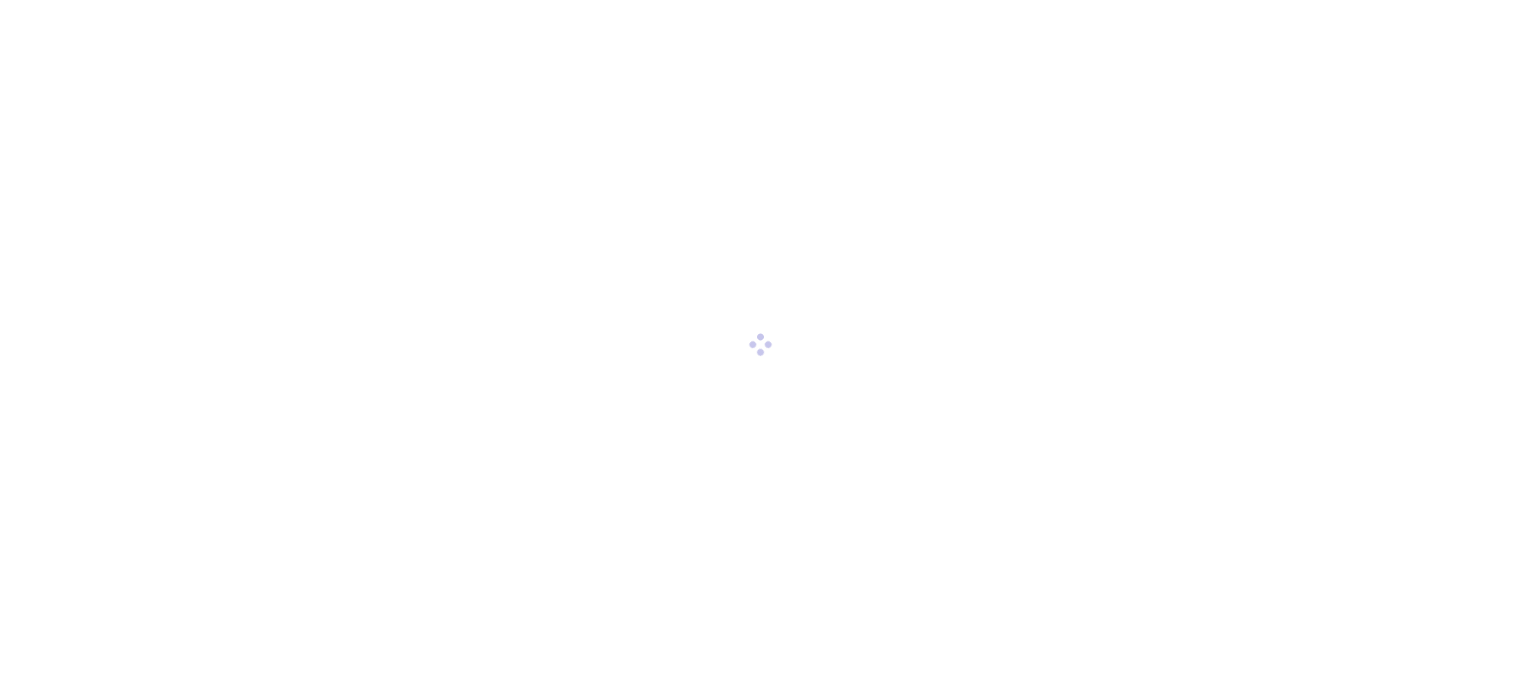 scroll, scrollTop: 0, scrollLeft: 0, axis: both 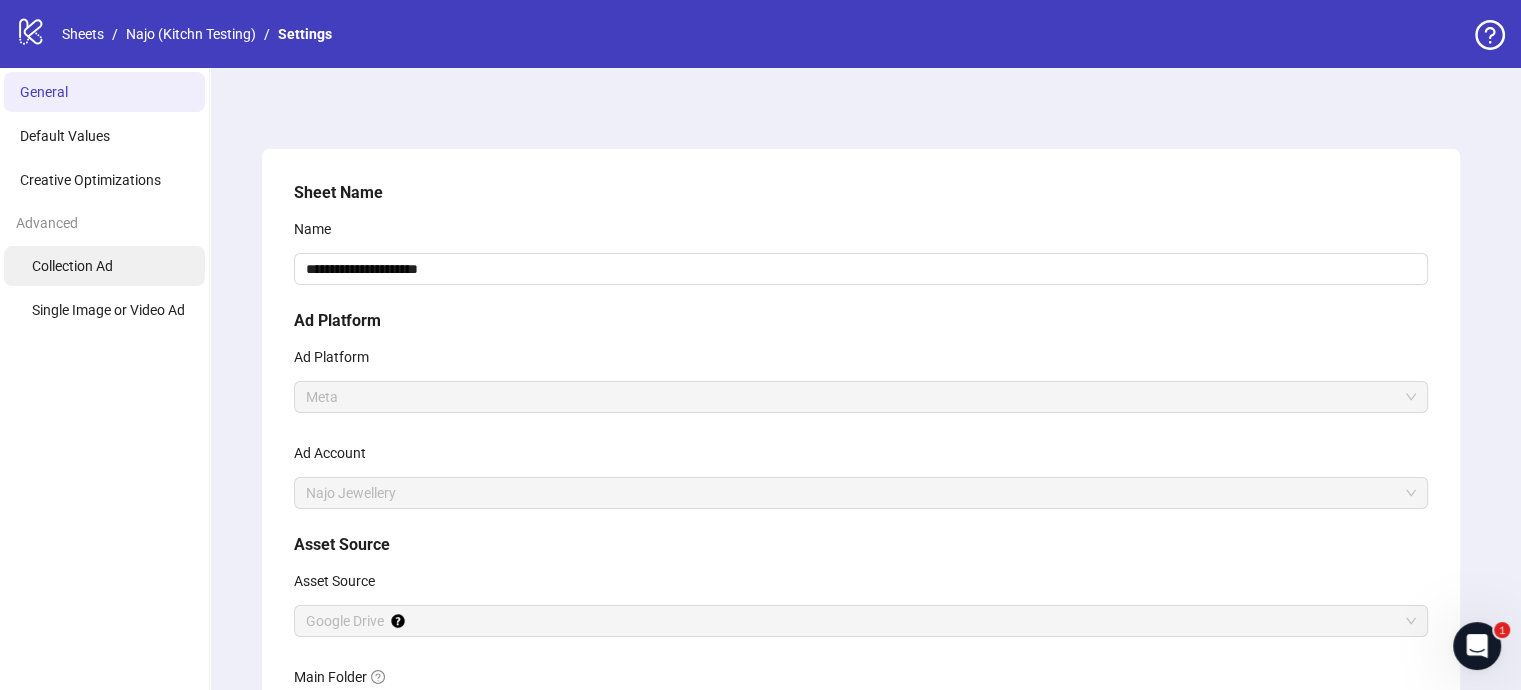 click on "Collection Ad" at bounding box center [72, 266] 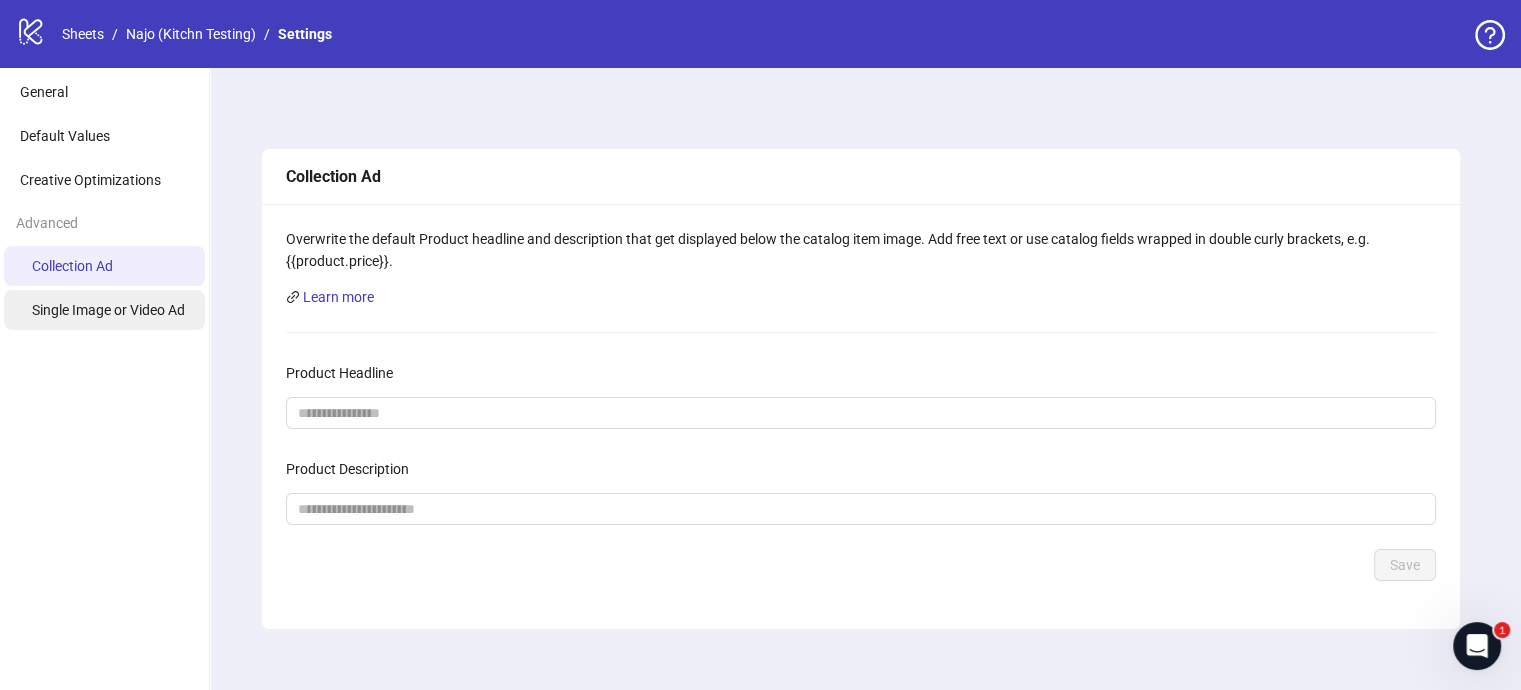 click on "Single Image or Video Ad" at bounding box center [108, 310] 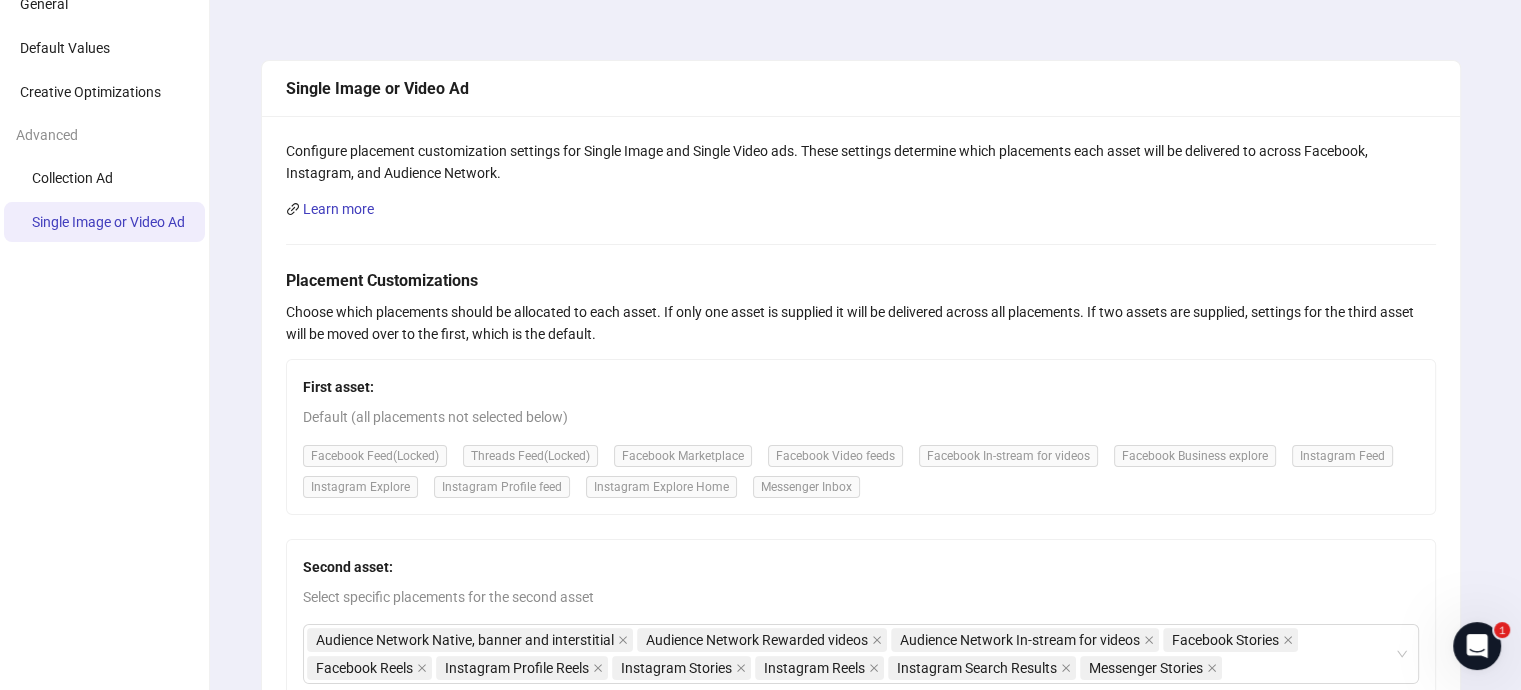 scroll, scrollTop: 0, scrollLeft: 0, axis: both 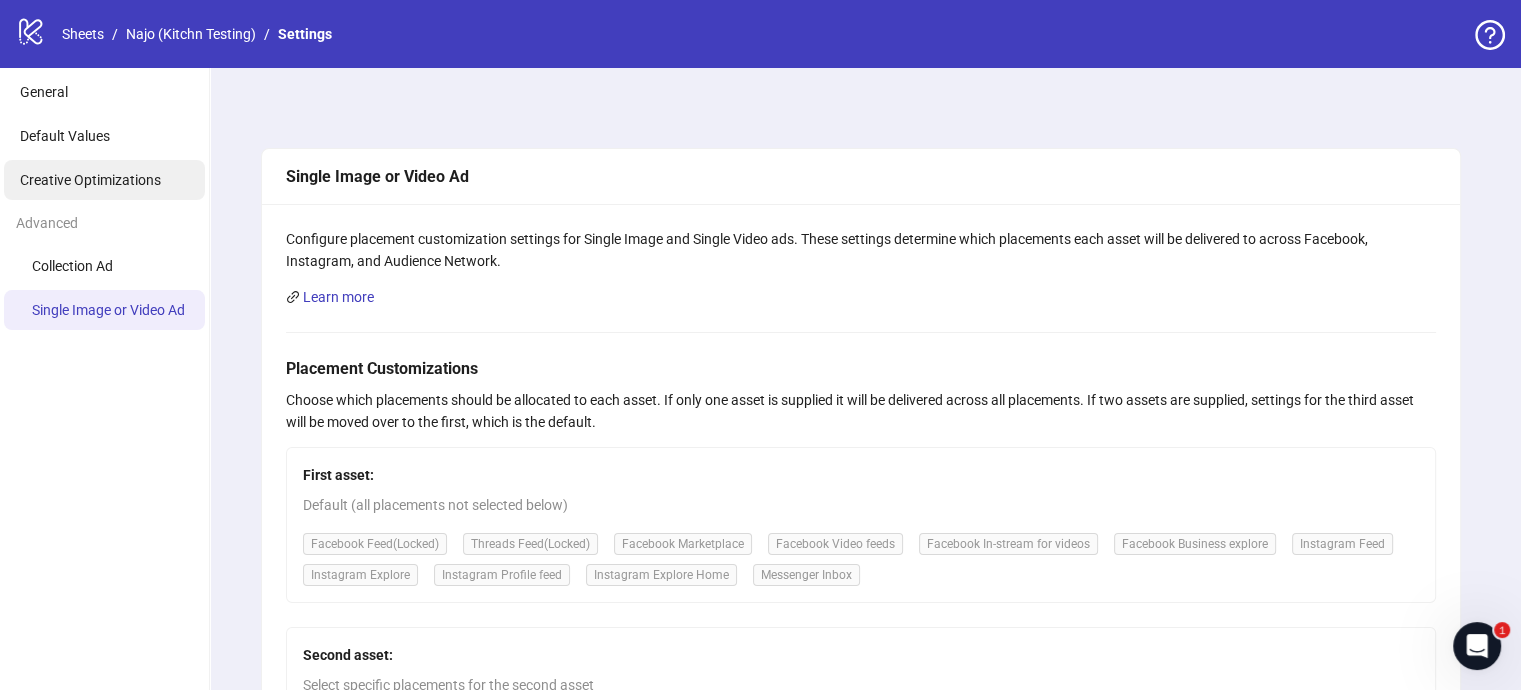 click on "Creative Optimizations" at bounding box center [90, 180] 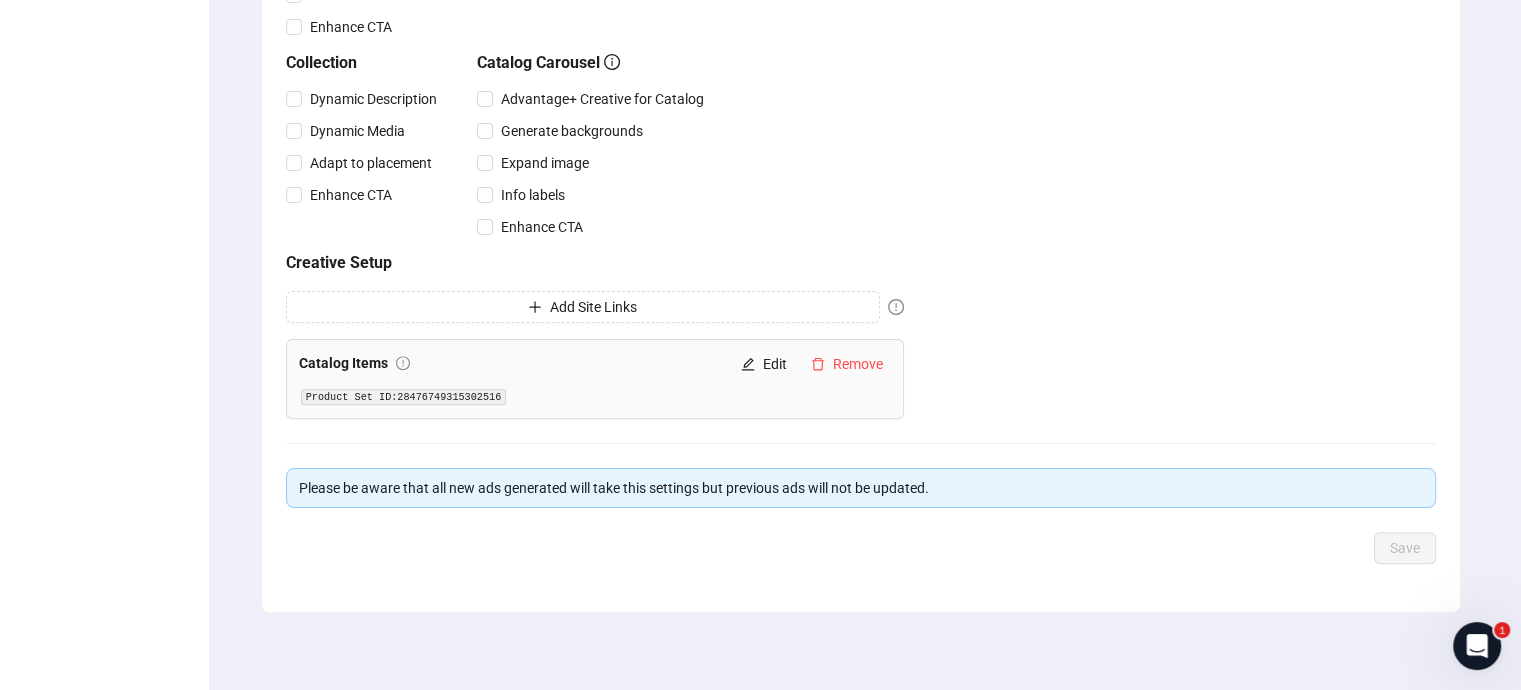 scroll, scrollTop: 608, scrollLeft: 0, axis: vertical 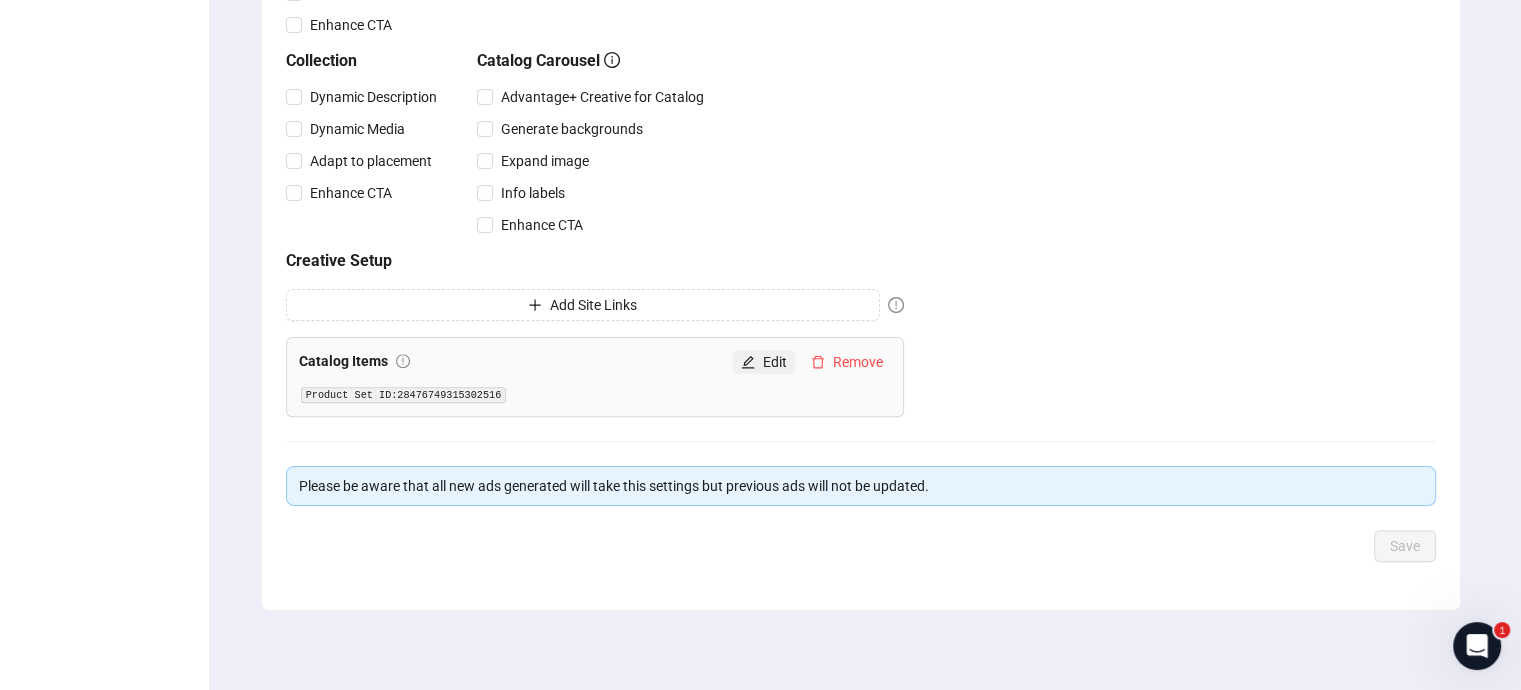 click on "Edit" at bounding box center [775, 362] 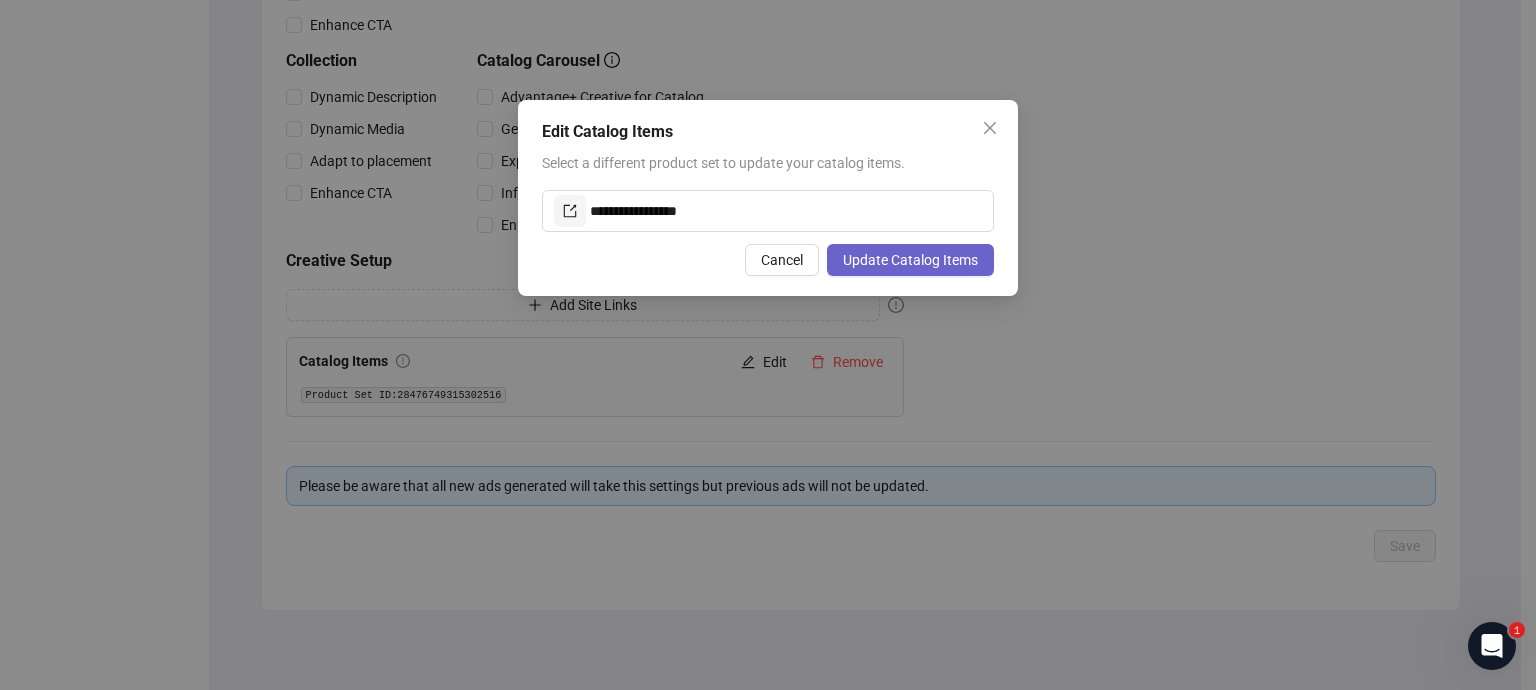 click on "Update Catalog Items" at bounding box center (910, 260) 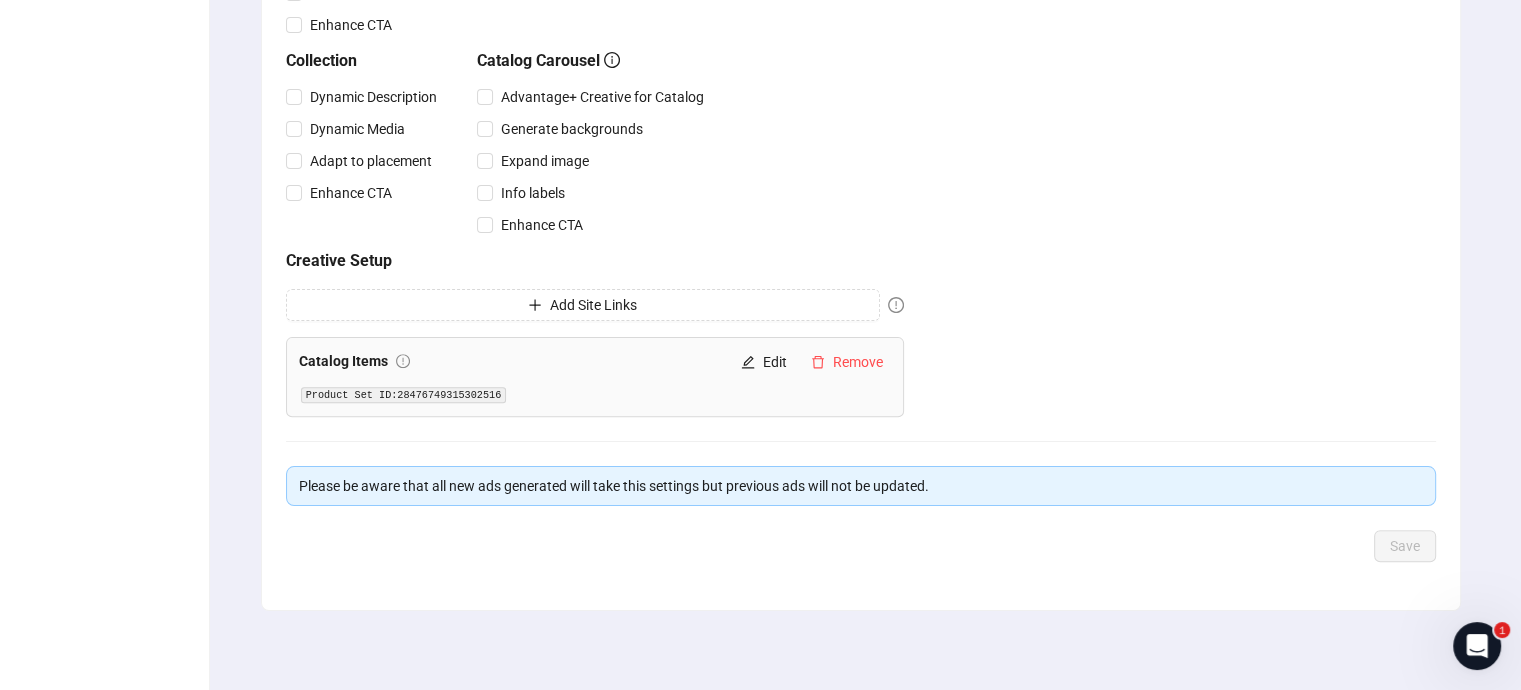 click on "Product Set ID:  28476749315302516" at bounding box center (404, 395) 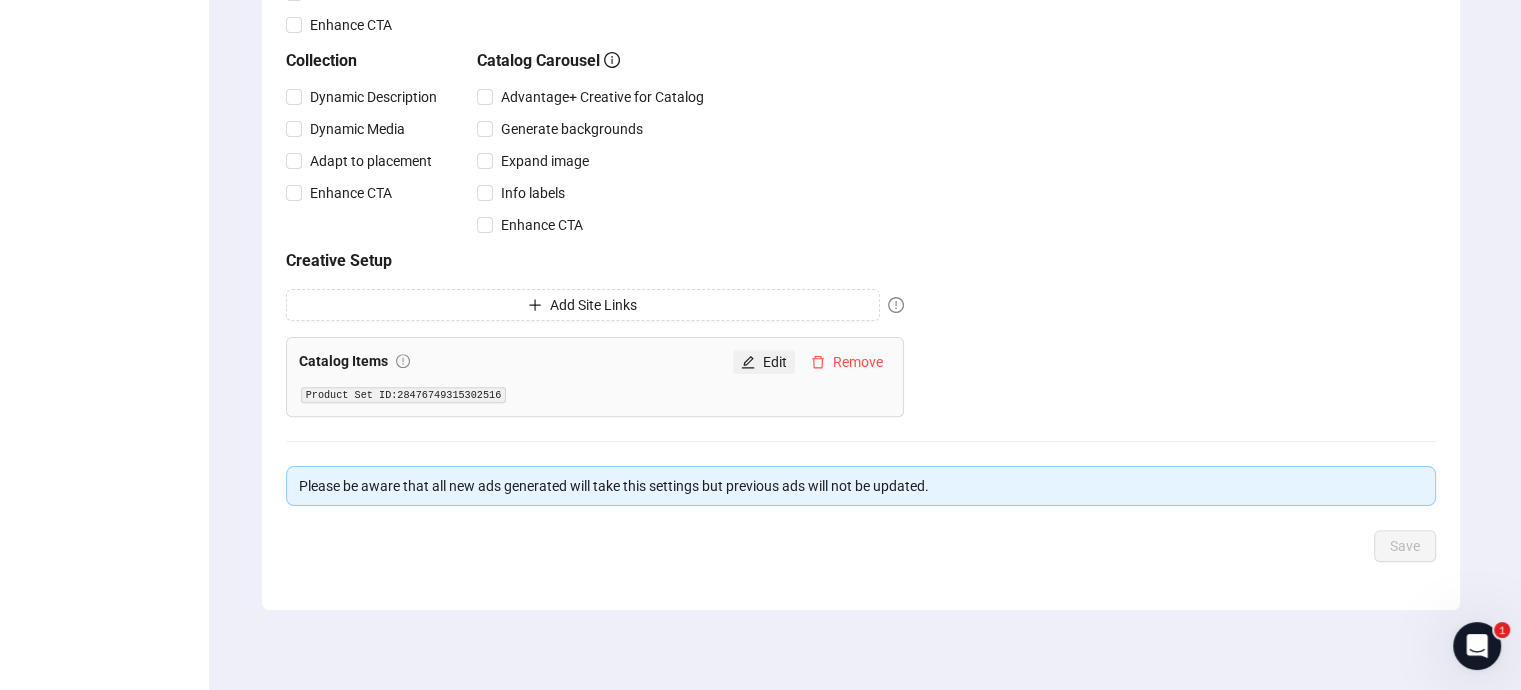 click on "Edit" at bounding box center [775, 362] 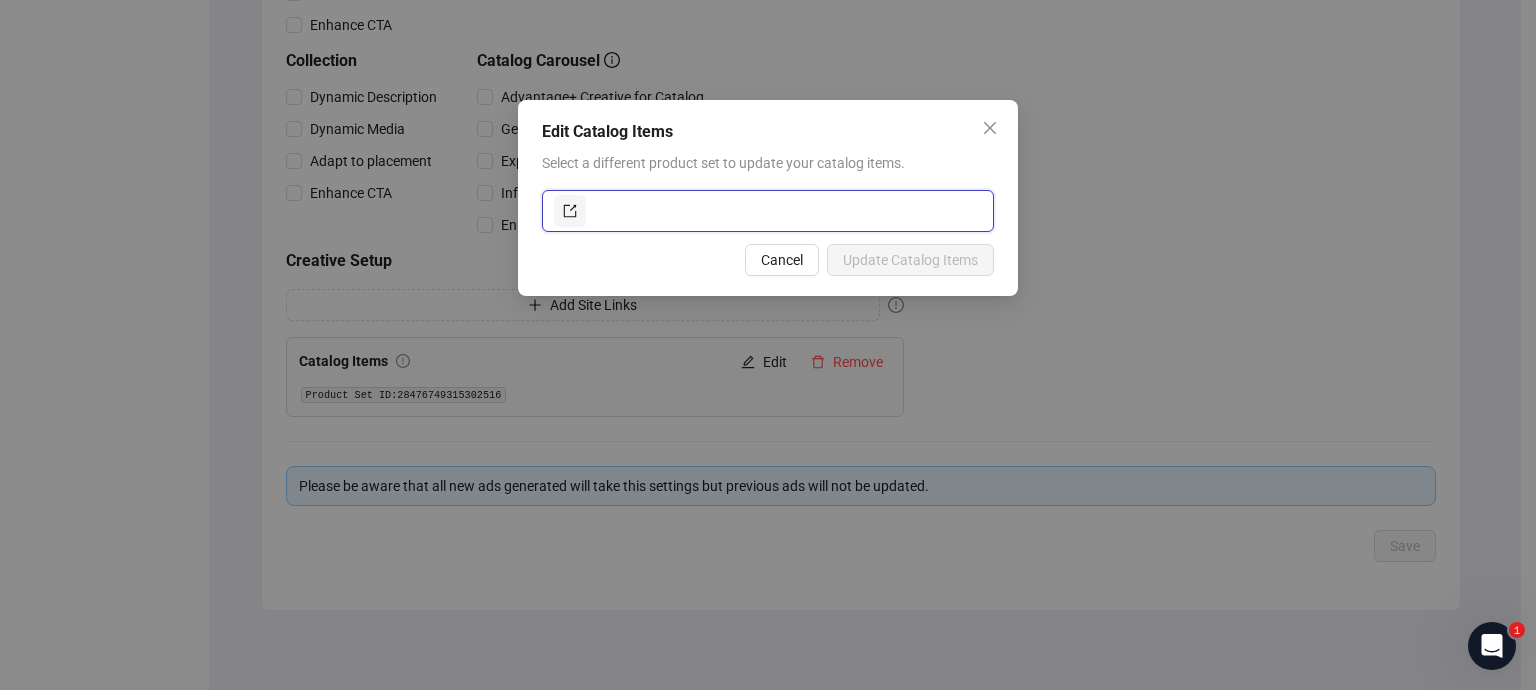 click at bounding box center [786, 211] 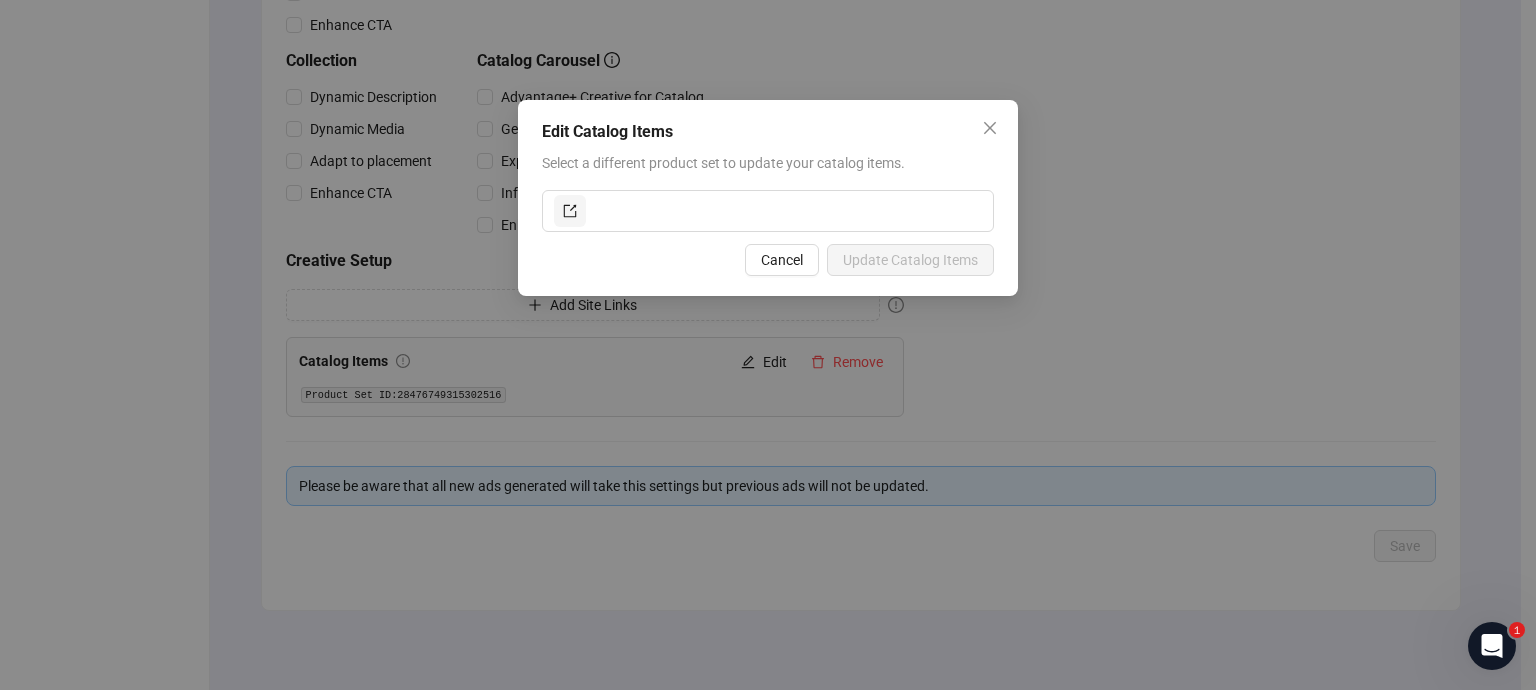 click on "Edit Catalog Items Select a different product set to update your catalog items. Cancel Update Catalog Items" at bounding box center [768, 345] 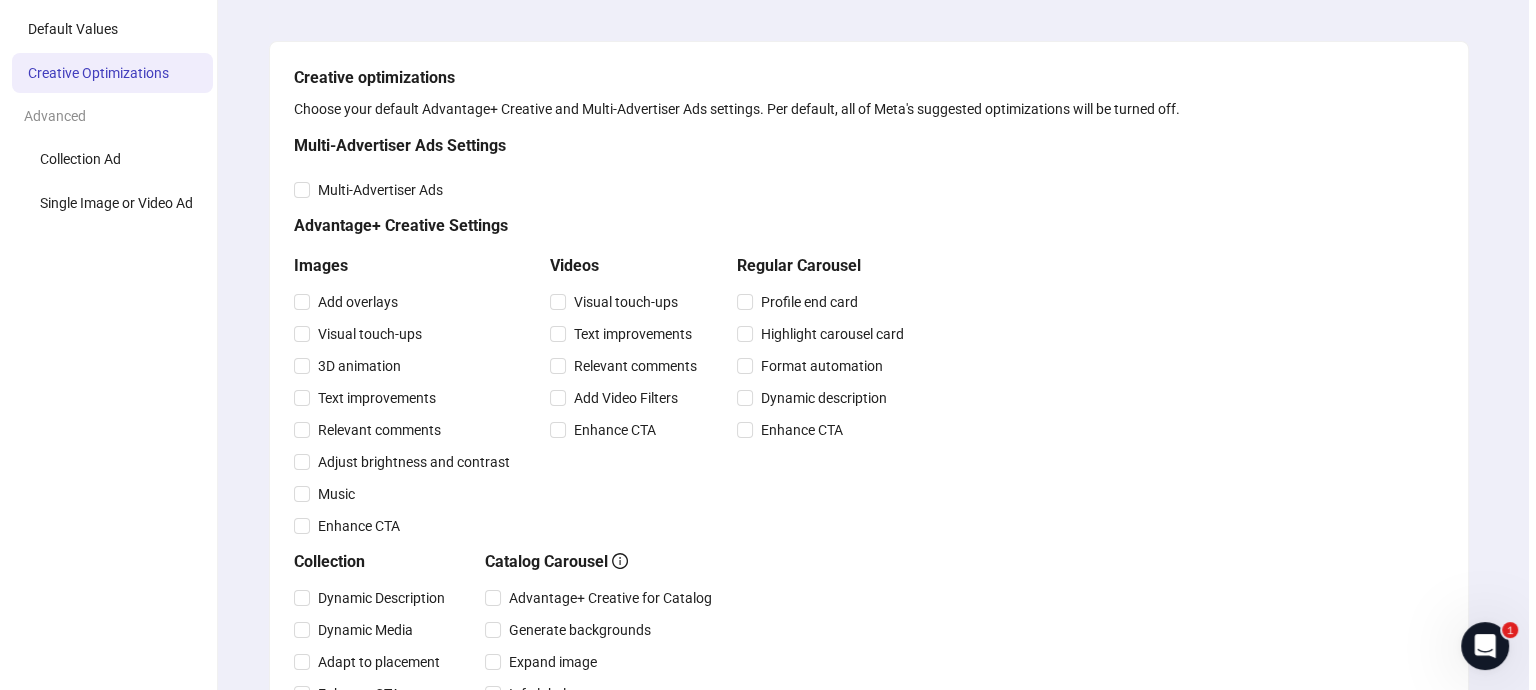 scroll, scrollTop: 0, scrollLeft: 0, axis: both 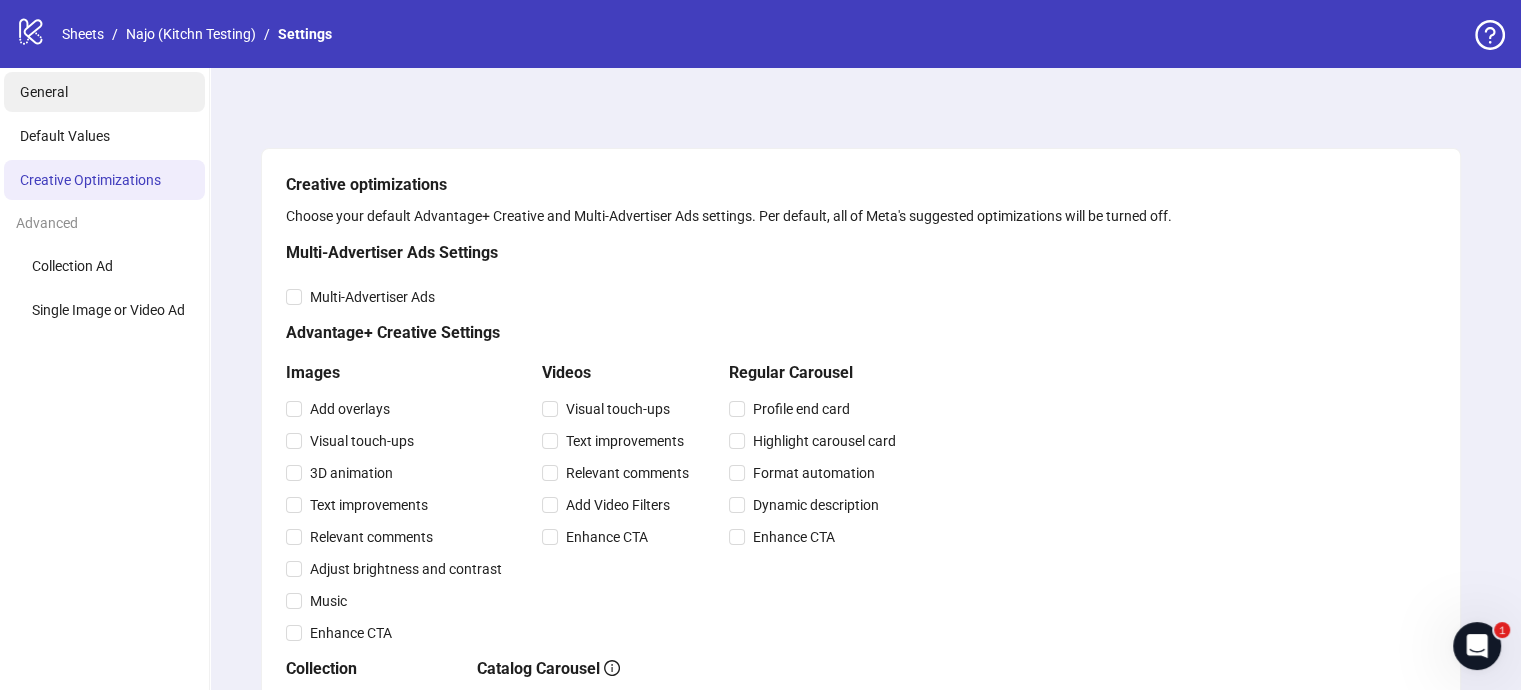 click on "General" at bounding box center (104, 92) 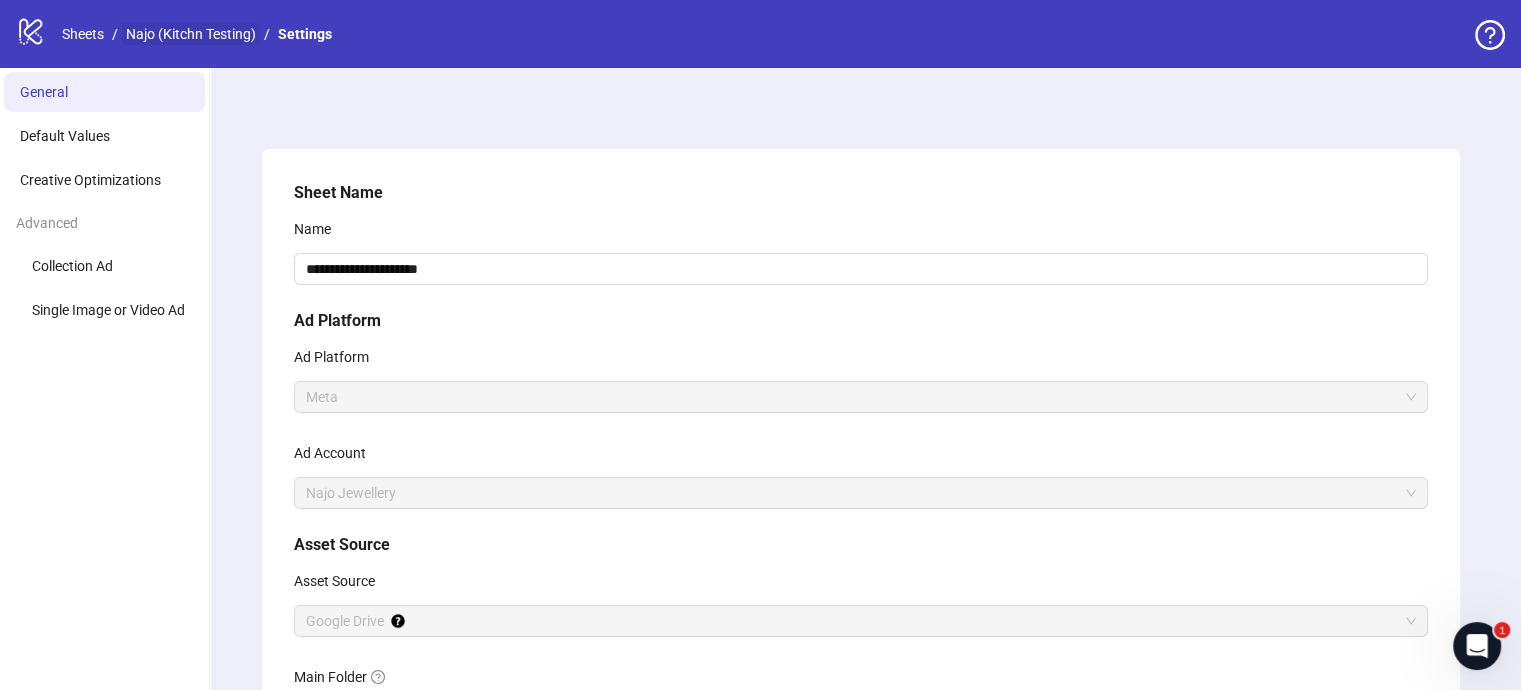click on "Najo (Kitchn Testing)" at bounding box center (191, 34) 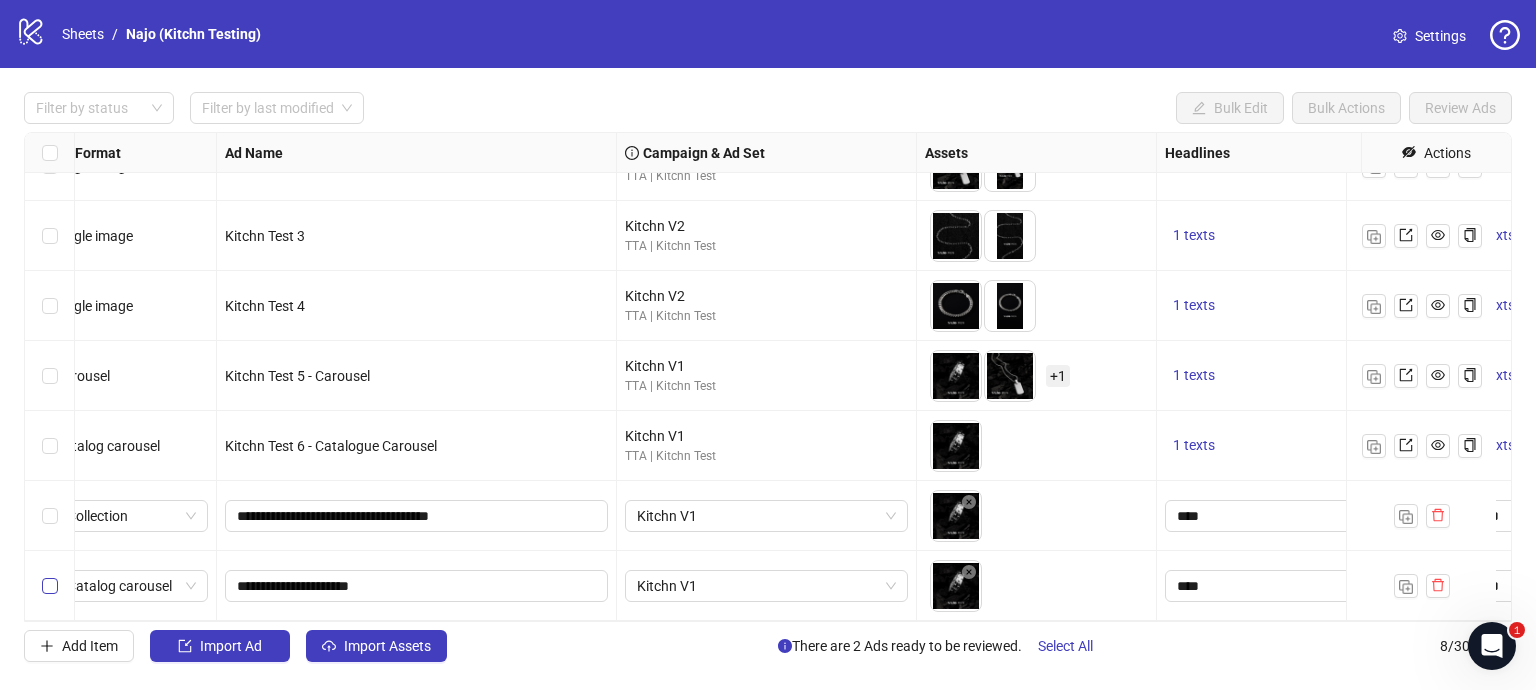 scroll, scrollTop: 126, scrollLeft: 0, axis: vertical 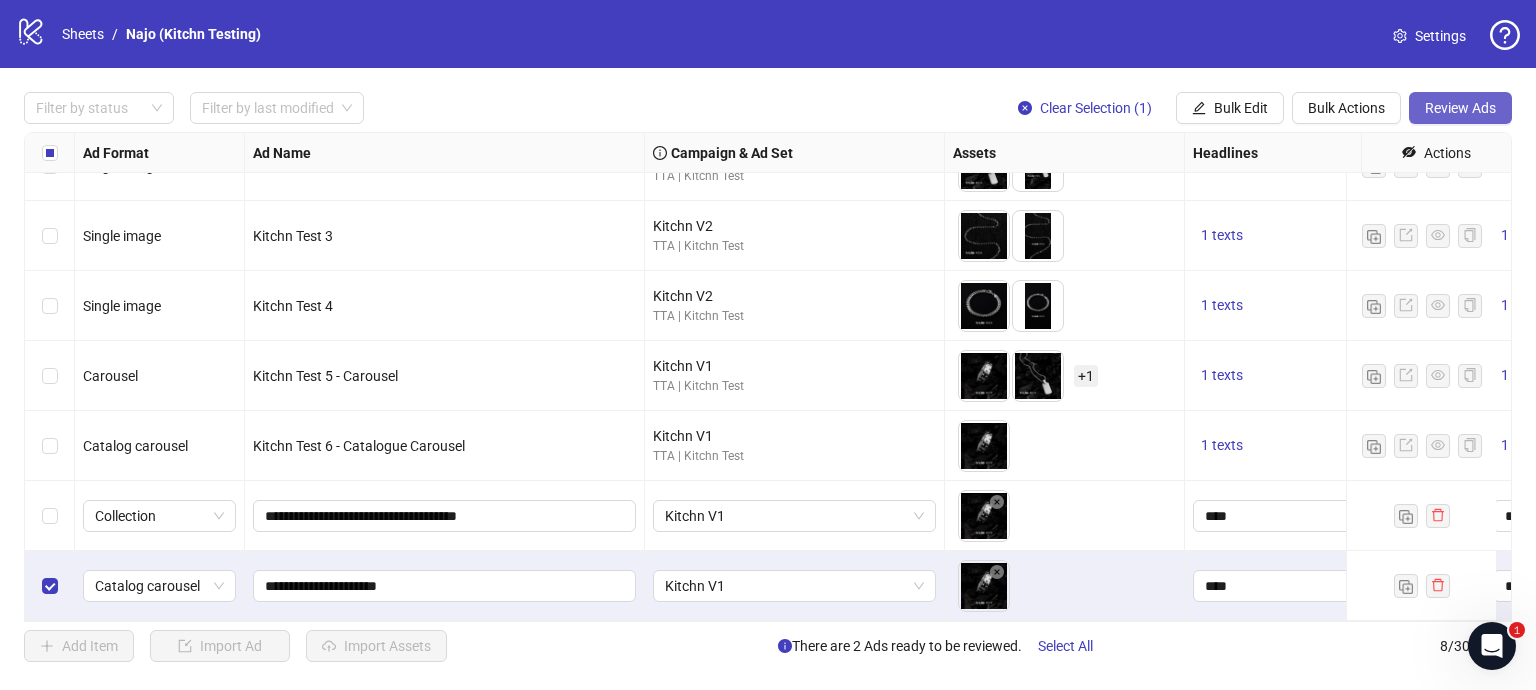 click on "Review Ads" at bounding box center [1460, 108] 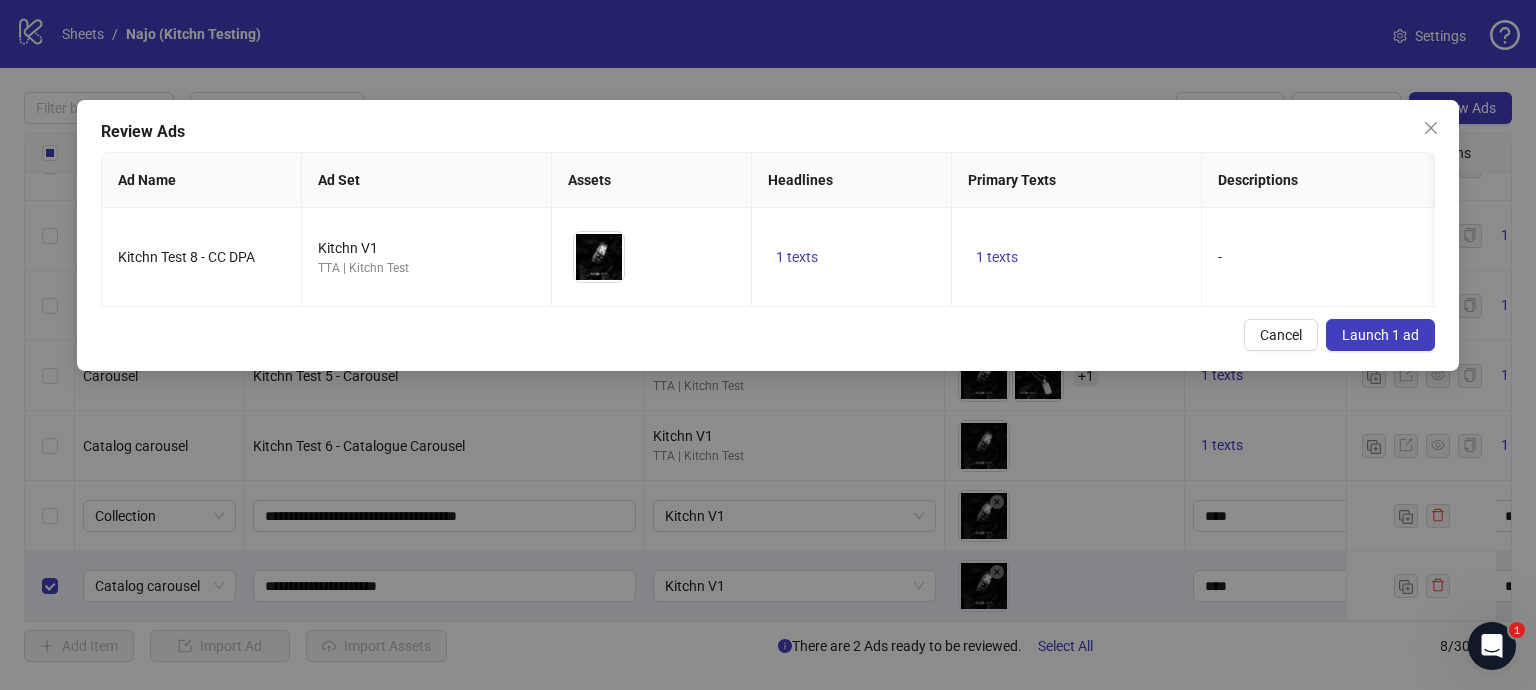 click on "Launch 1 ad" at bounding box center [1380, 335] 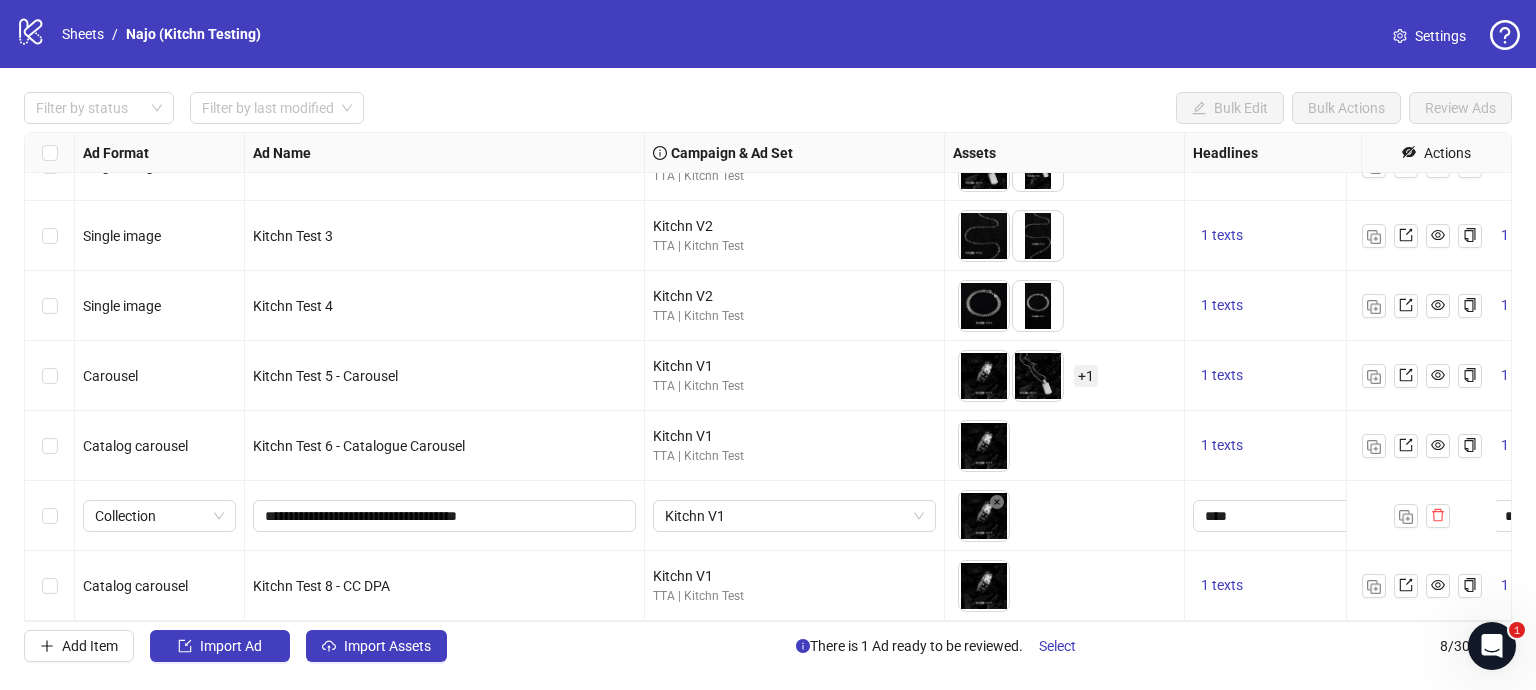 click on "logo/logo-mobile" 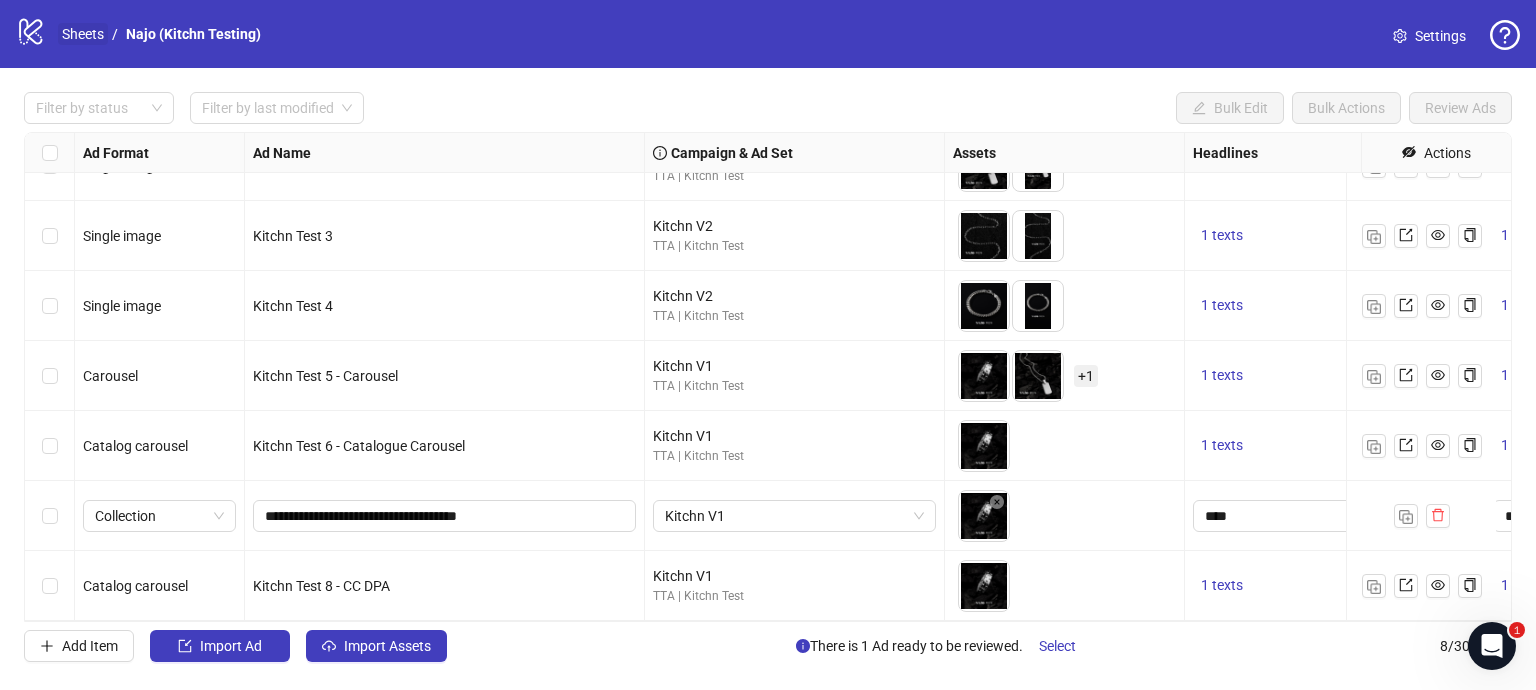 click on "Sheets" at bounding box center [83, 34] 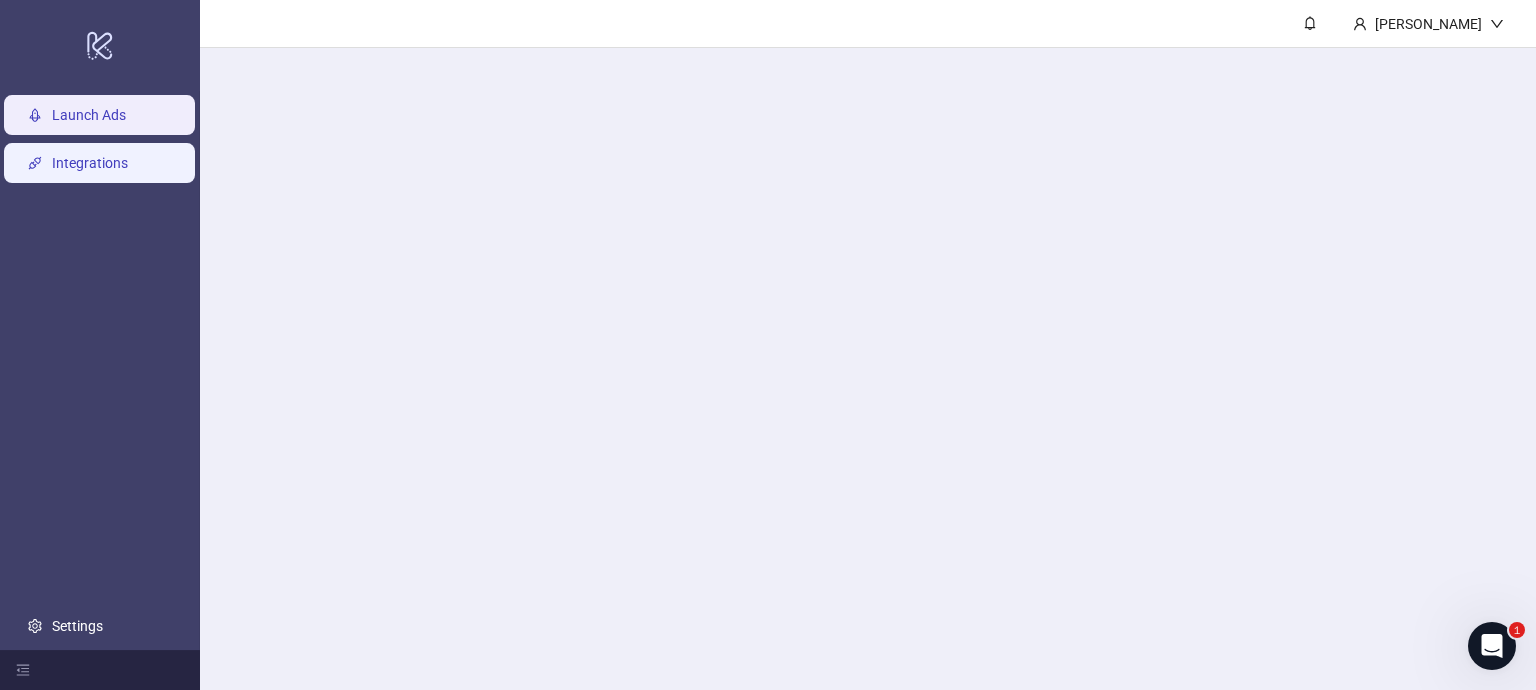 click on "Integrations" at bounding box center [90, 163] 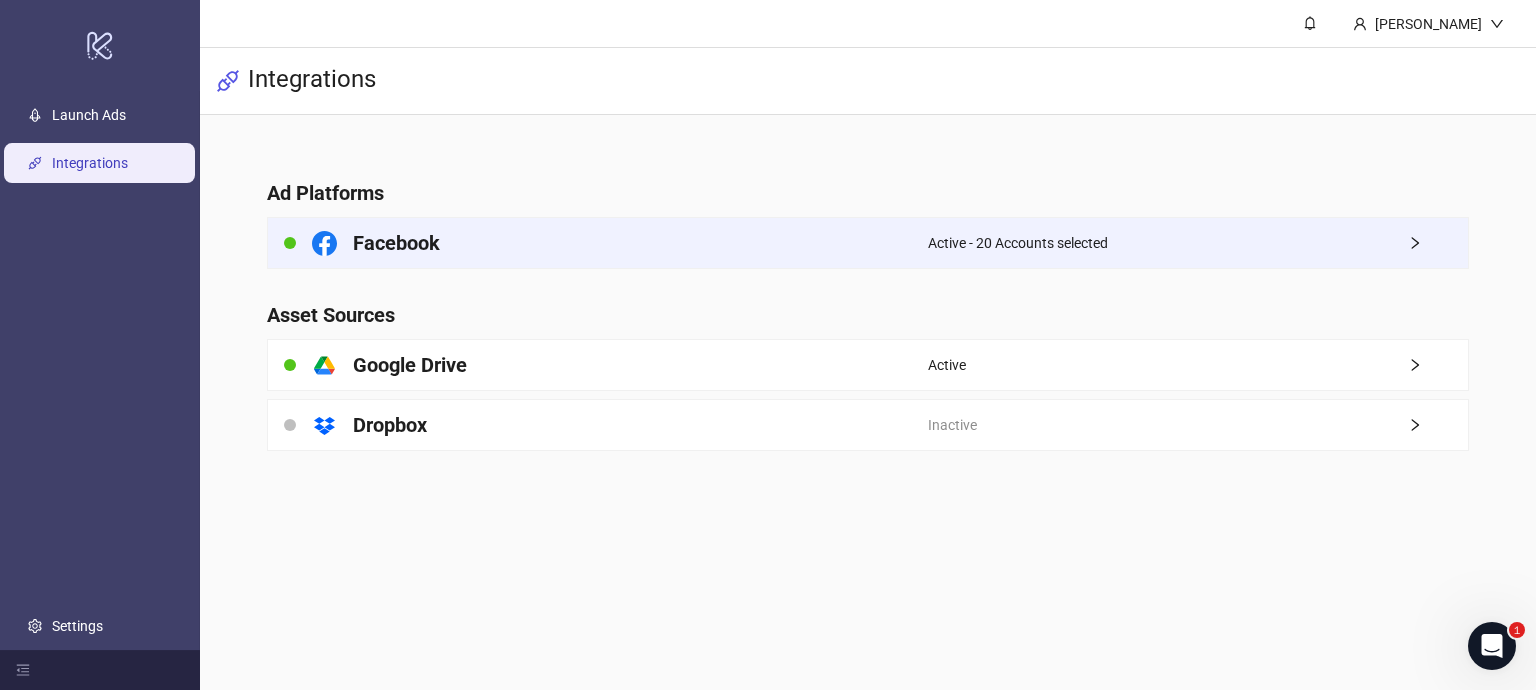 click on "Active - 20 Accounts selected" at bounding box center [1198, 243] 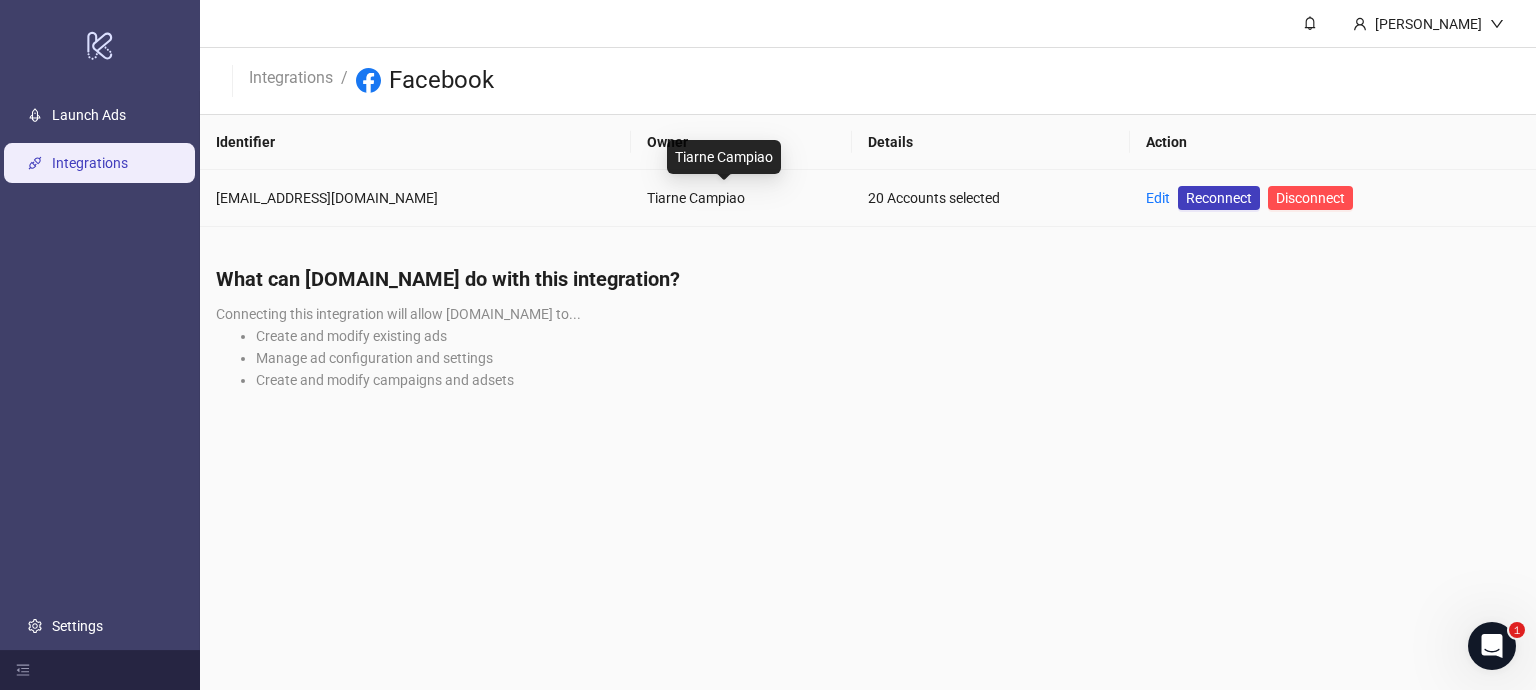 click on "Tiarne Campiao" at bounding box center (741, 198) 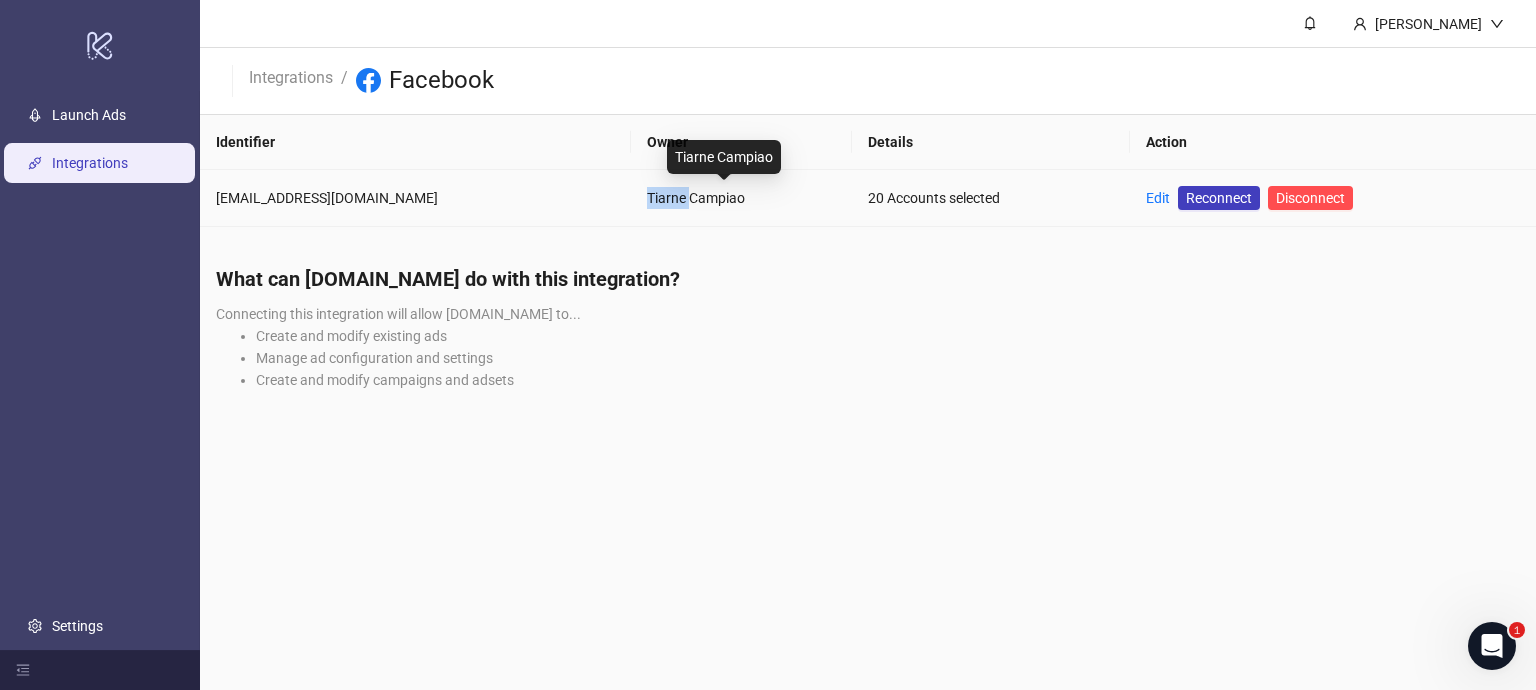 click on "Tiarne Campiao" at bounding box center [741, 198] 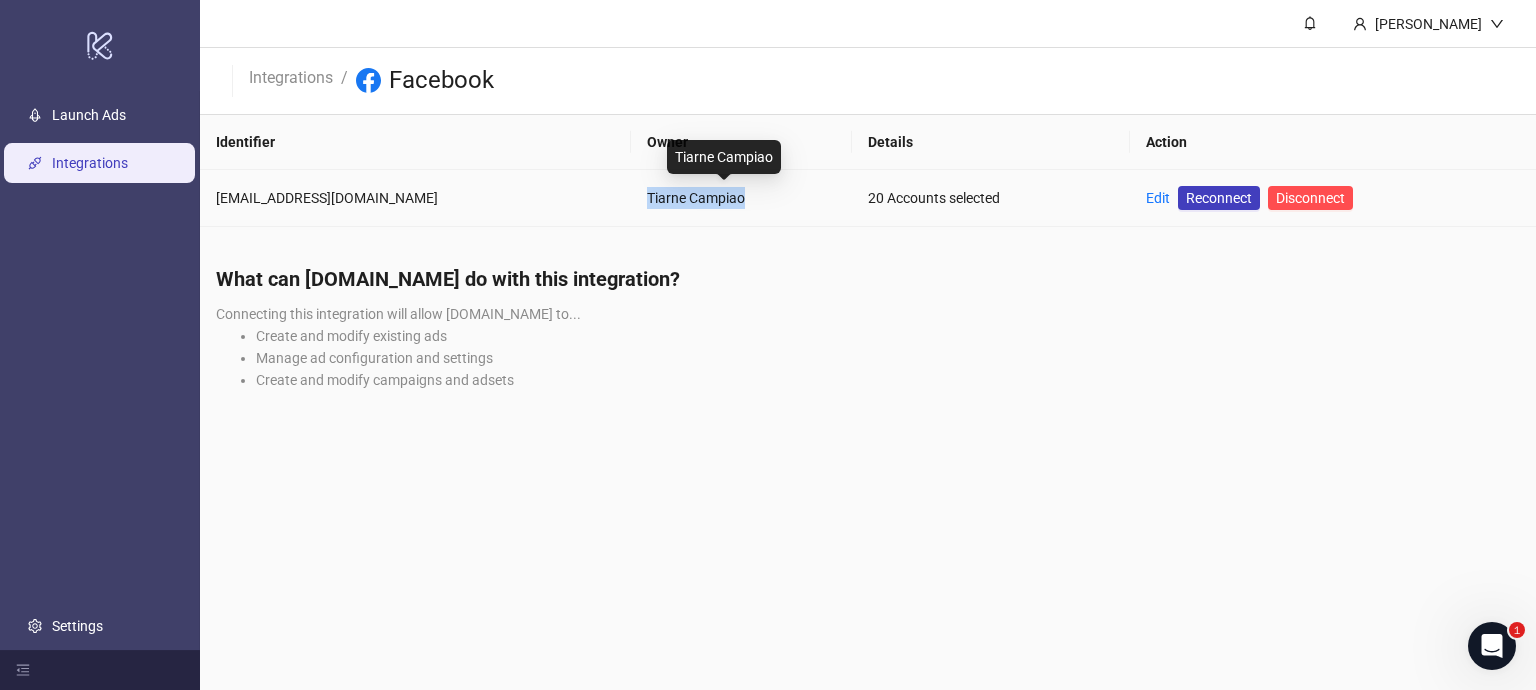 click on "Tiarne Campiao" at bounding box center (741, 198) 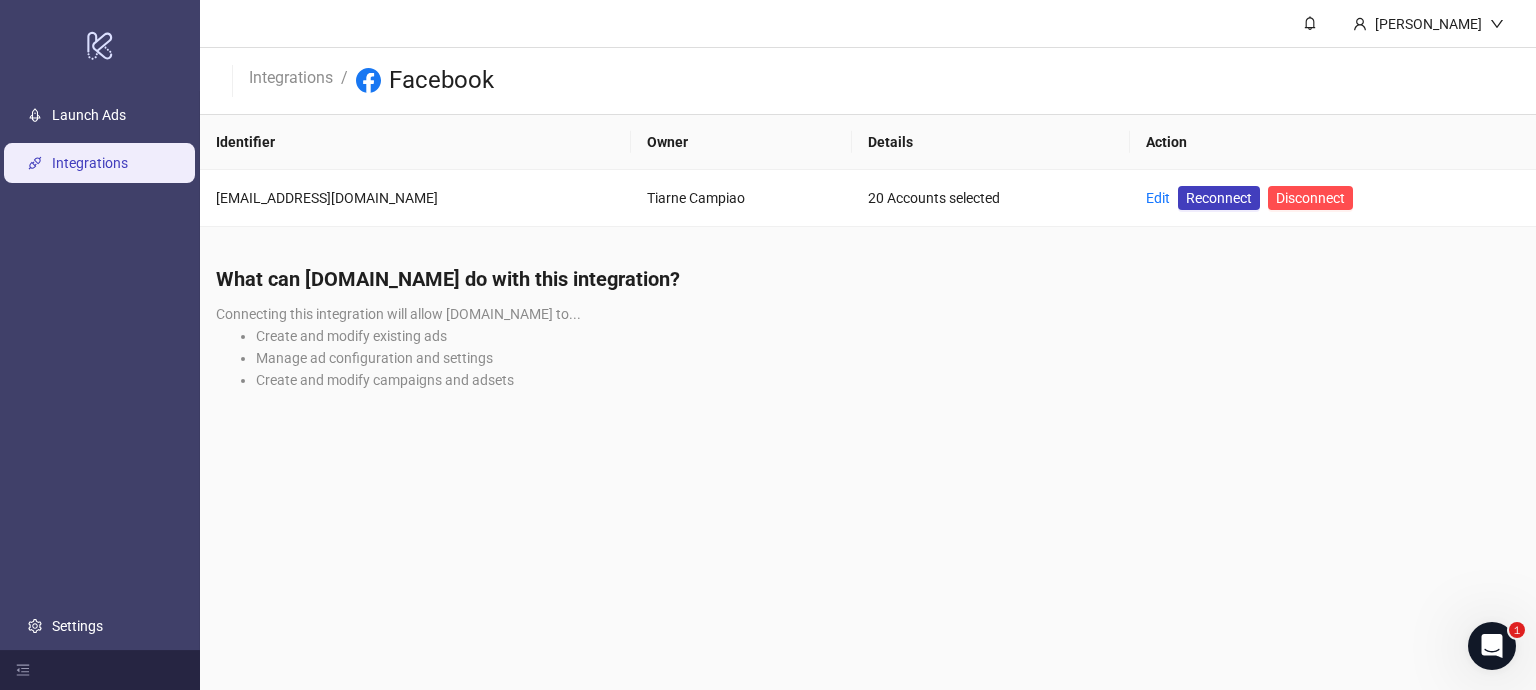 click on "Lakshmi Gopalakrishnan Integrations / Facebook Identifier Owner Details Action tiarne@thethoughtfulagency.com Tiarne Campiao 20 Accounts selected Edit Reconnect Disconnect What can Kitchn.io do with this integration? Connecting this integration will allow Kitchn.io to... Create and modify existing ads Manage ad configuration and settings Create and modify campaigns and adsets" at bounding box center [868, 345] 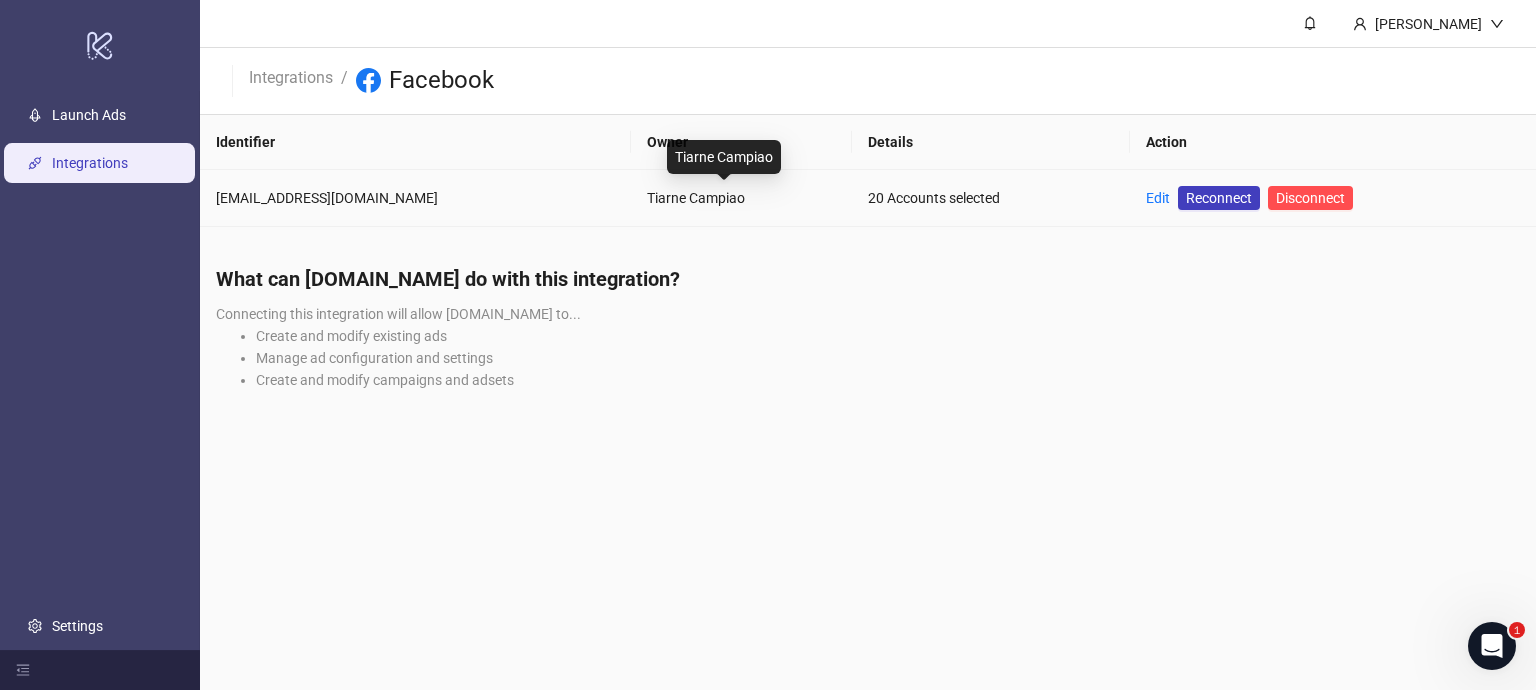 click on "Tiarne Campiao" at bounding box center (741, 198) 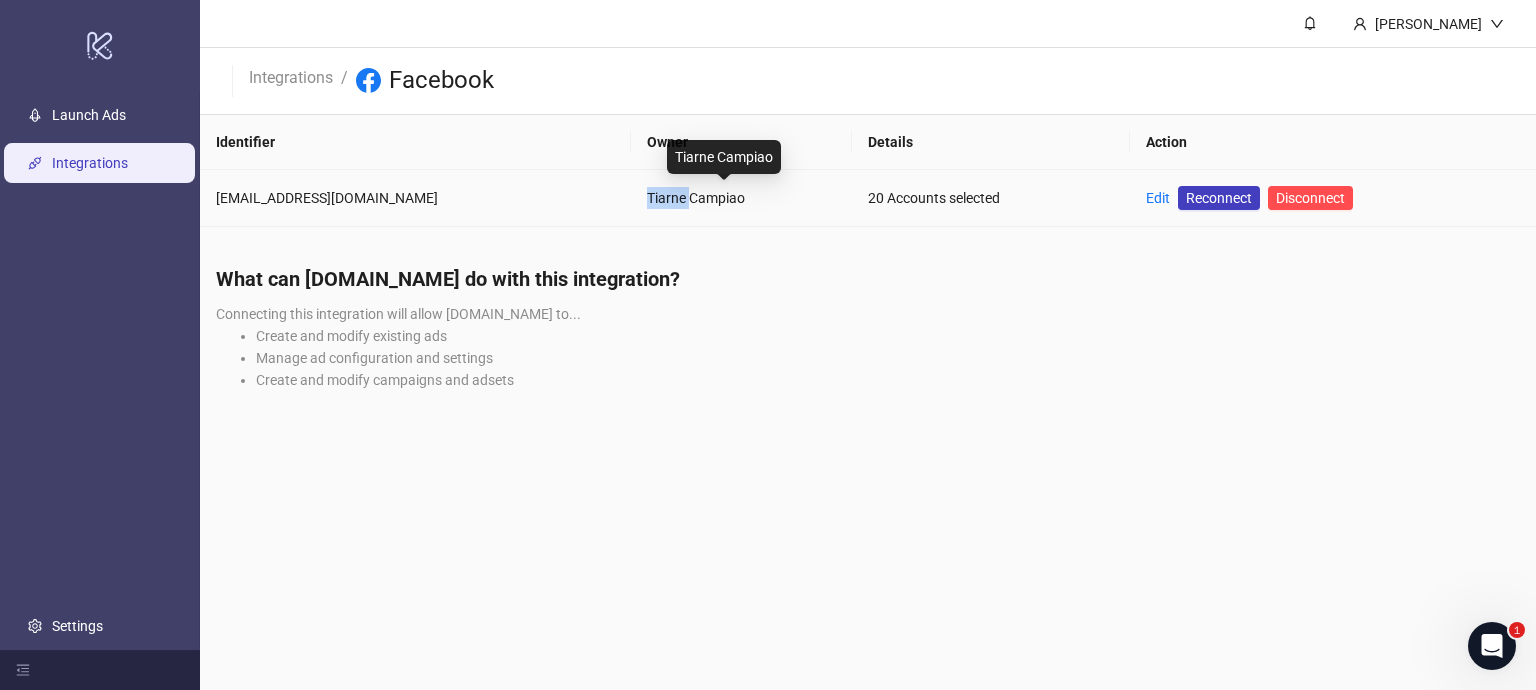click on "Tiarne Campiao" at bounding box center (741, 198) 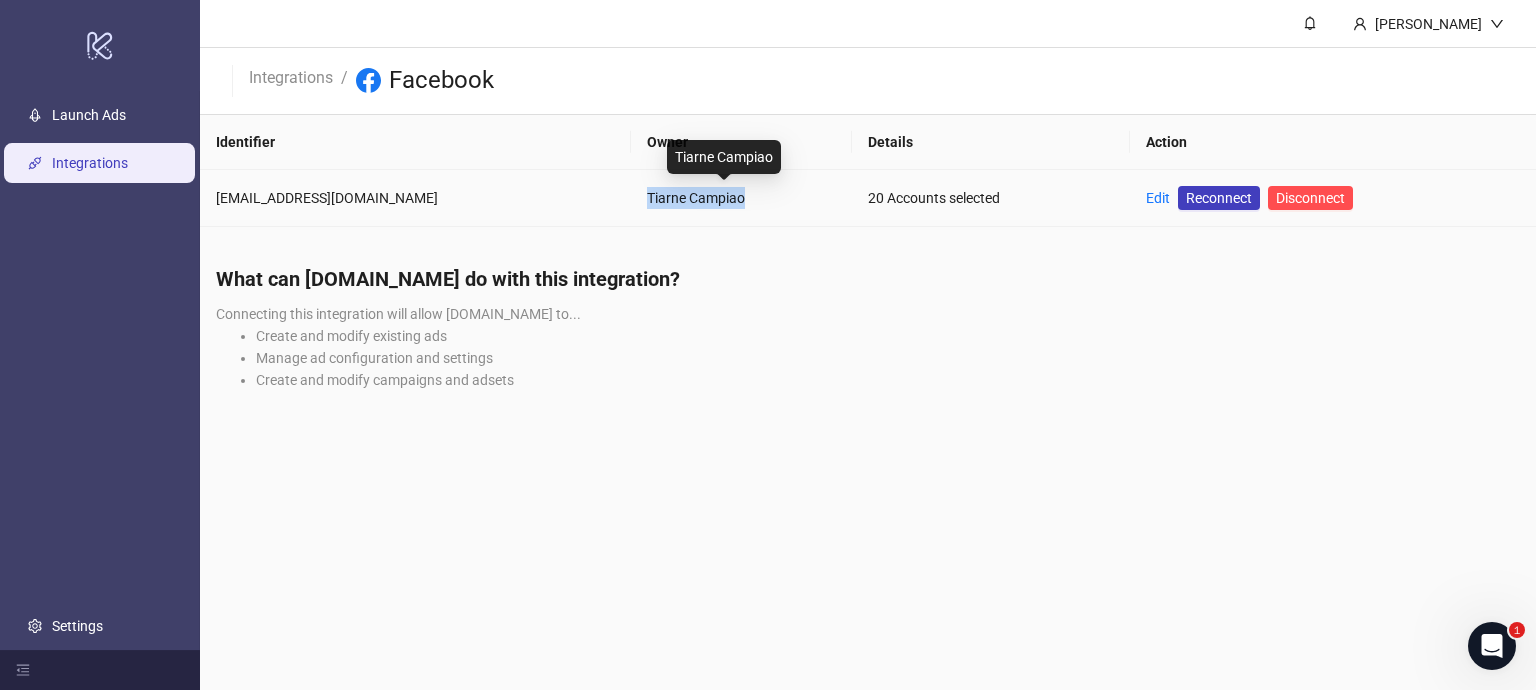 click on "Tiarne Campiao" at bounding box center (741, 198) 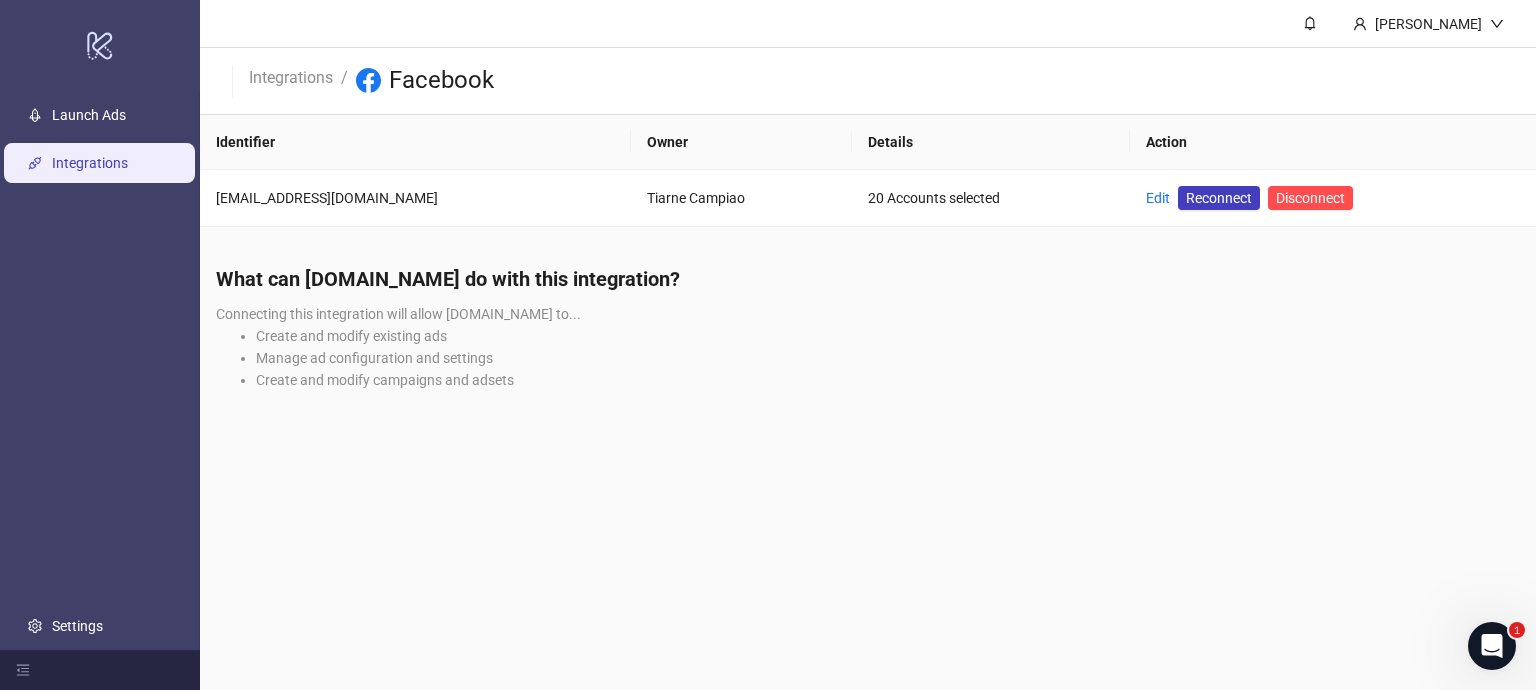 click on "Lakshmi Gopalakrishnan Integrations / Facebook Identifier Owner Details Action tiarne@thethoughtfulagency.com Tiarne Campiao 20 Accounts selected Edit Reconnect Disconnect What can Kitchn.io do with this integration? Connecting this integration will allow Kitchn.io to... Create and modify existing ads Manage ad configuration and settings Create and modify campaigns and adsets" at bounding box center [868, 345] 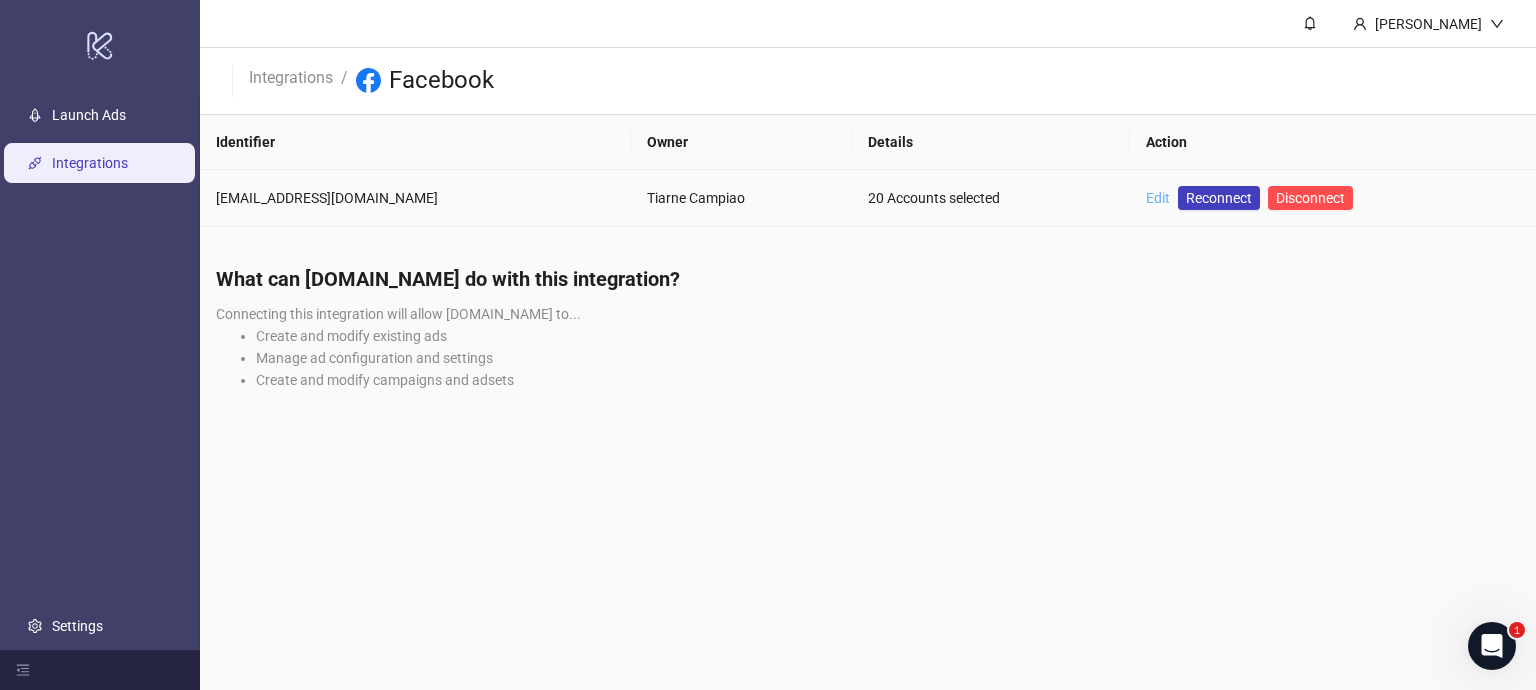click on "Edit" at bounding box center [1158, 198] 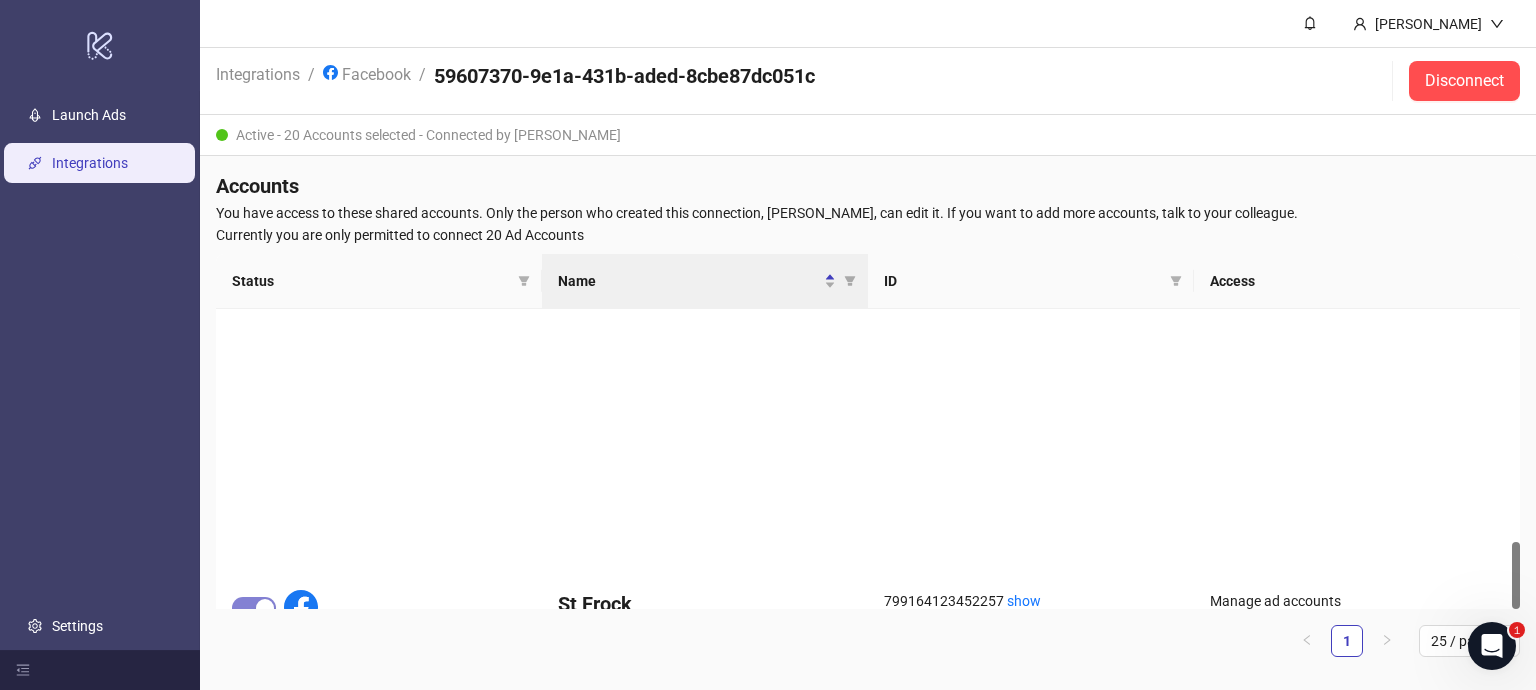 scroll, scrollTop: 1040, scrollLeft: 0, axis: vertical 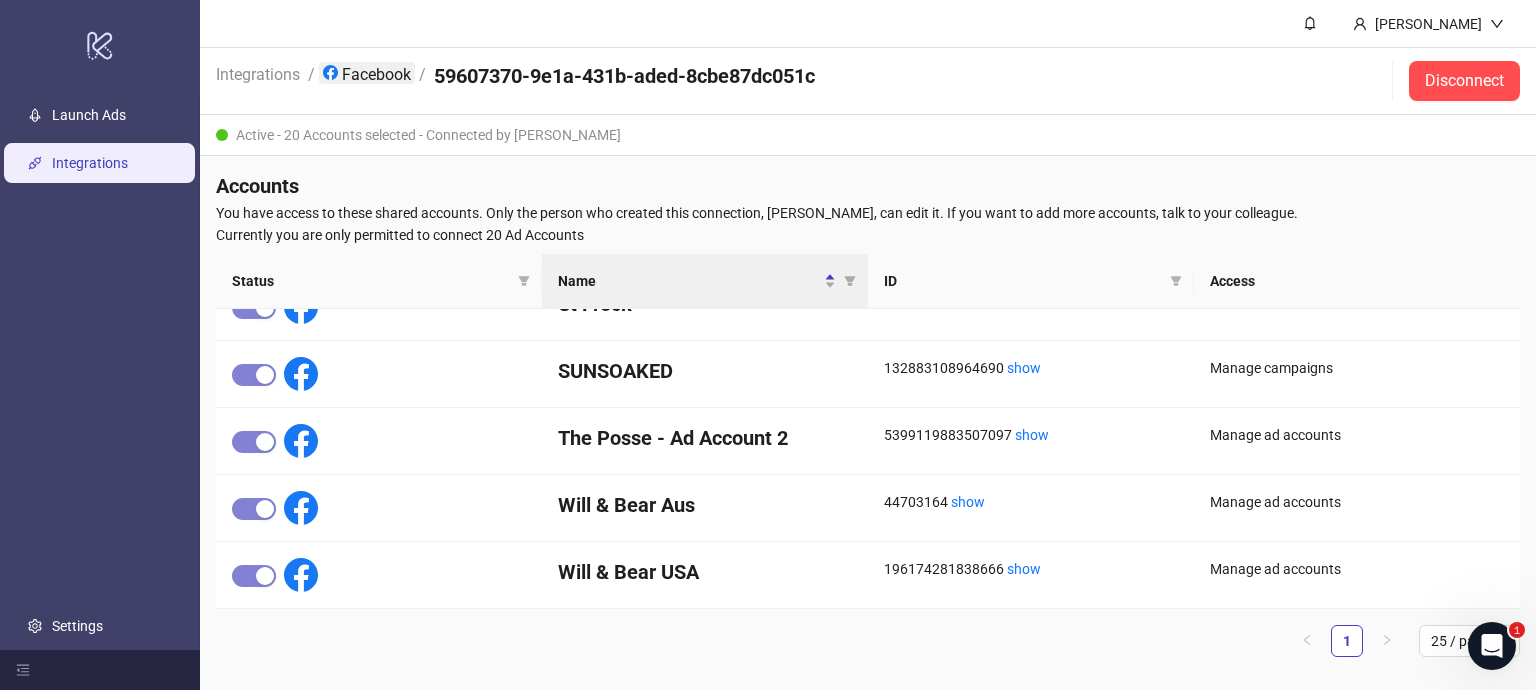 click on "Facebook" at bounding box center [367, 73] 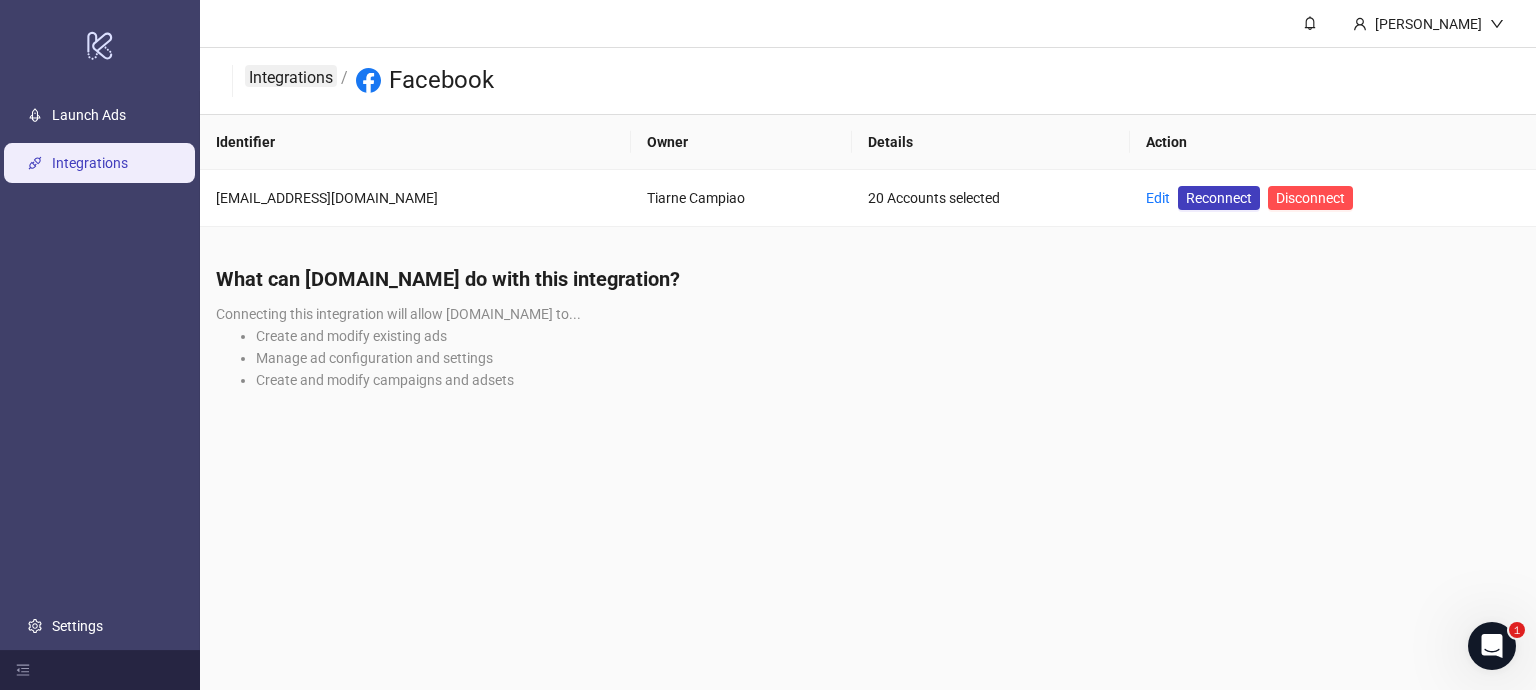 click on "Integrations" at bounding box center [291, 76] 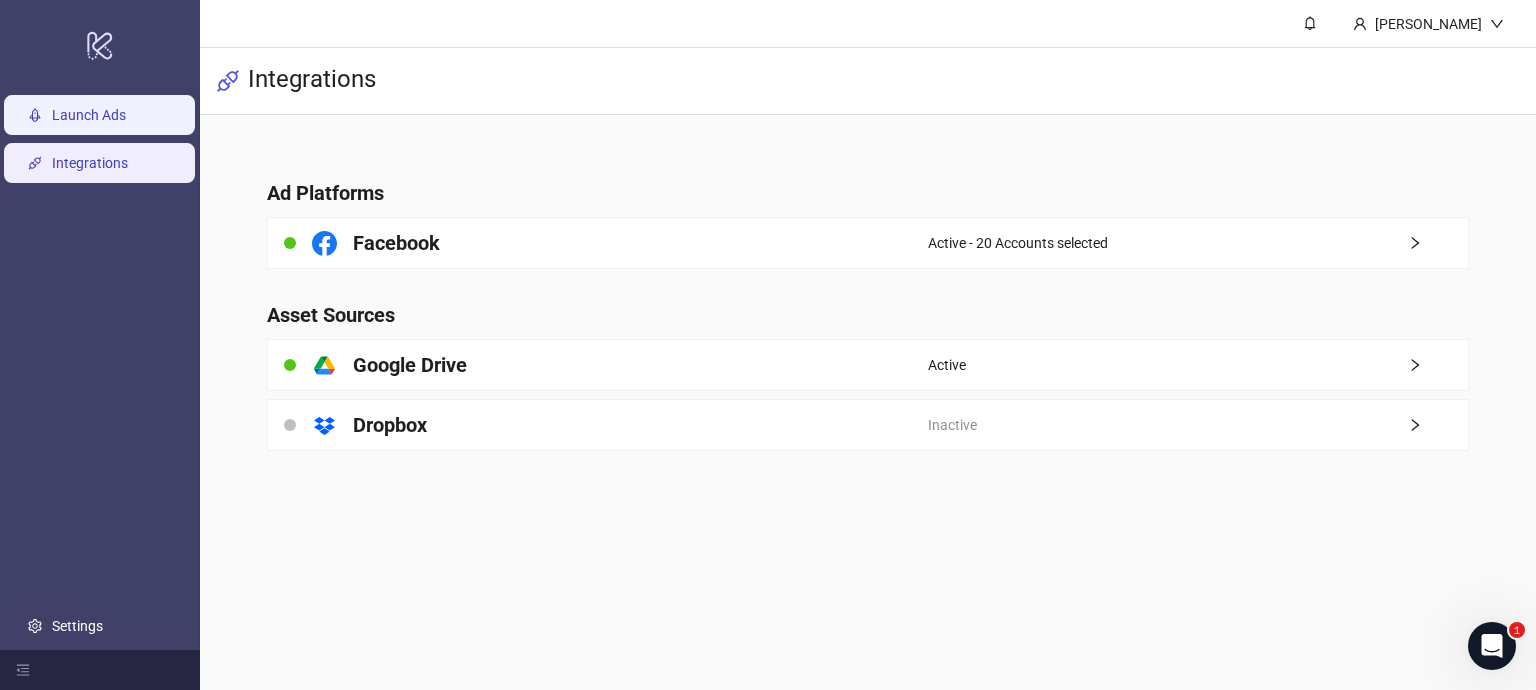 click on "Launch Ads" at bounding box center (89, 115) 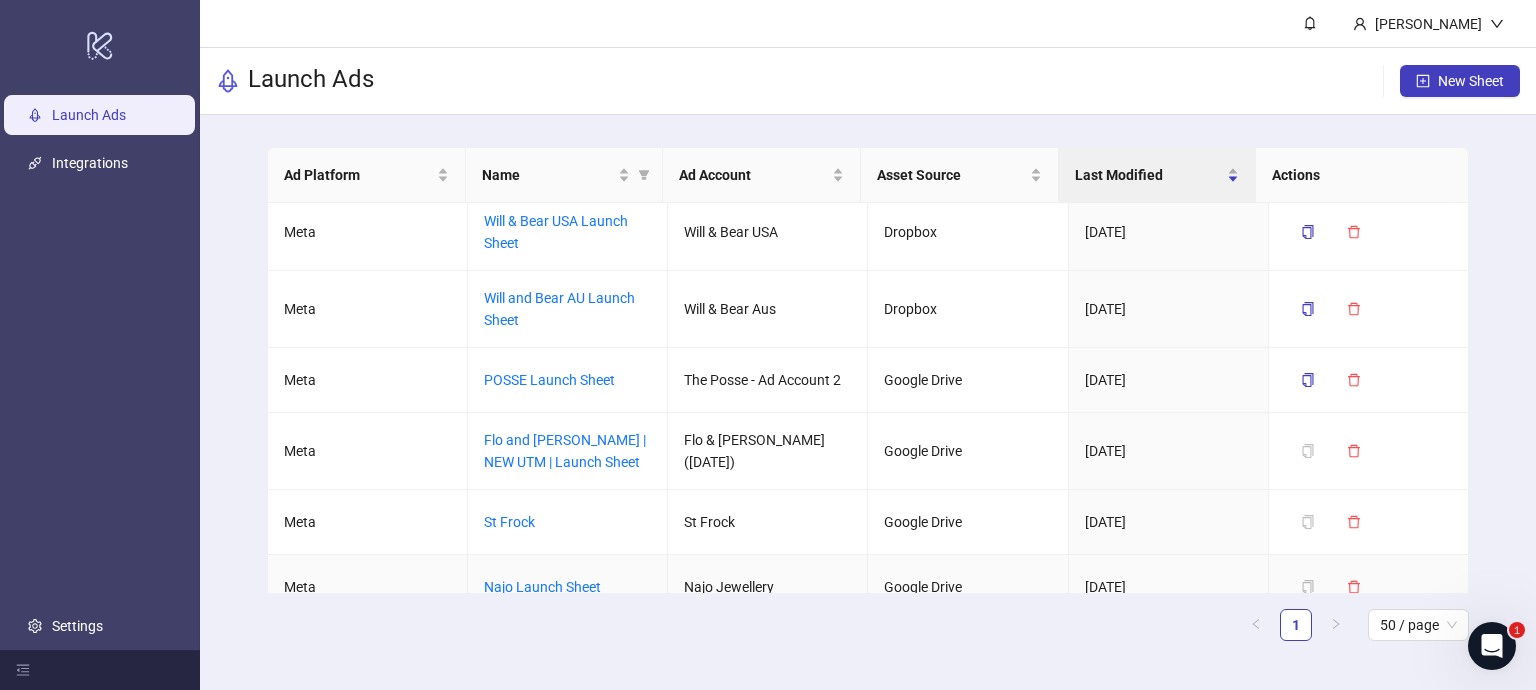 scroll, scrollTop: 500, scrollLeft: 0, axis: vertical 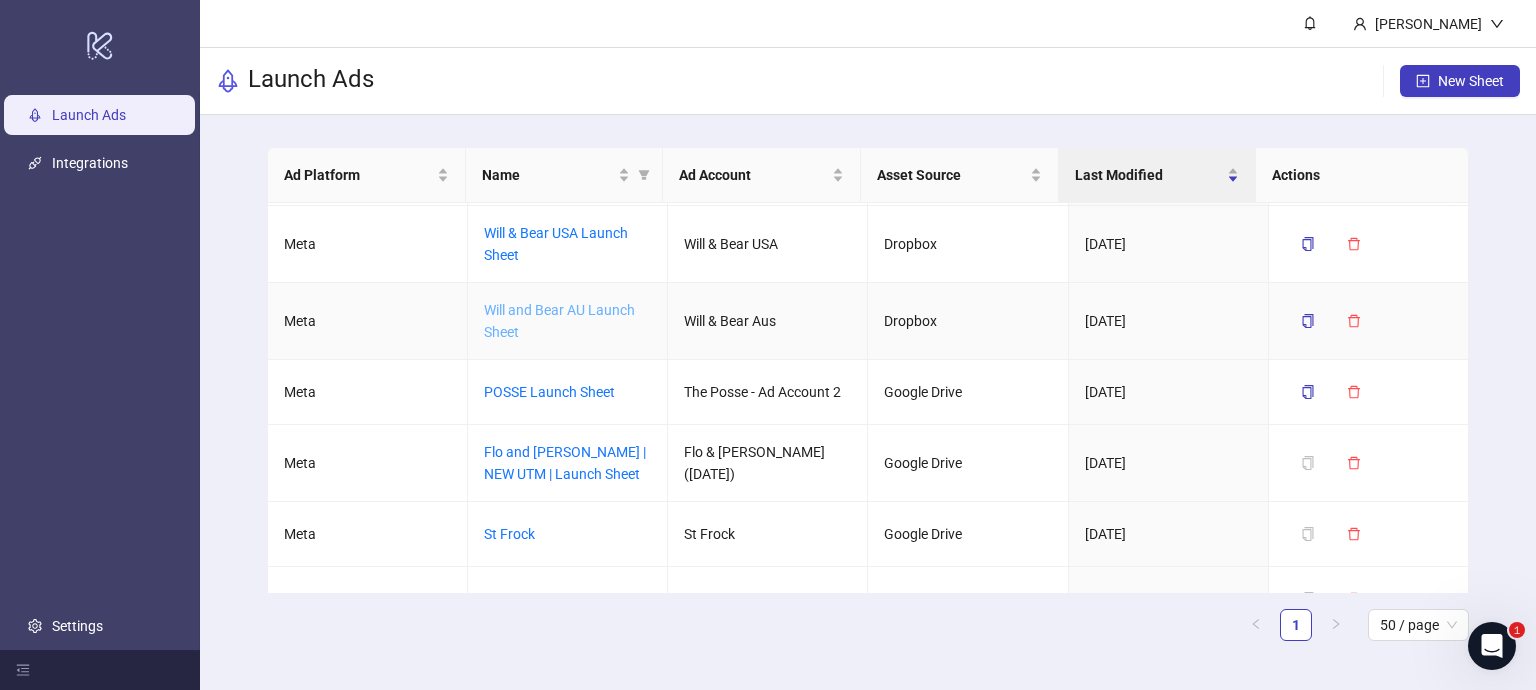 click on "Will and Bear AU Launch Sheet" at bounding box center [559, 321] 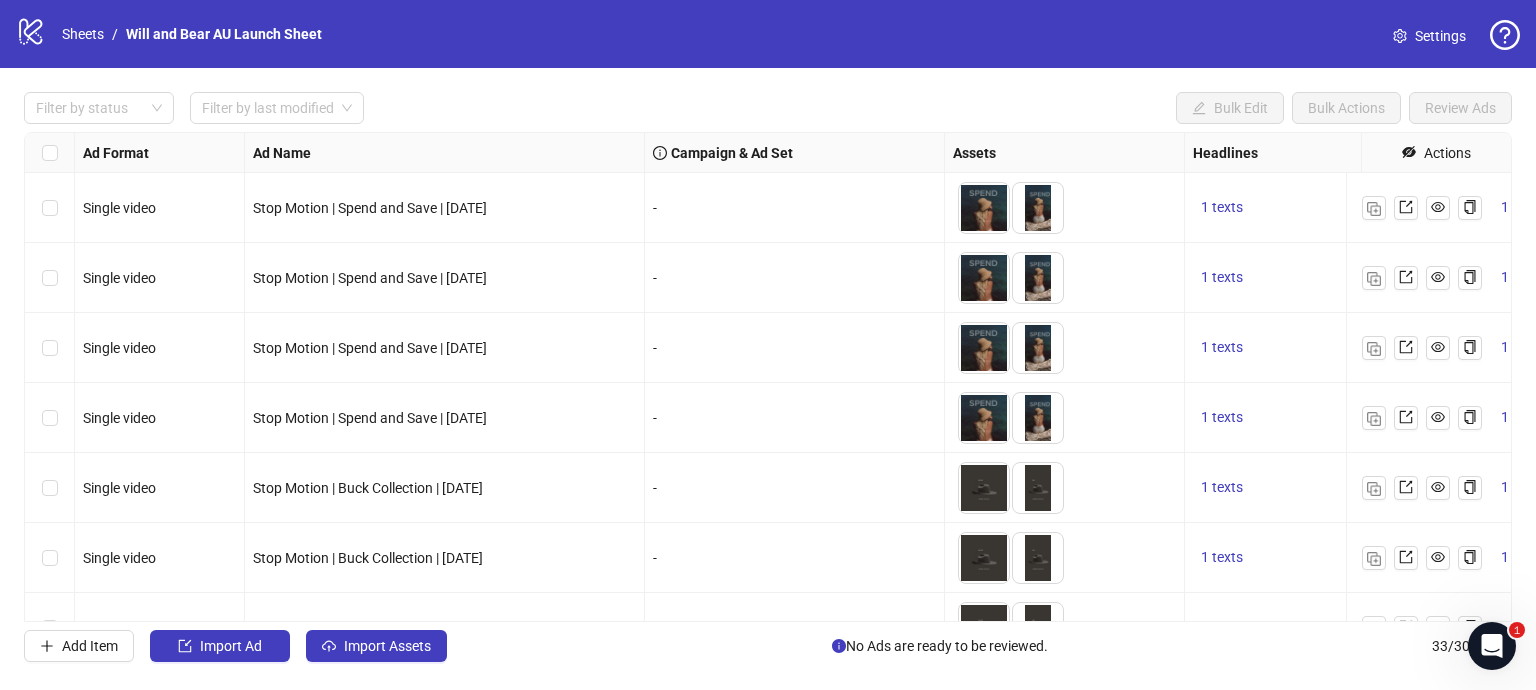 click on "Settings" at bounding box center (1440, 36) 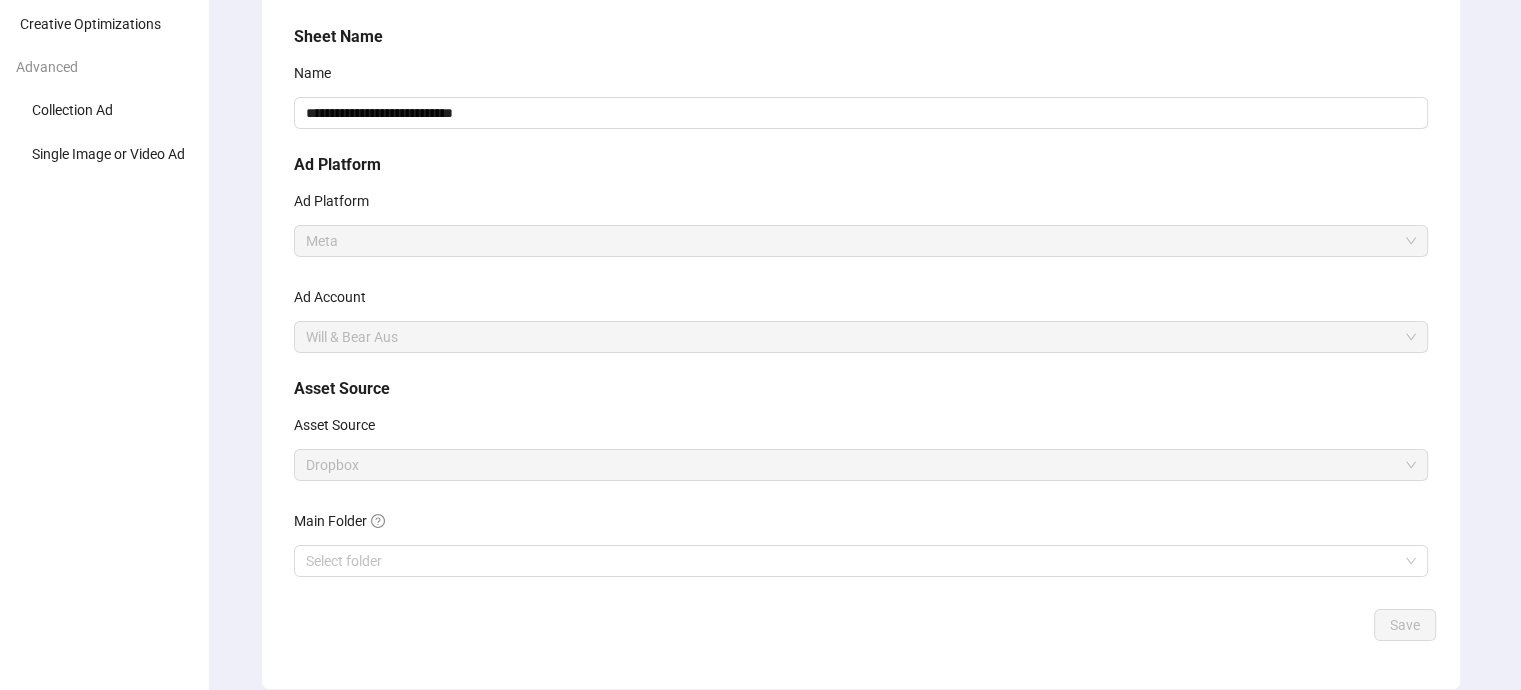 scroll, scrollTop: 235, scrollLeft: 0, axis: vertical 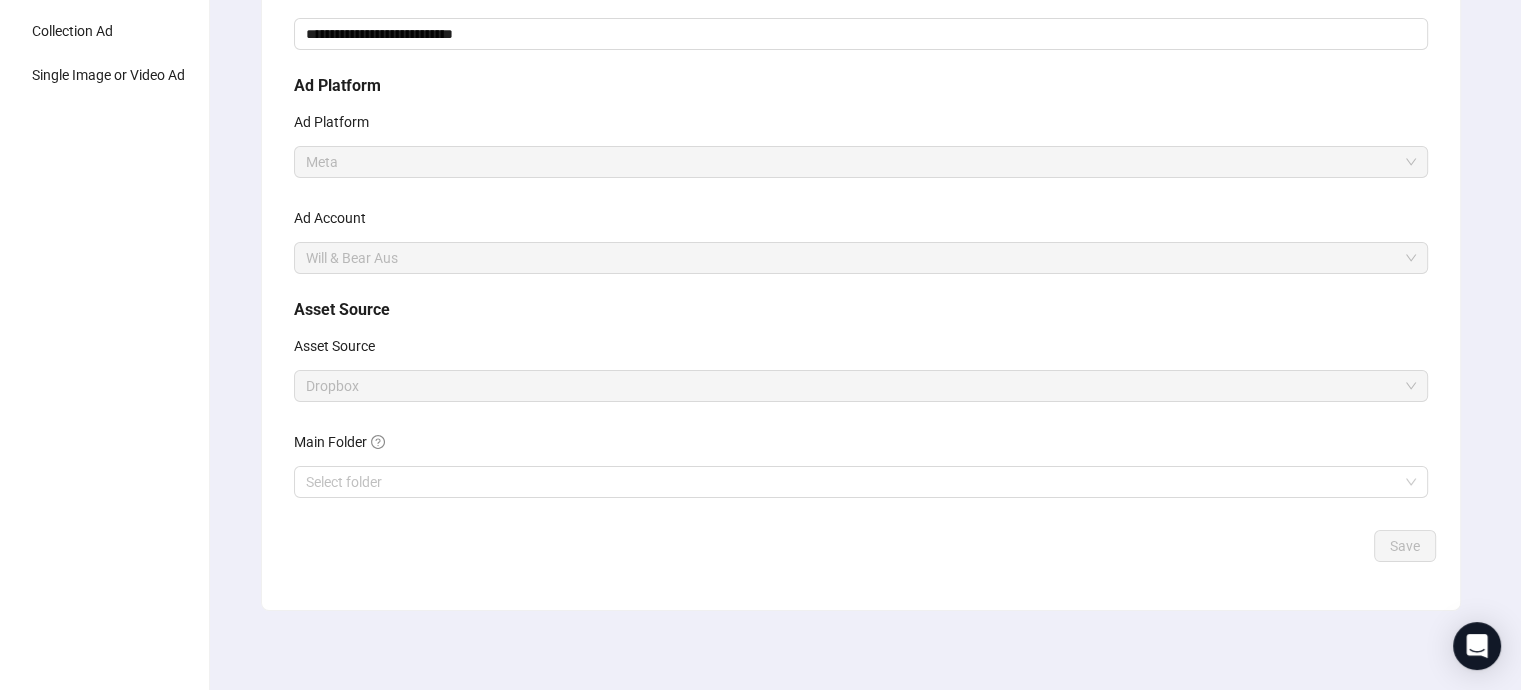 click on "Meta" at bounding box center [861, 162] 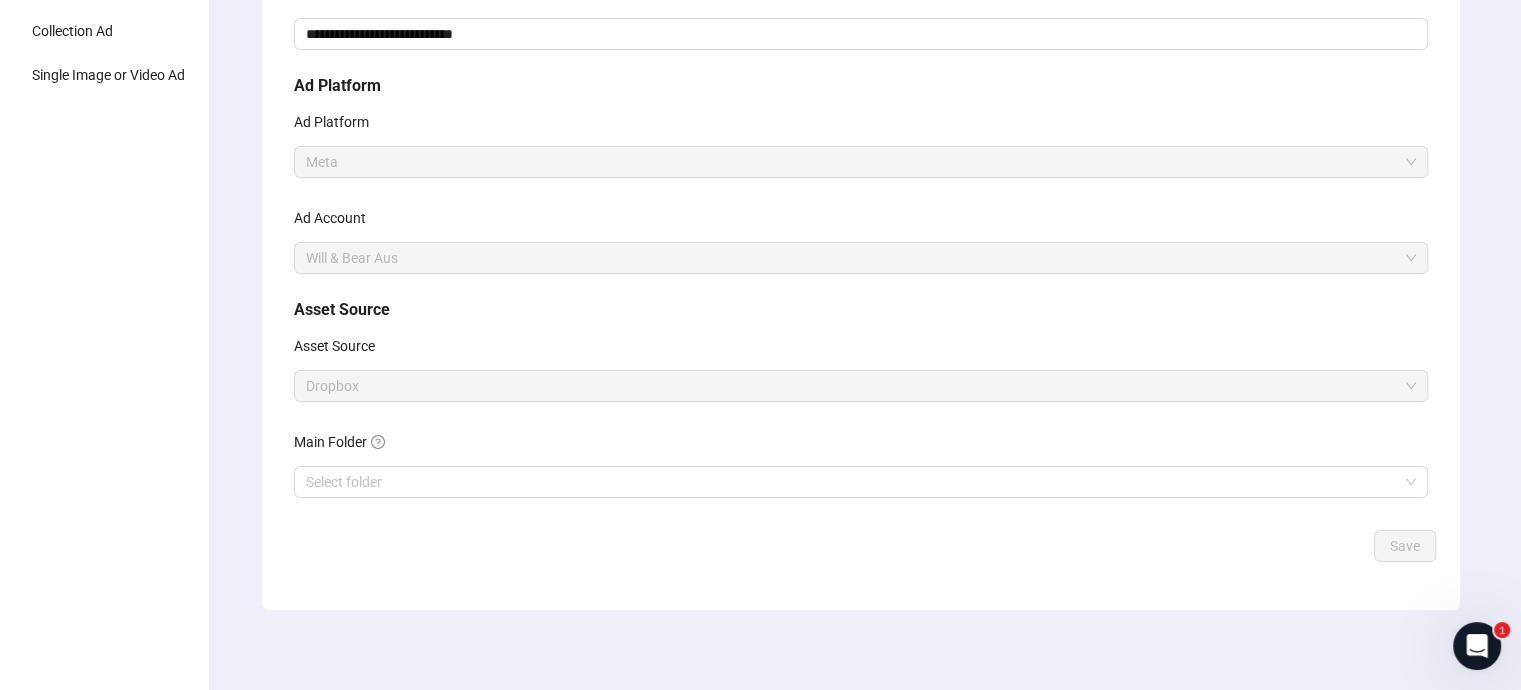 scroll, scrollTop: 0, scrollLeft: 0, axis: both 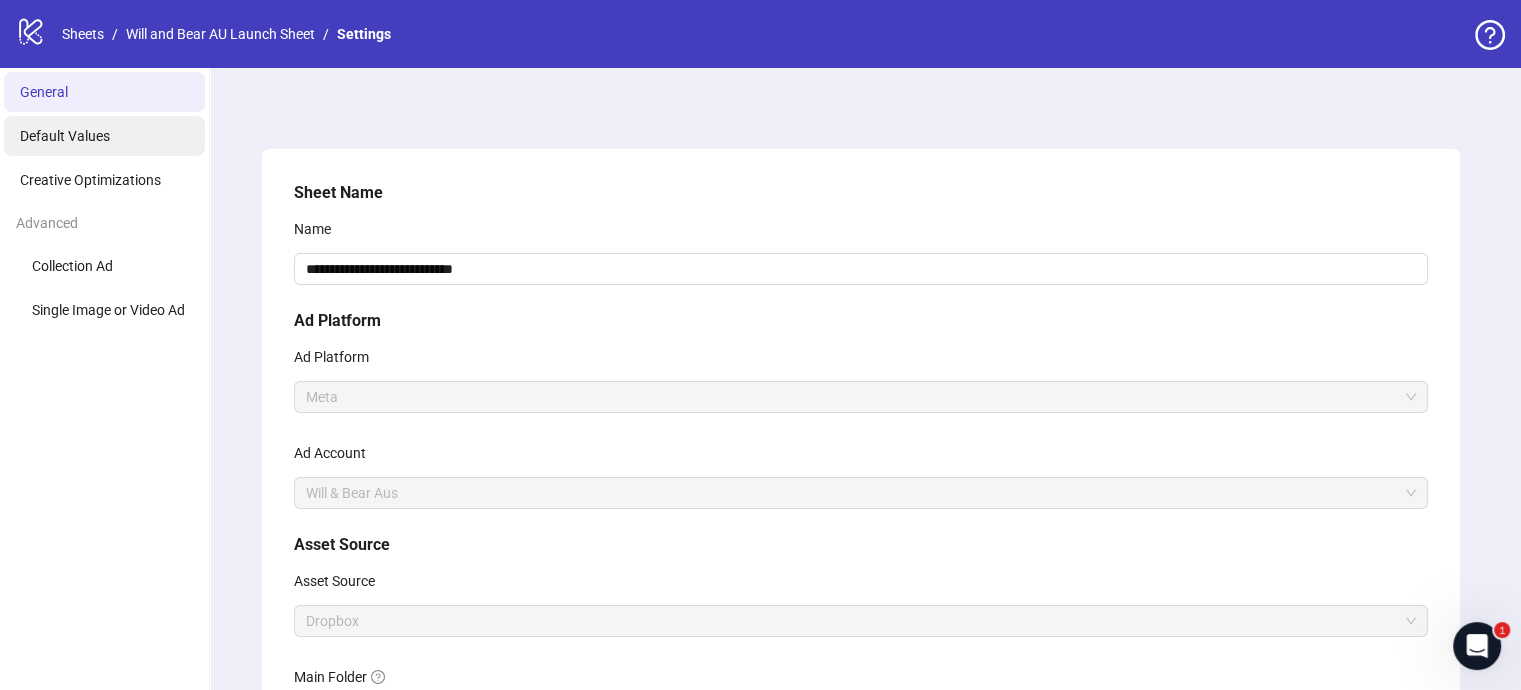 click on "Default Values" at bounding box center (65, 136) 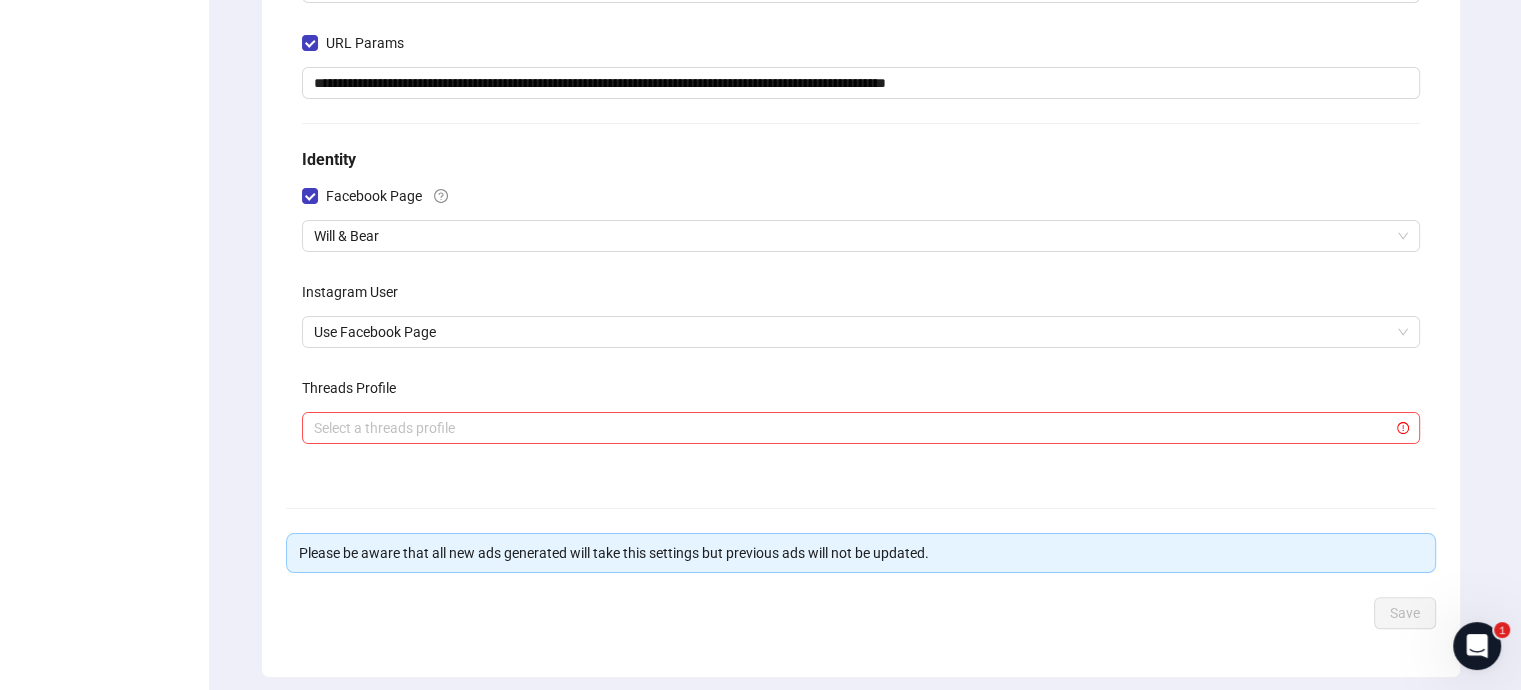 scroll, scrollTop: 572, scrollLeft: 0, axis: vertical 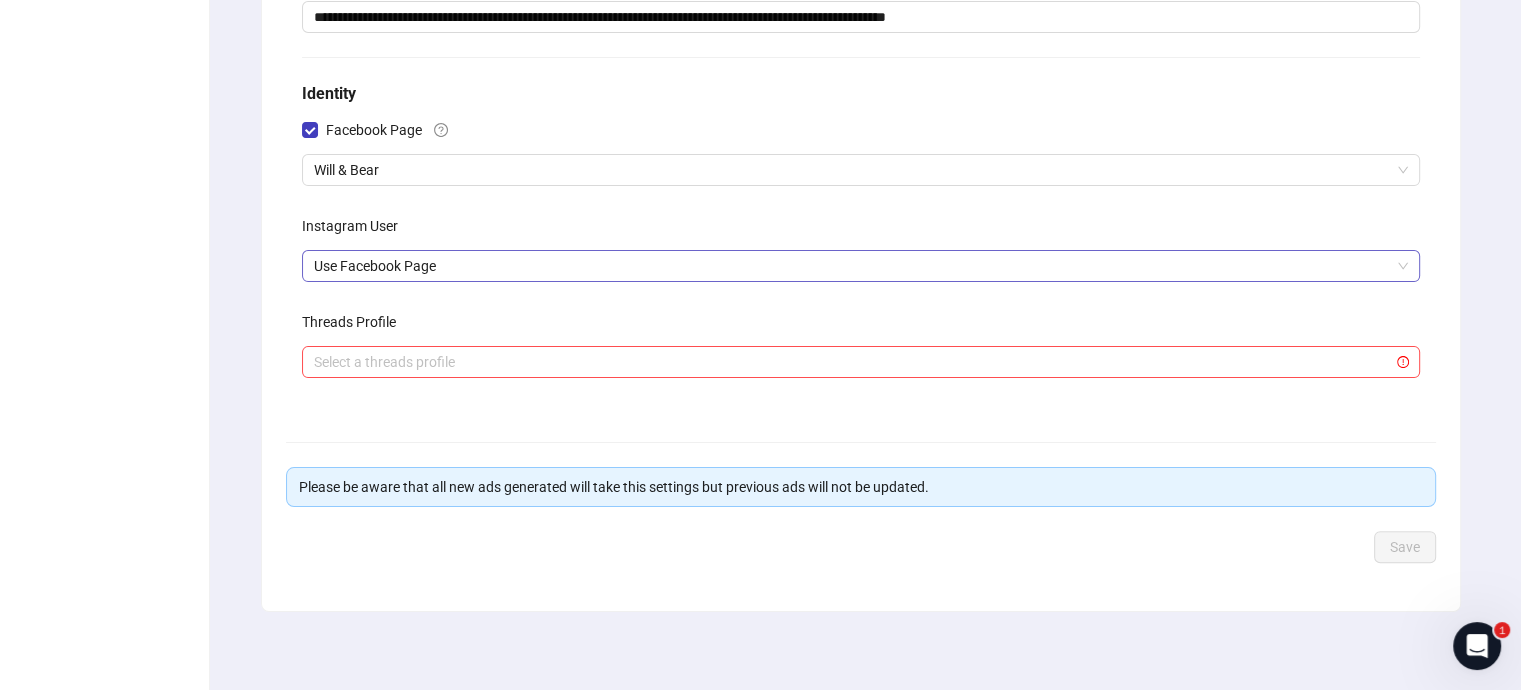 click on "Use Facebook Page" at bounding box center (861, 266) 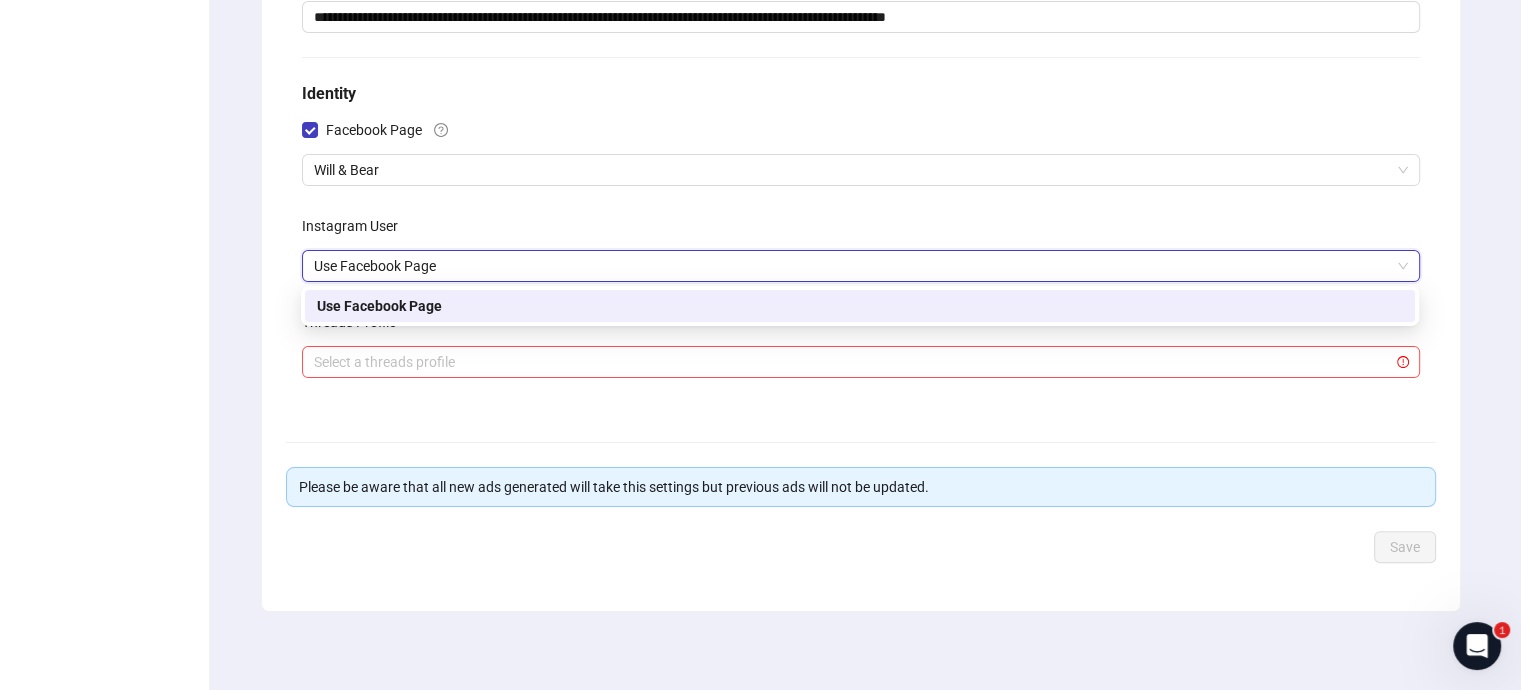click on "Use Facebook Page" at bounding box center (861, 266) 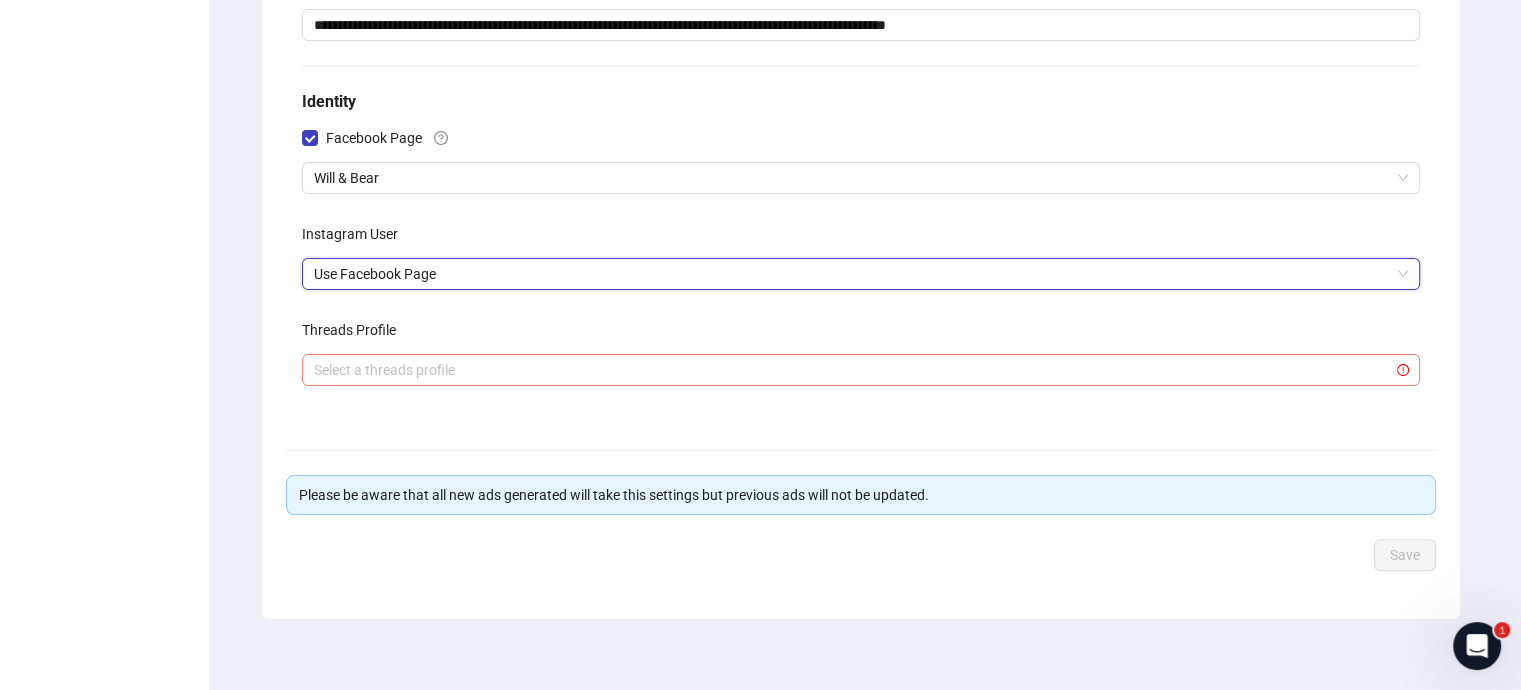 scroll, scrollTop: 572, scrollLeft: 0, axis: vertical 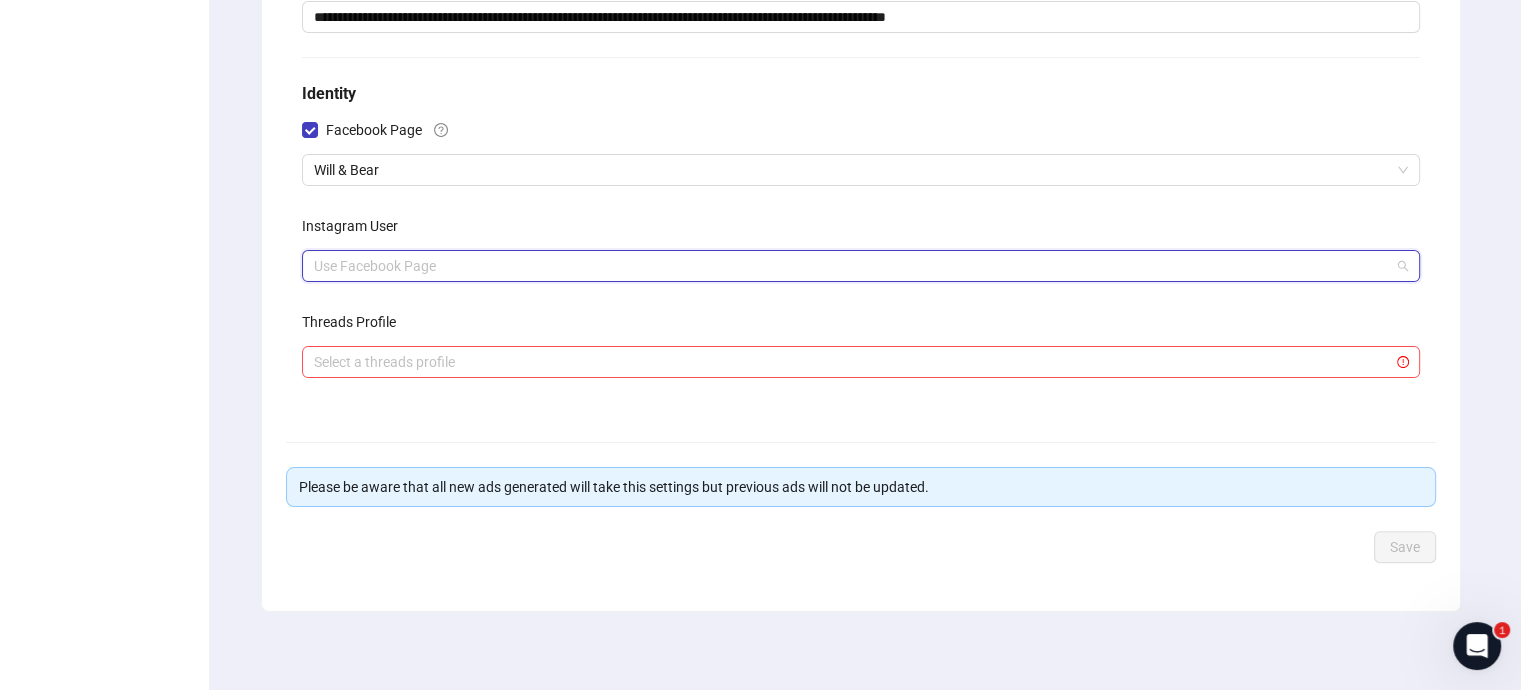 click on "Use Facebook Page" at bounding box center (861, 266) 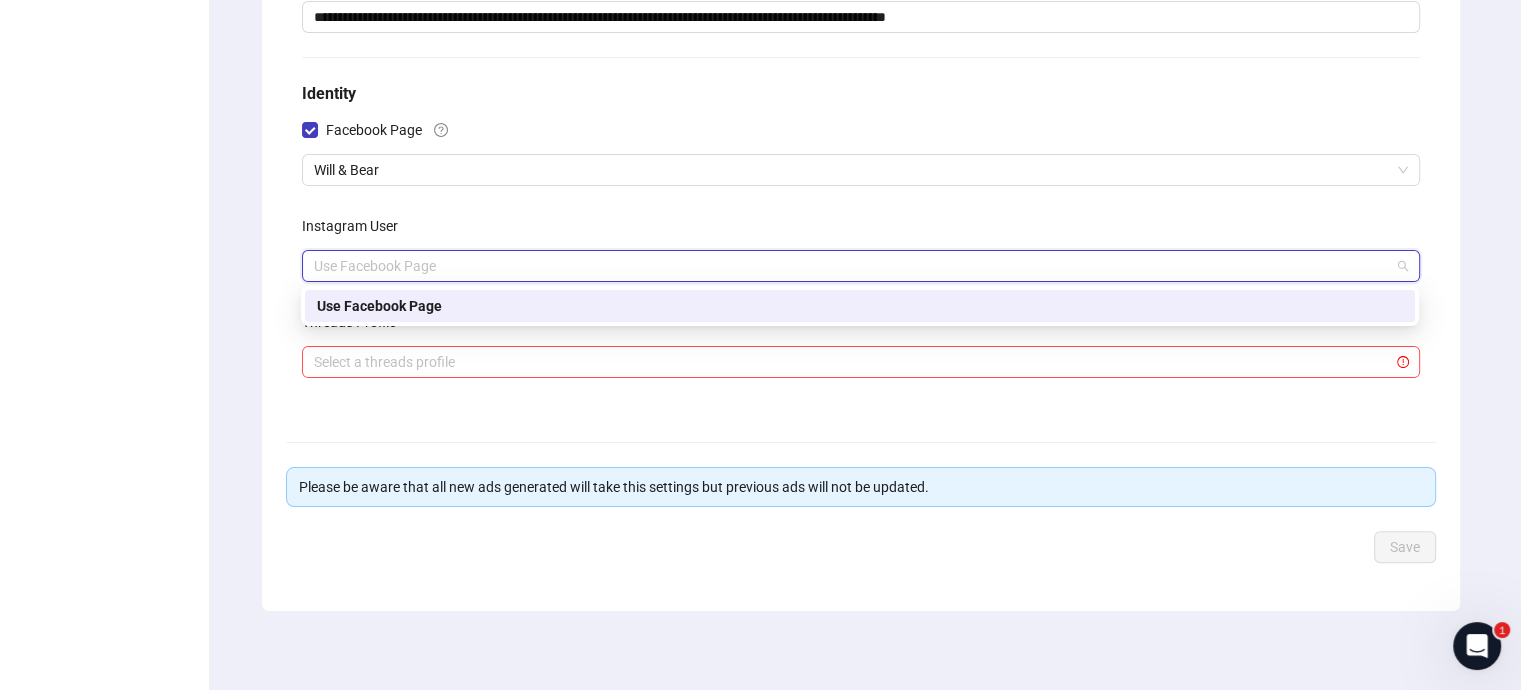 click on "**********" at bounding box center [860, 94] 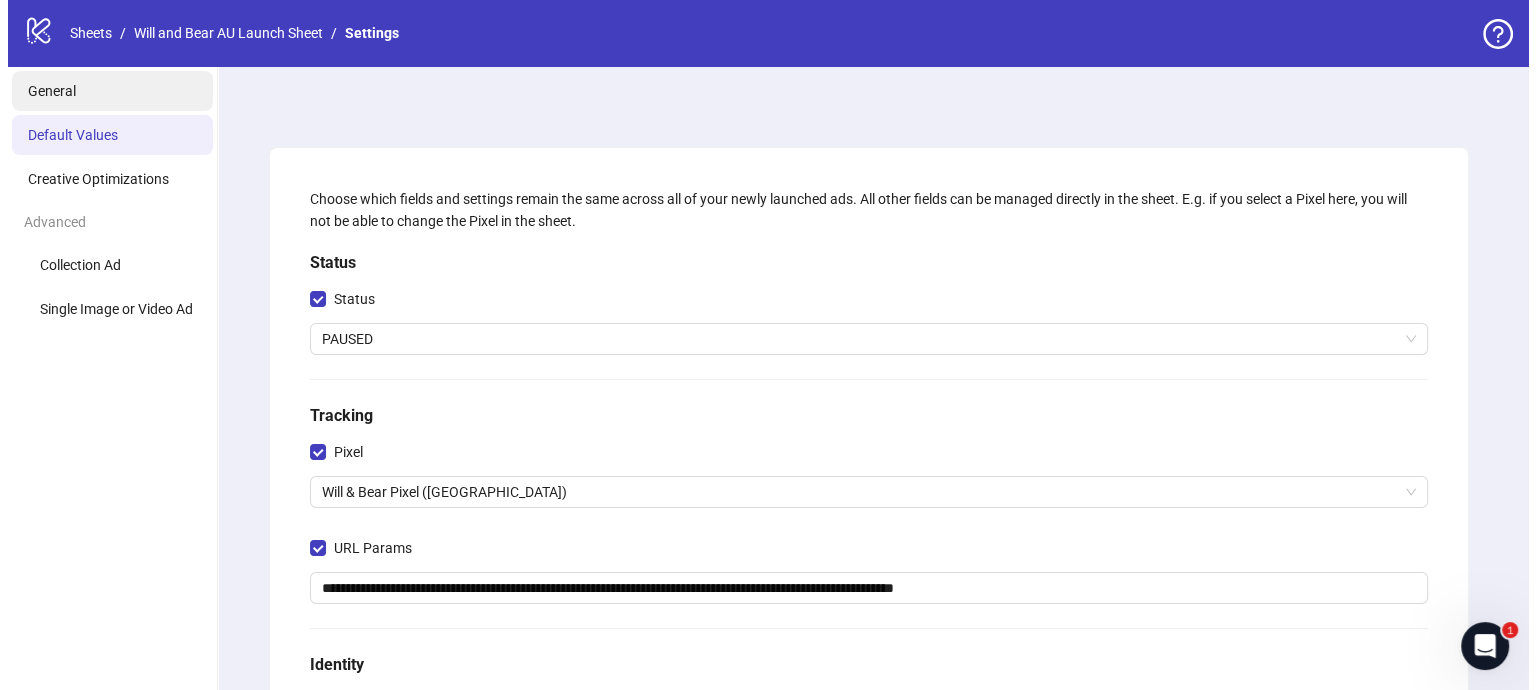 scroll, scrollTop: 0, scrollLeft: 0, axis: both 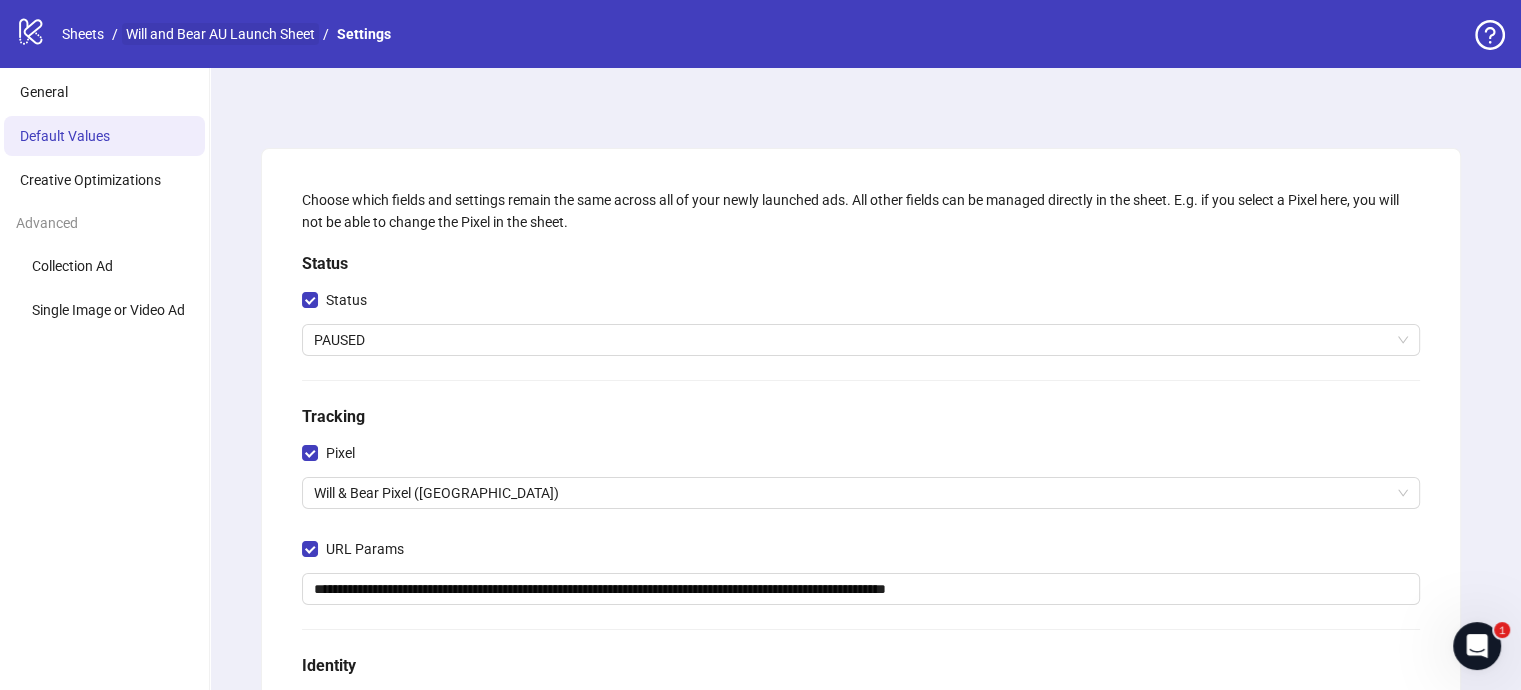click on "Will and Bear AU Launch Sheet" at bounding box center [220, 34] 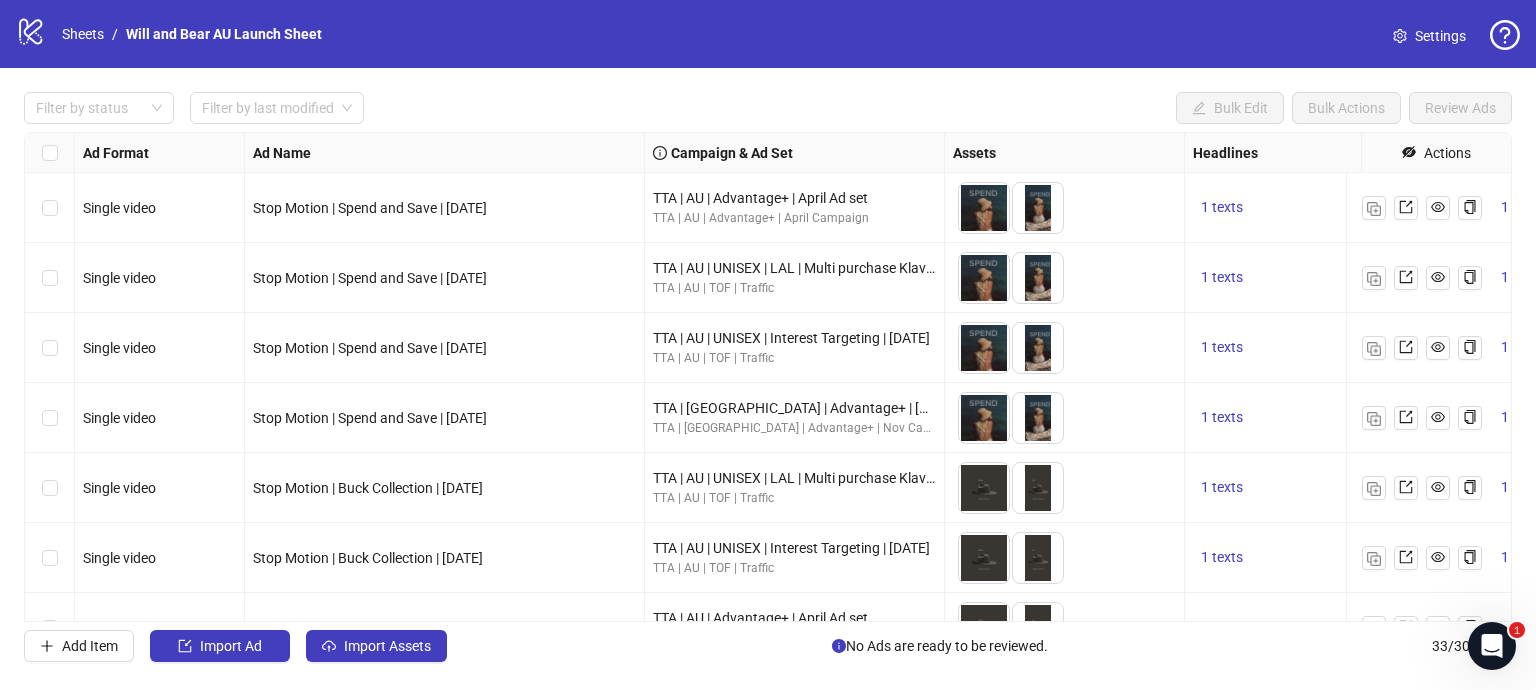 click on "Settings" at bounding box center (1440, 36) 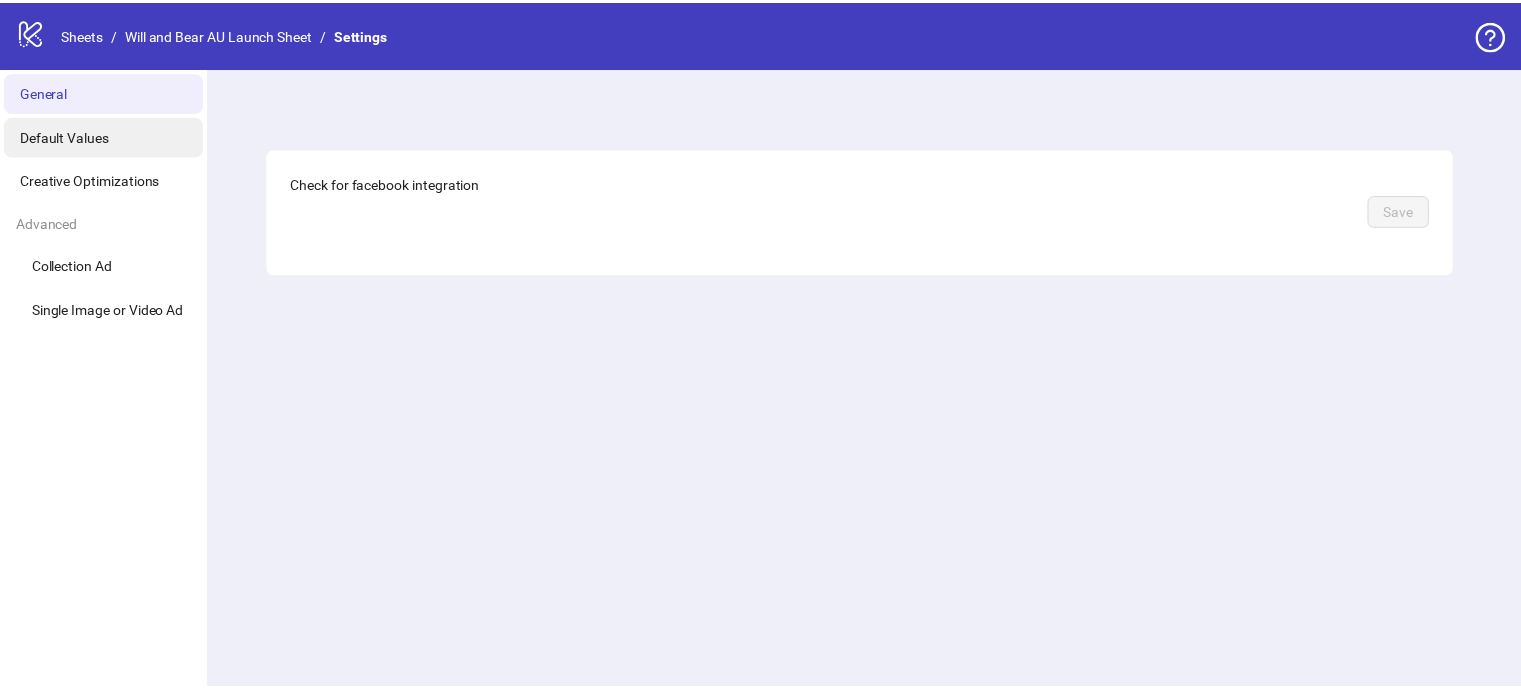 scroll, scrollTop: 0, scrollLeft: 0, axis: both 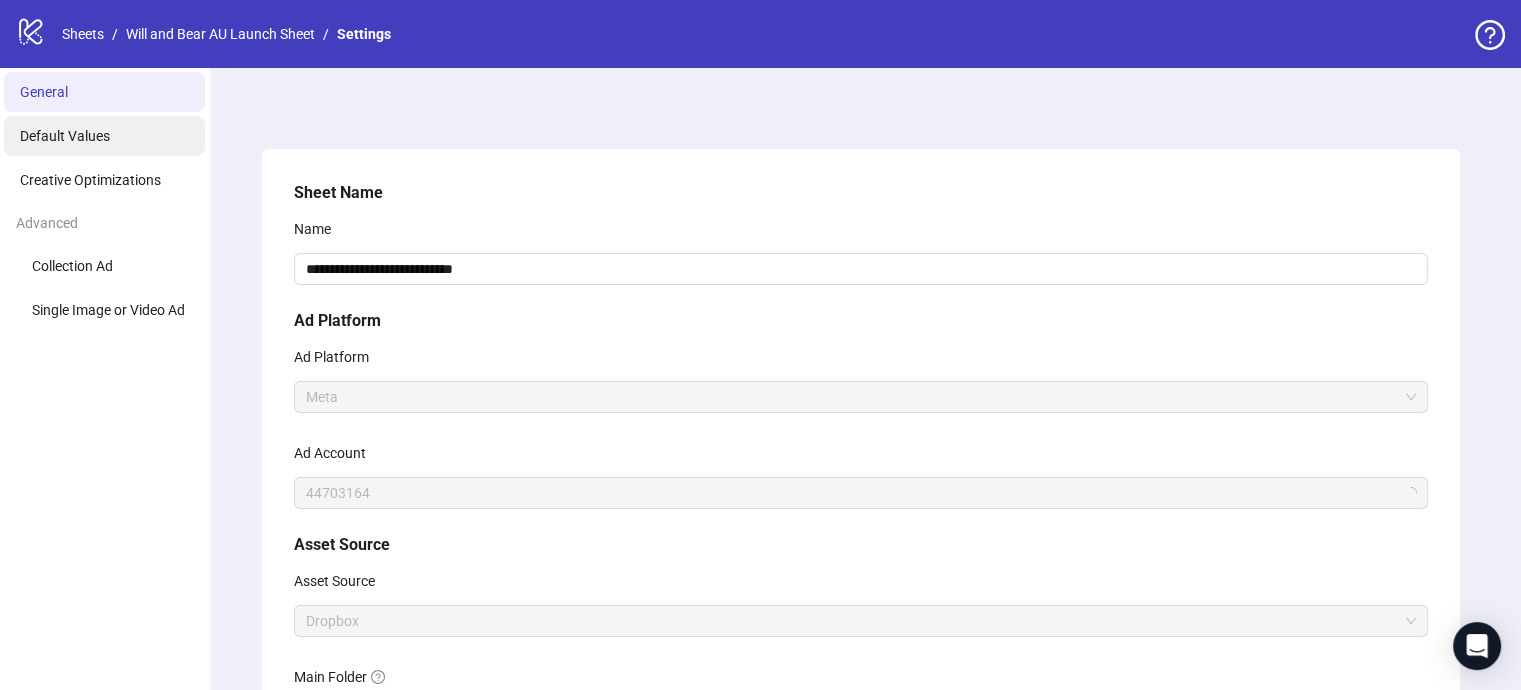 click on "Default Values" at bounding box center [65, 136] 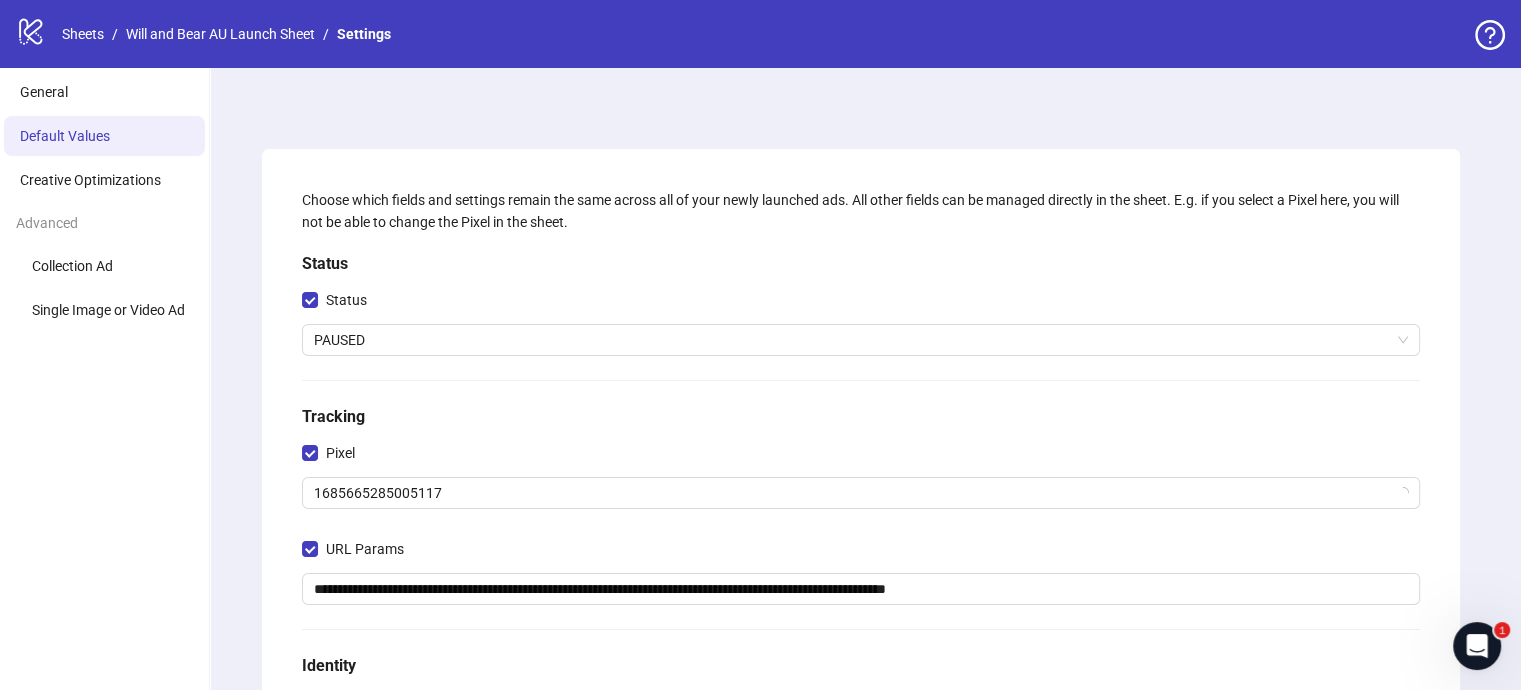scroll, scrollTop: 24, scrollLeft: 0, axis: vertical 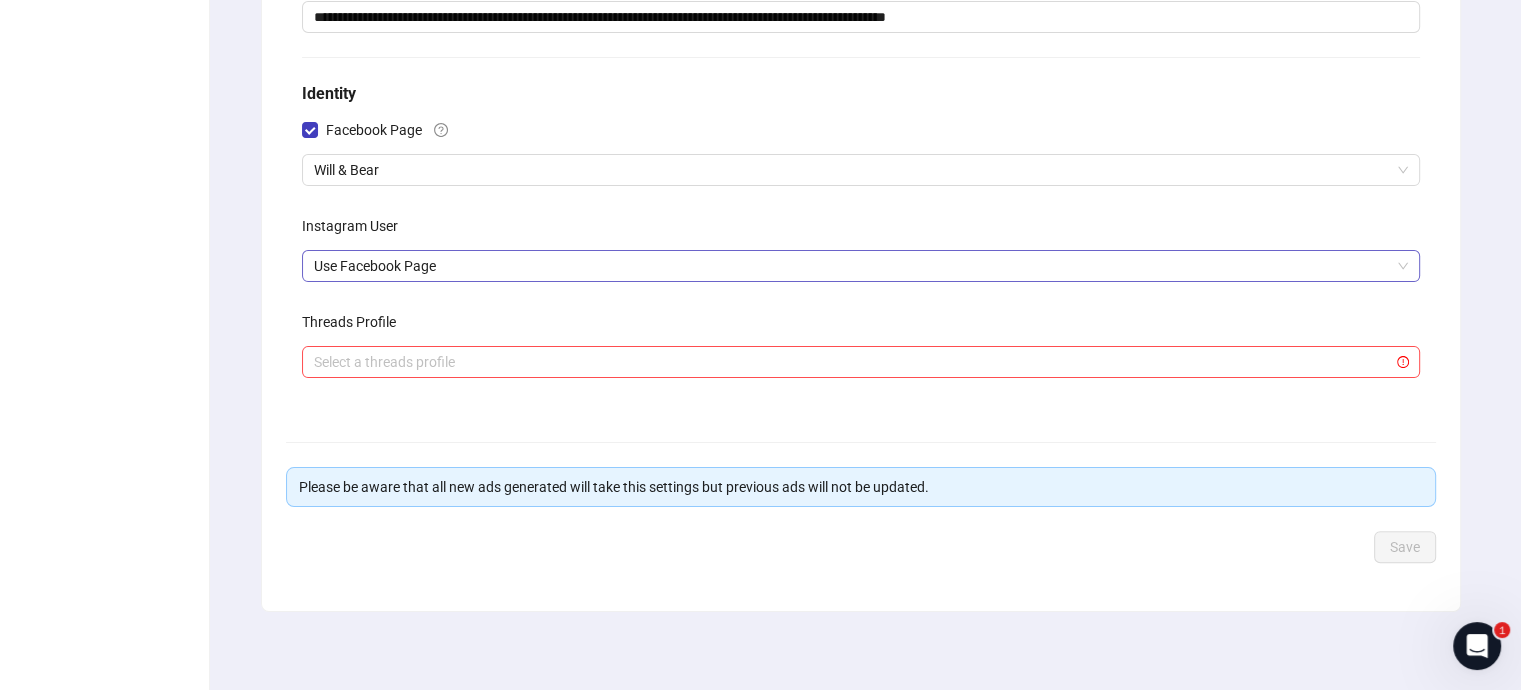 click on "Use Facebook Page" at bounding box center (861, 266) 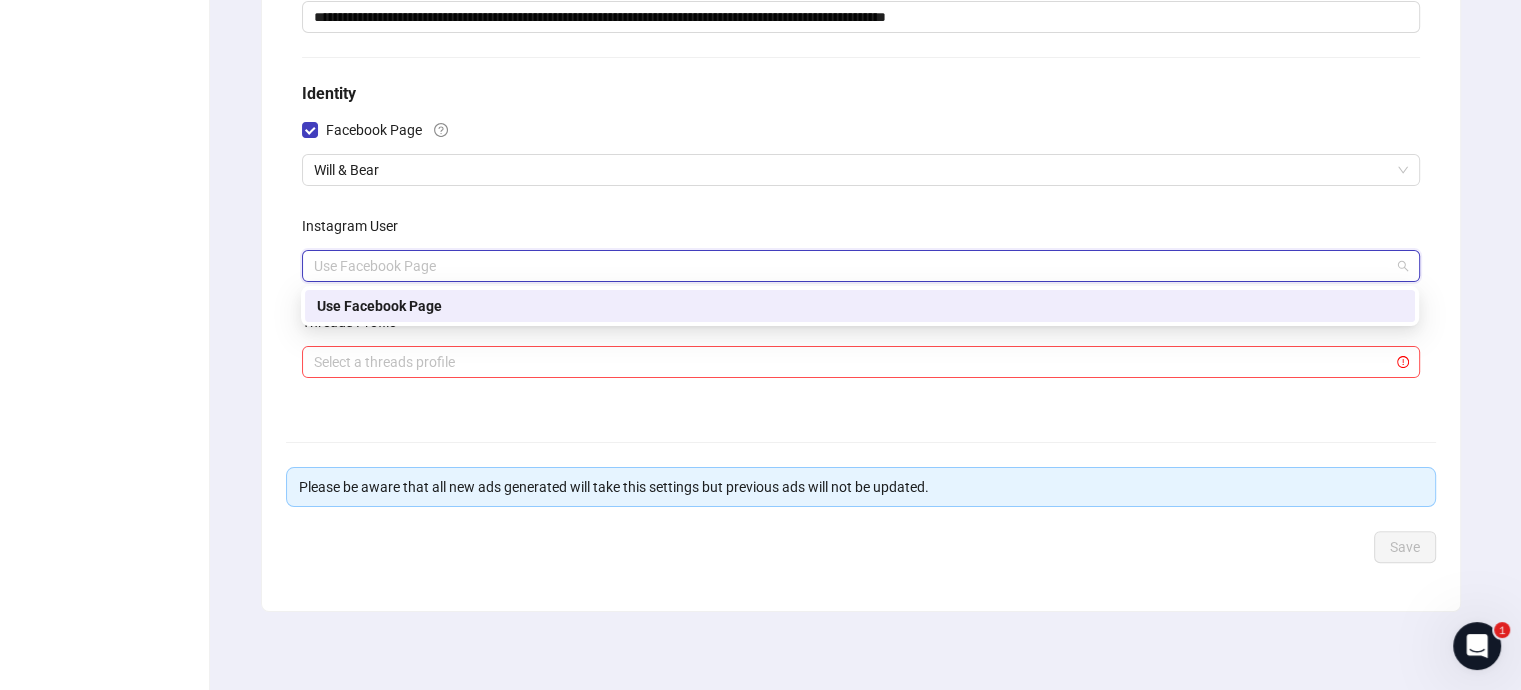 click on "**********" at bounding box center [861, 94] 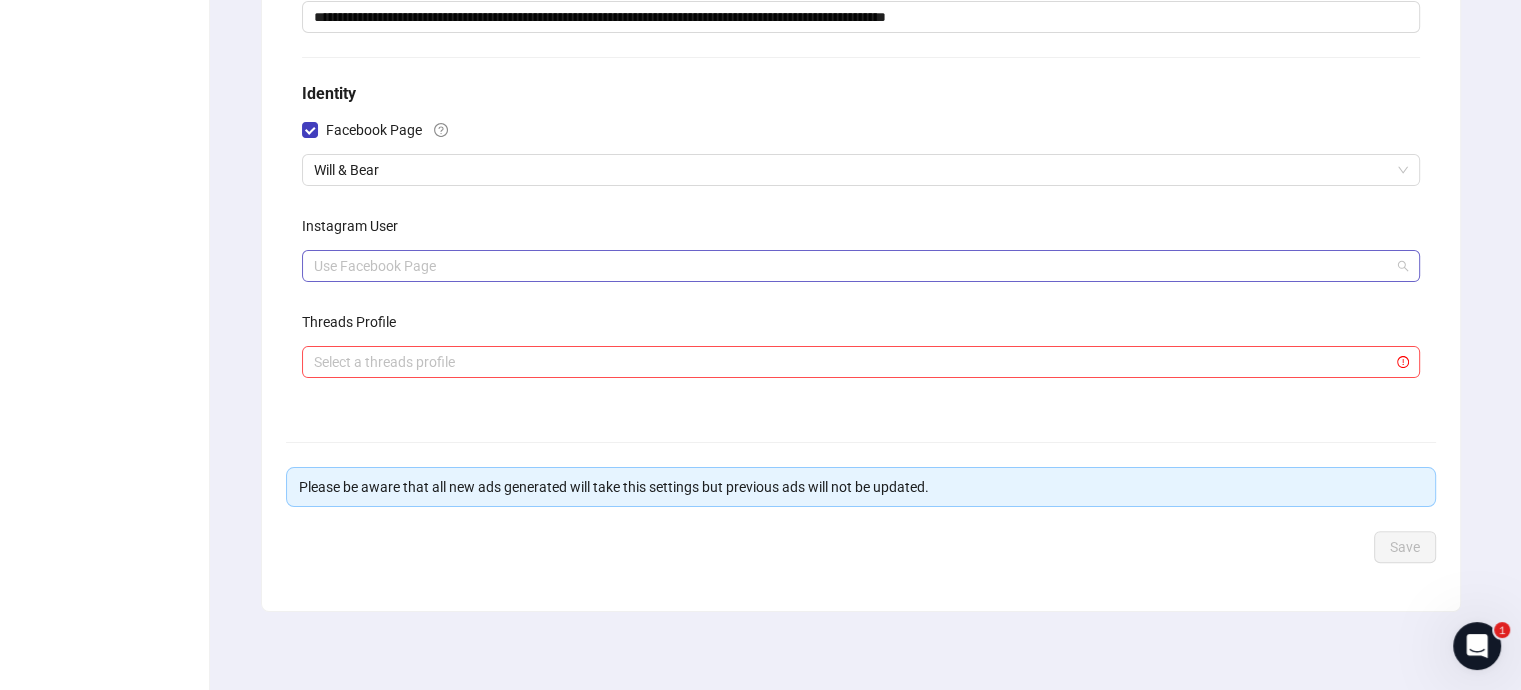 click on "Use Facebook Page" at bounding box center [861, 266] 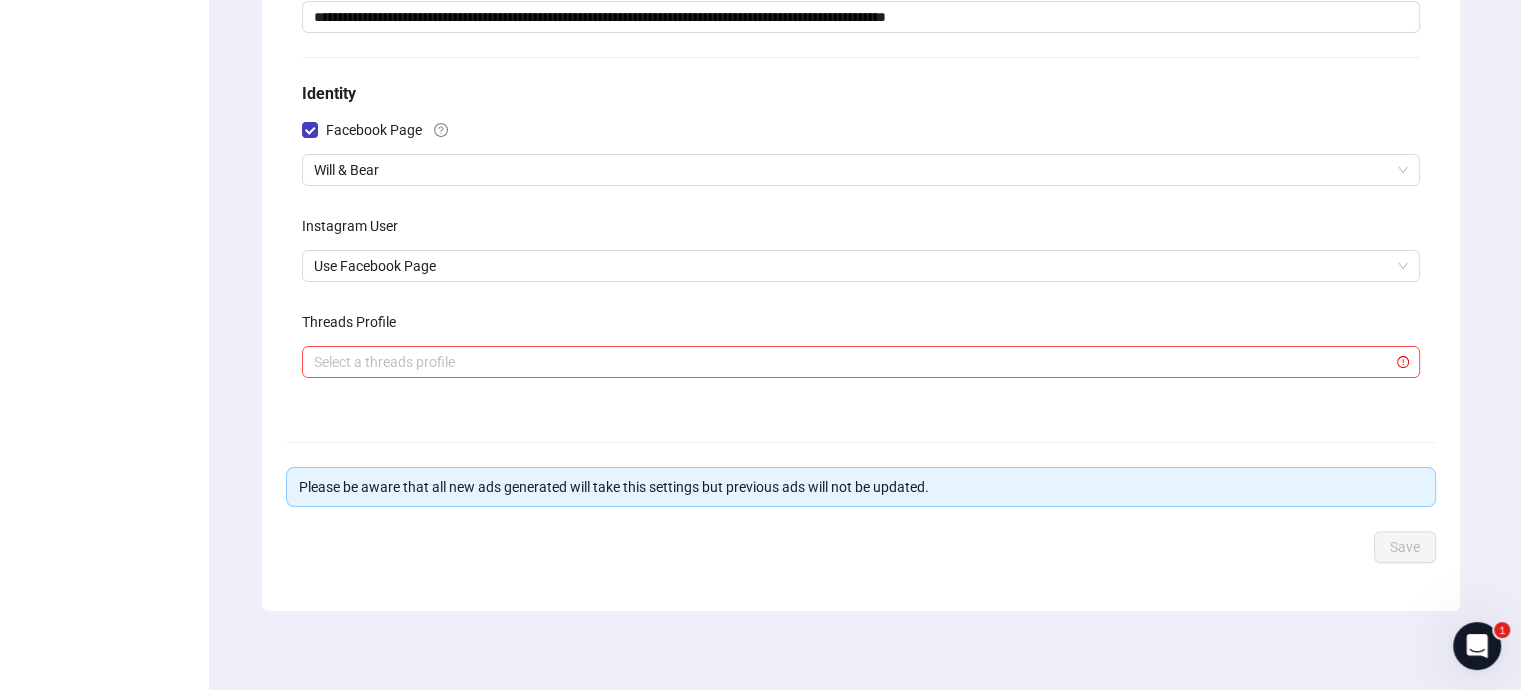 click on "**********" at bounding box center [860, 94] 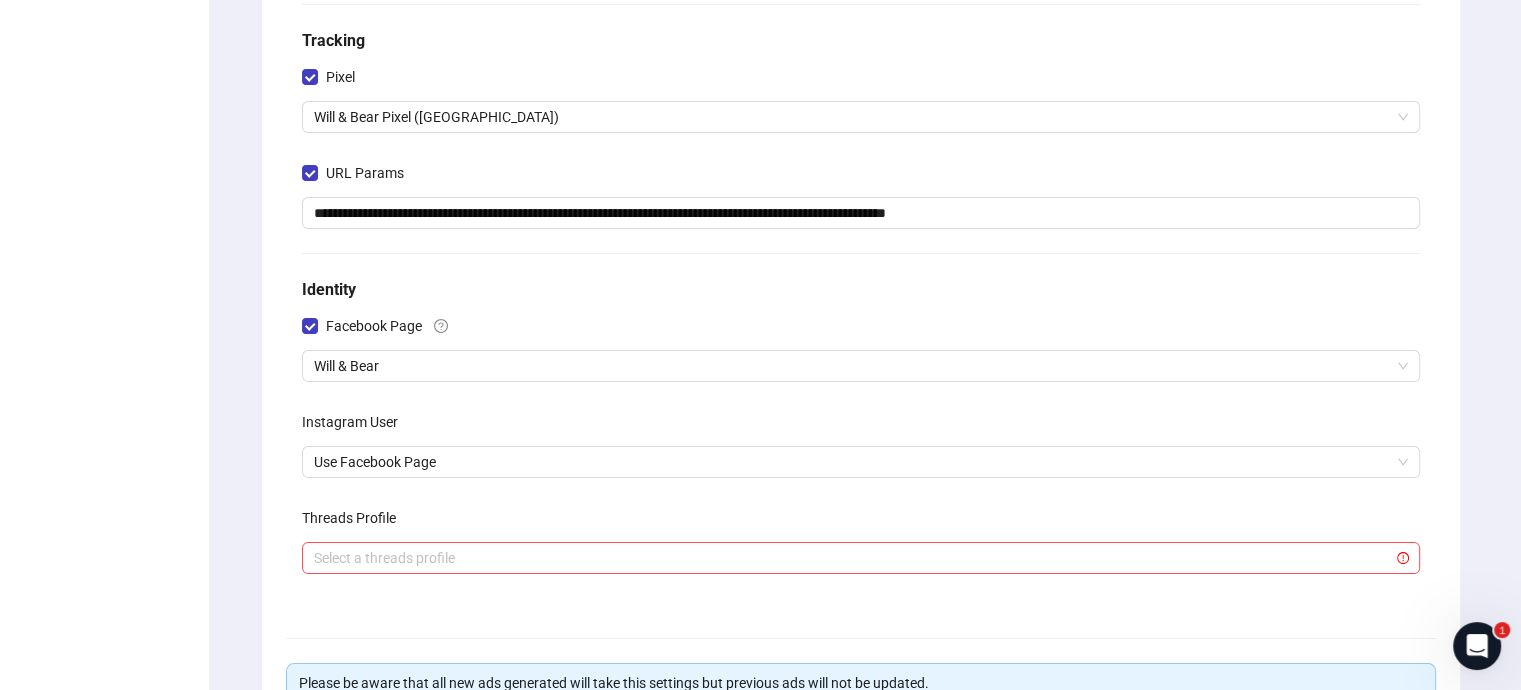 scroll, scrollTop: 372, scrollLeft: 0, axis: vertical 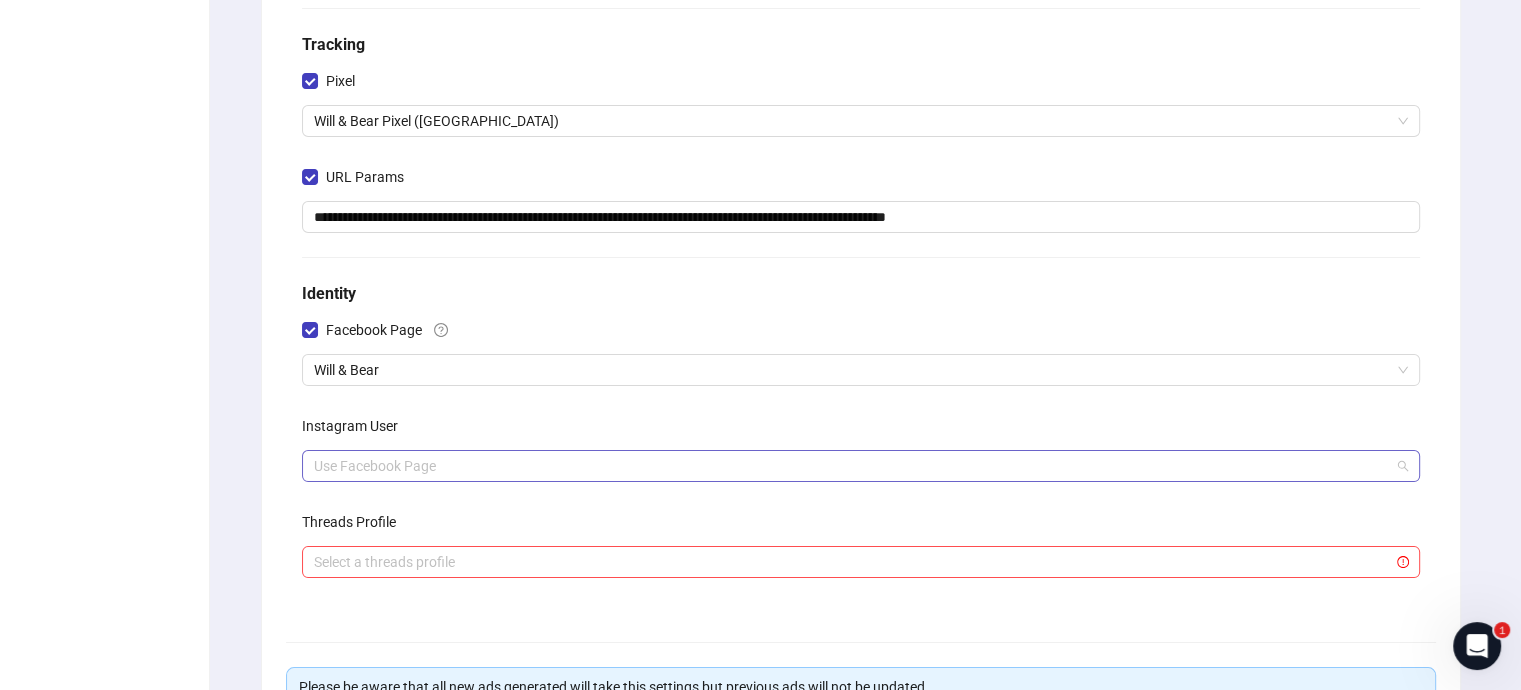 click on "Use Facebook Page" at bounding box center [861, 466] 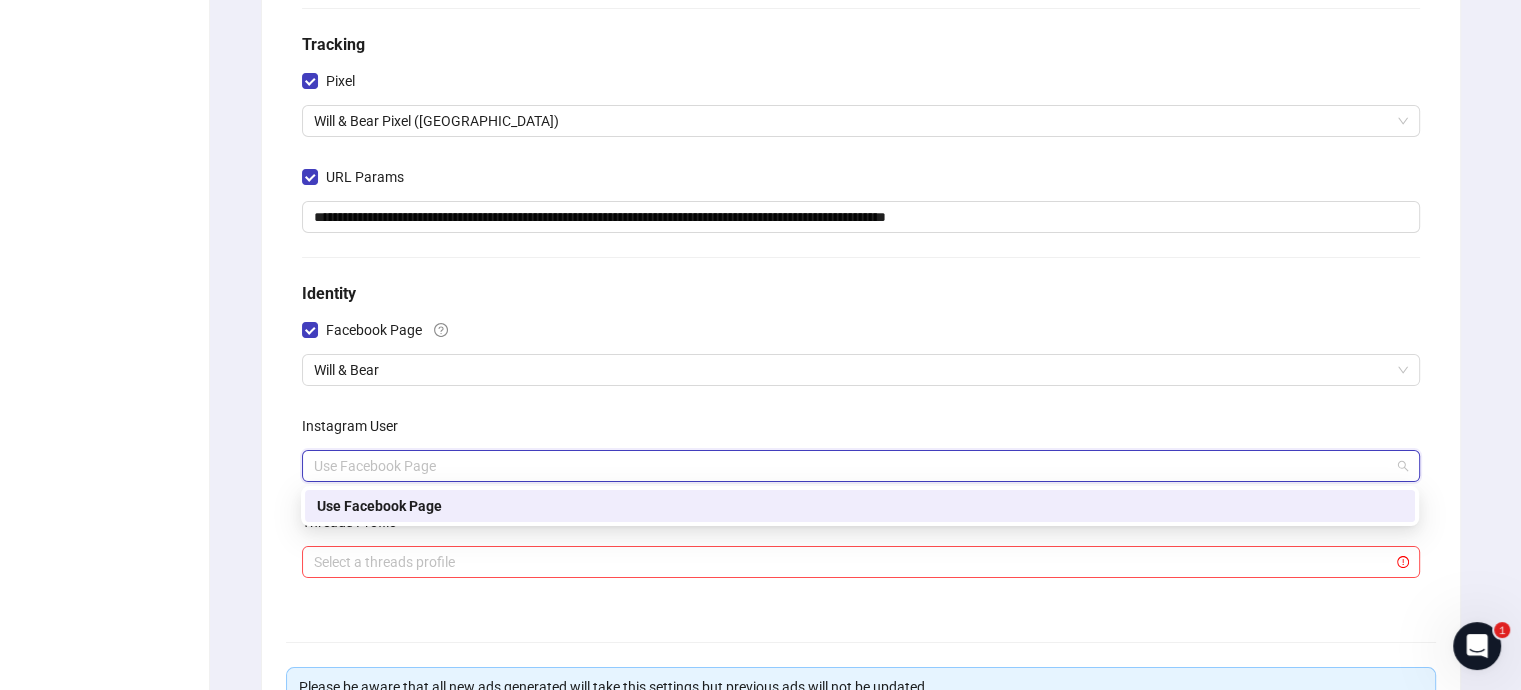 click on "**********" at bounding box center [860, 294] 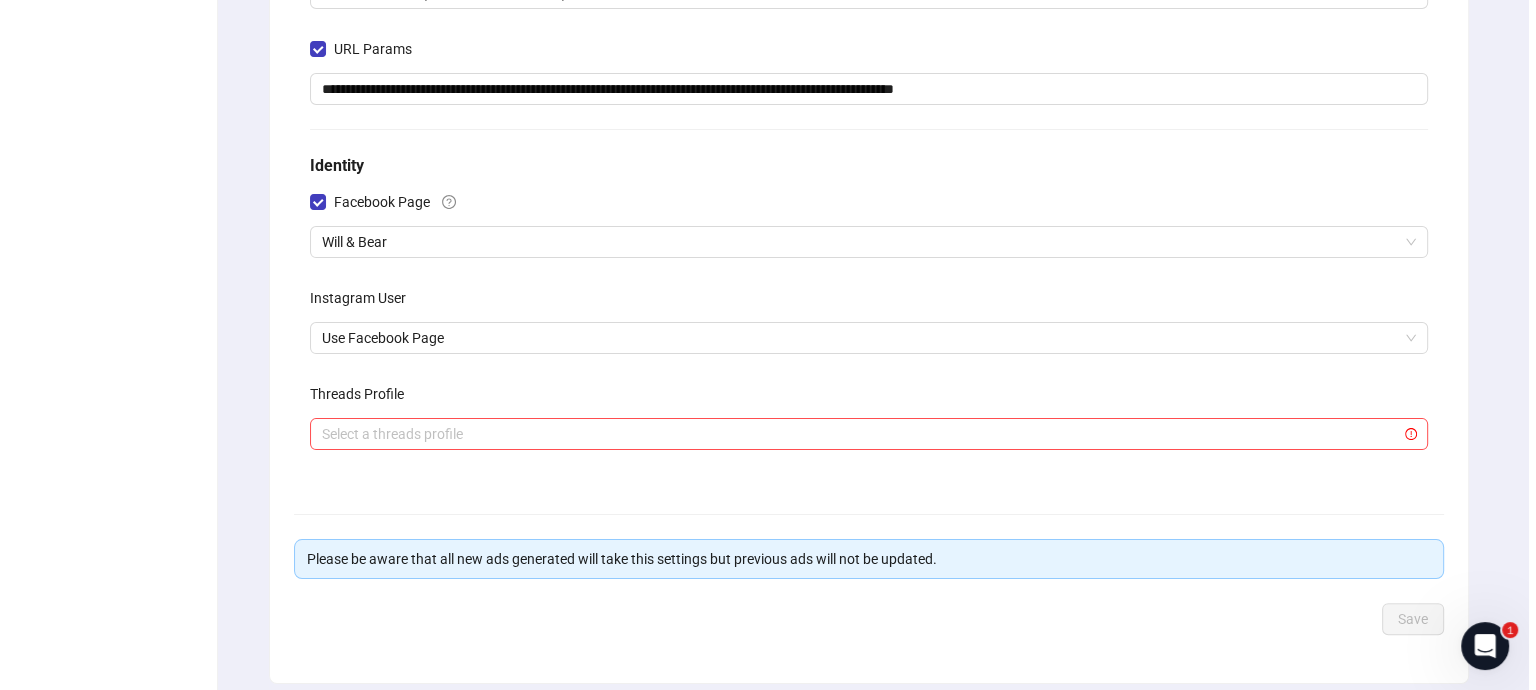 scroll, scrollTop: 0, scrollLeft: 0, axis: both 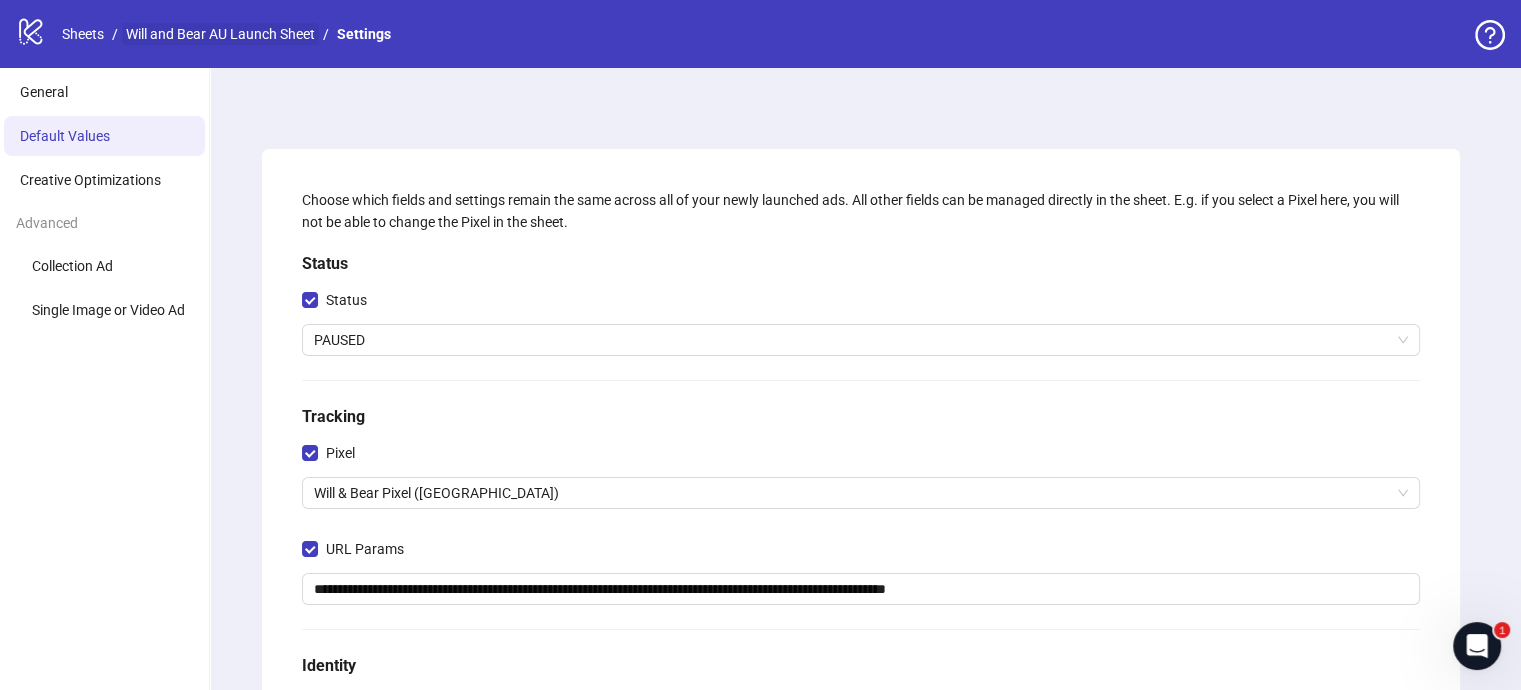 click on "Will and Bear AU Launch Sheet" at bounding box center (220, 34) 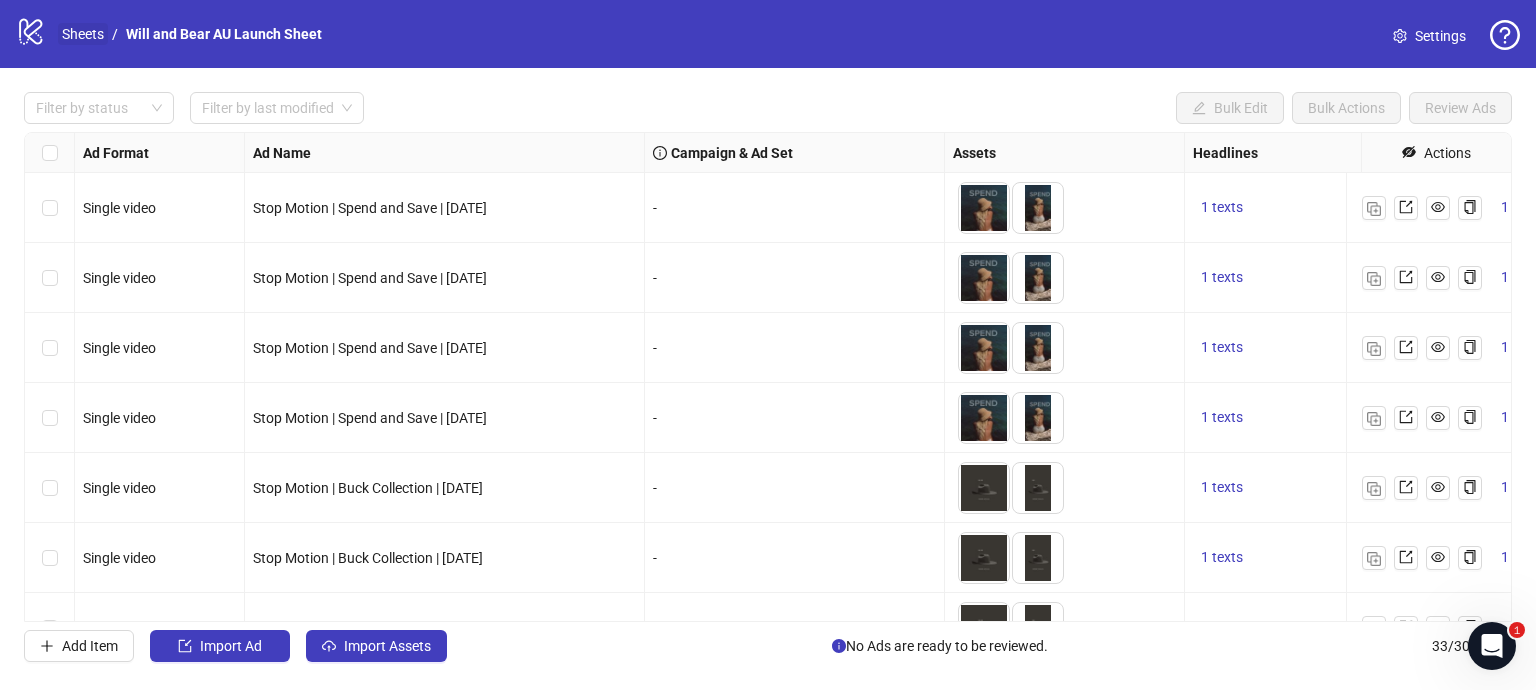 click on "Sheets" at bounding box center [83, 34] 